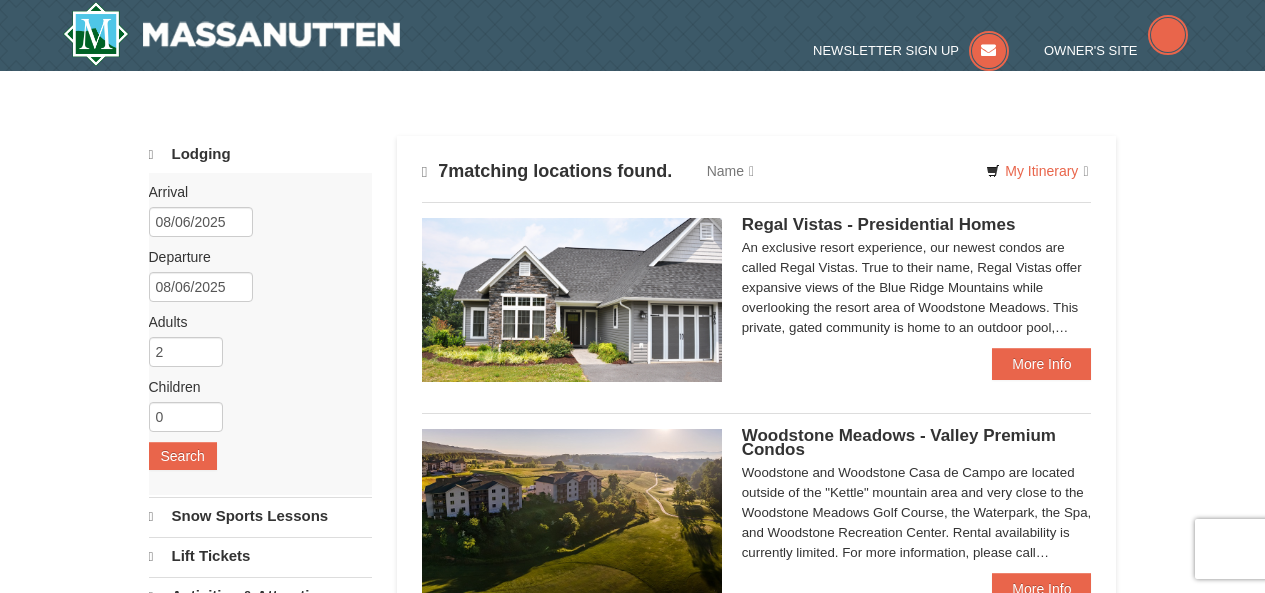 type 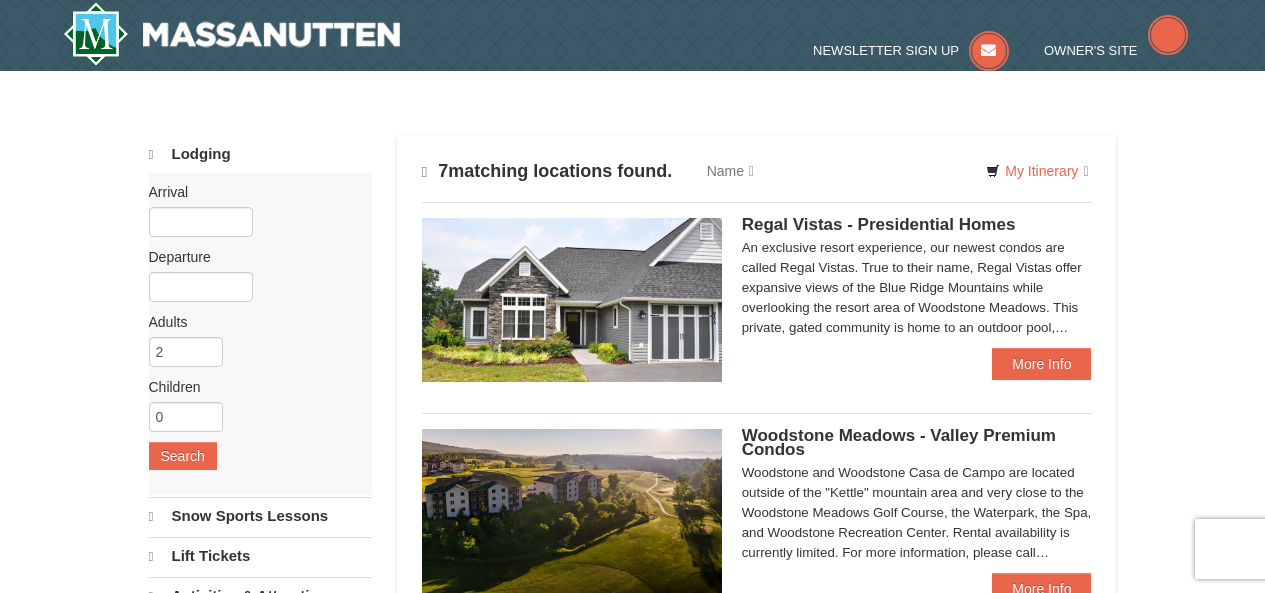 scroll, scrollTop: 0, scrollLeft: 0, axis: both 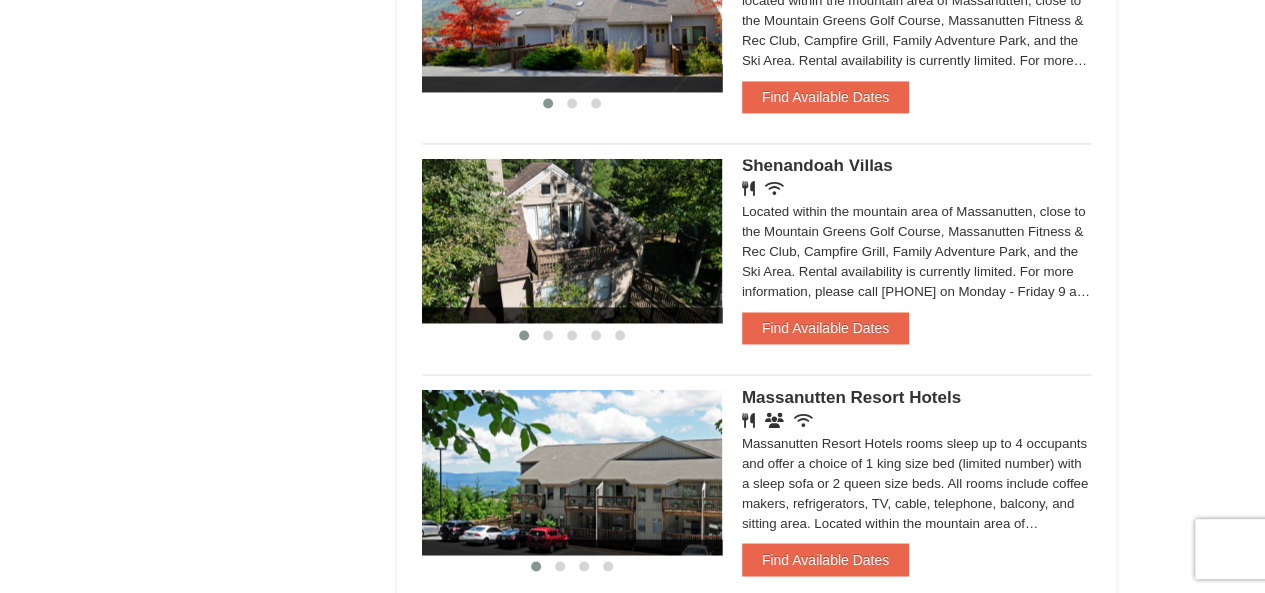 click at bounding box center [572, 241] 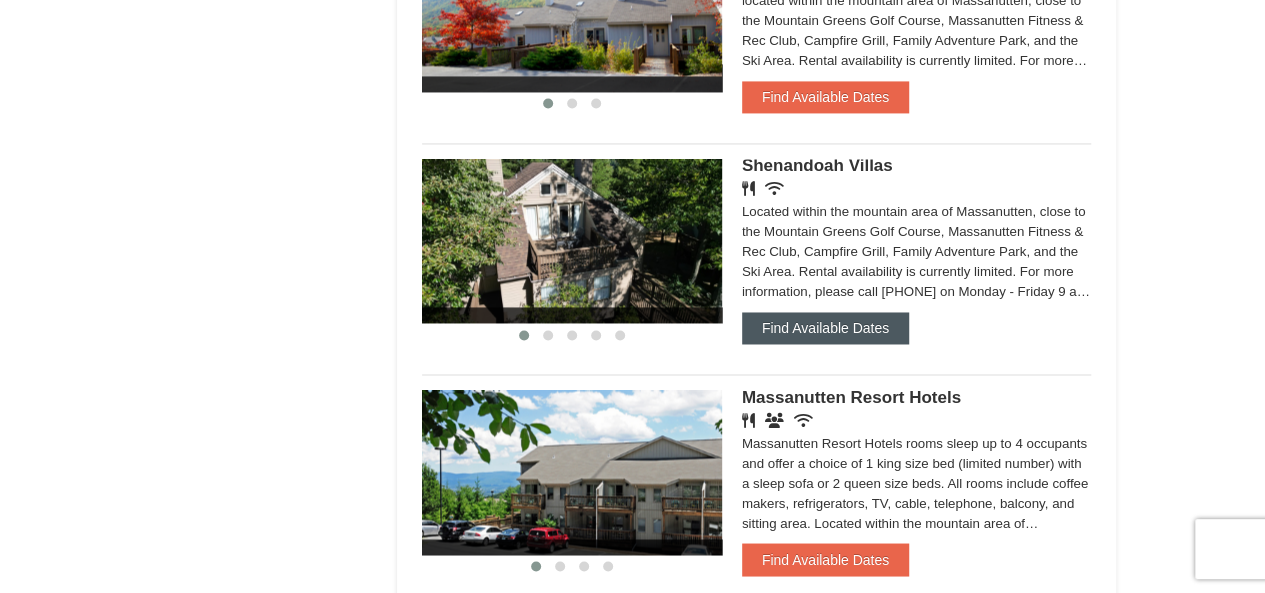 click on "Find Available Dates" at bounding box center [825, 328] 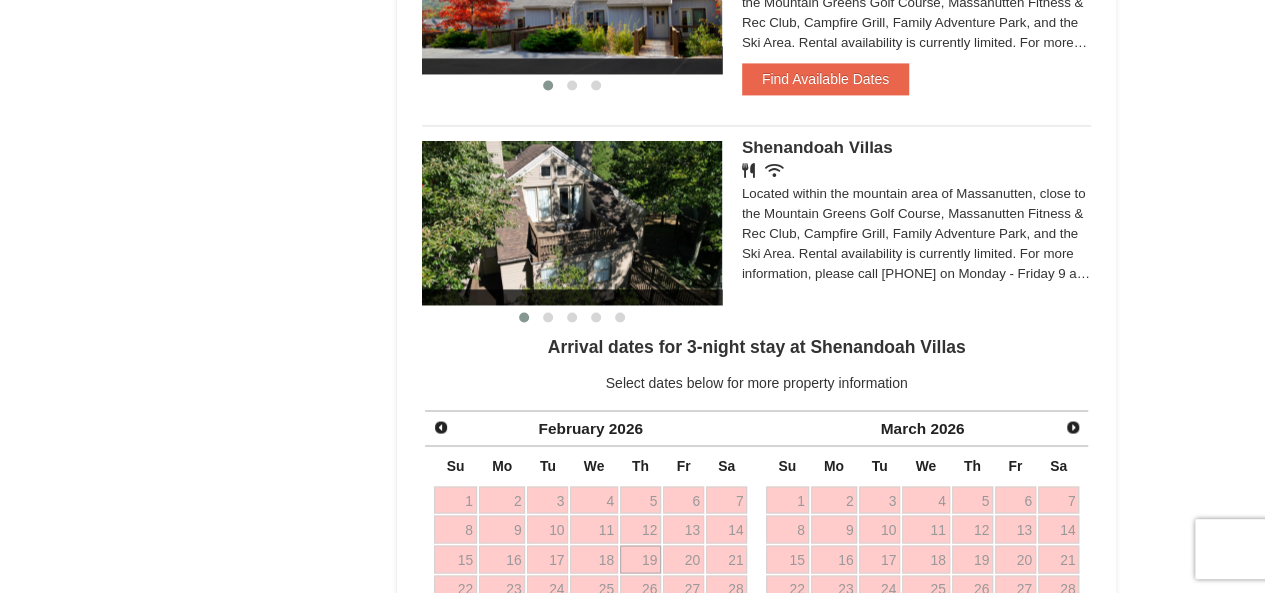 scroll, scrollTop: 1500, scrollLeft: 0, axis: vertical 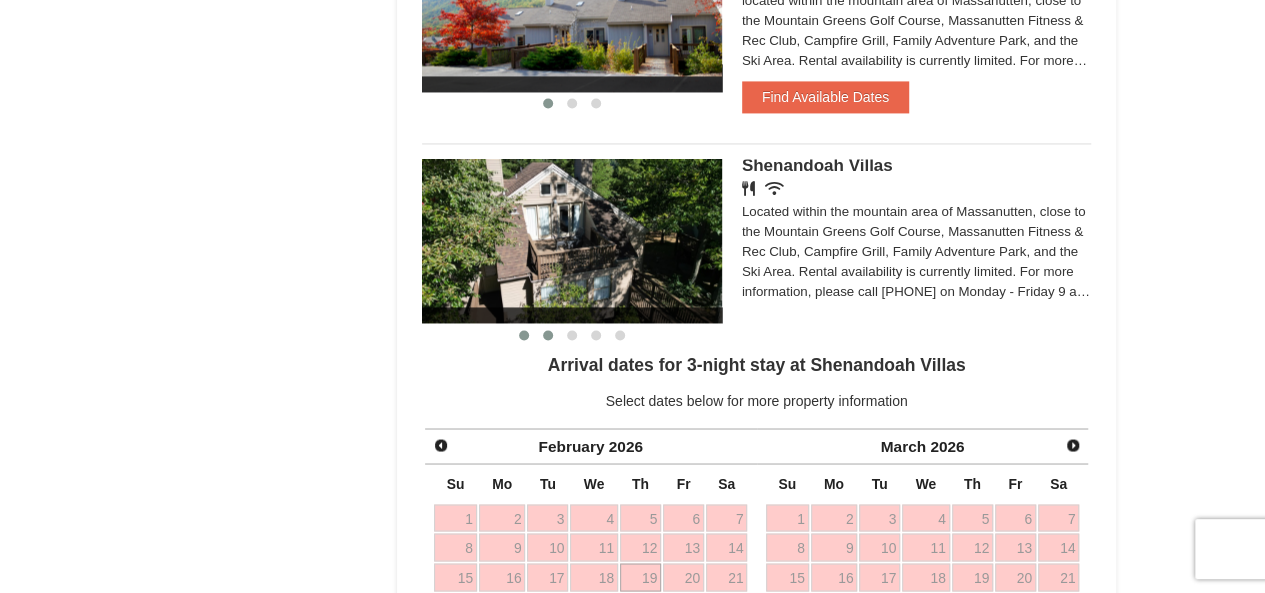 click at bounding box center (548, 335) 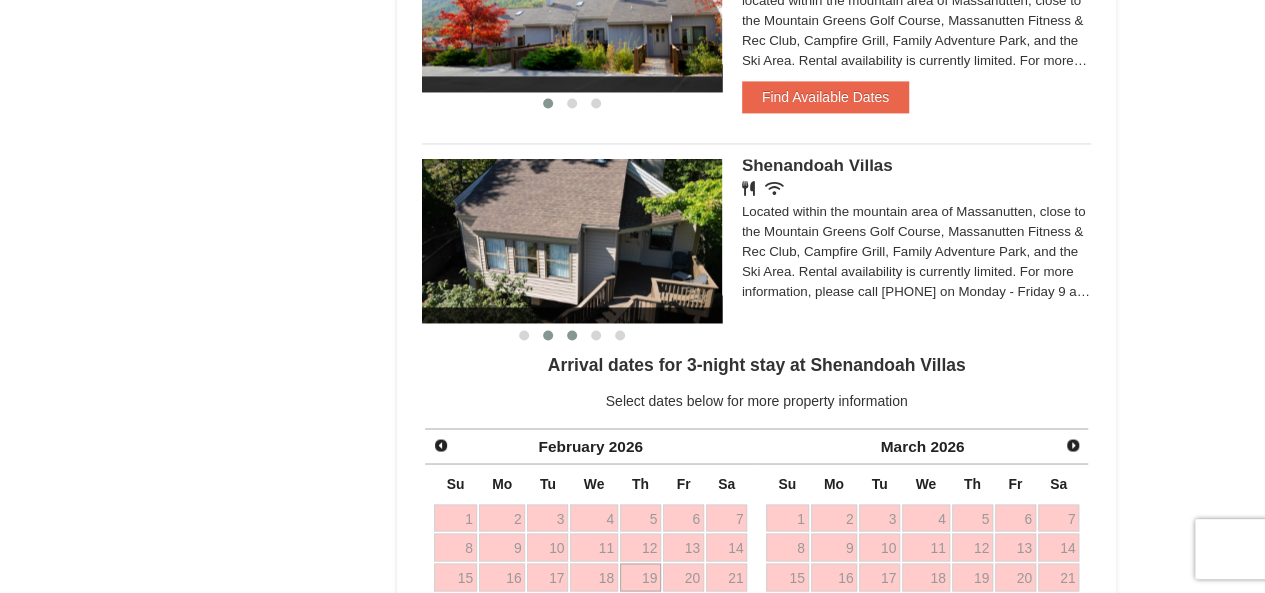 click at bounding box center (572, 335) 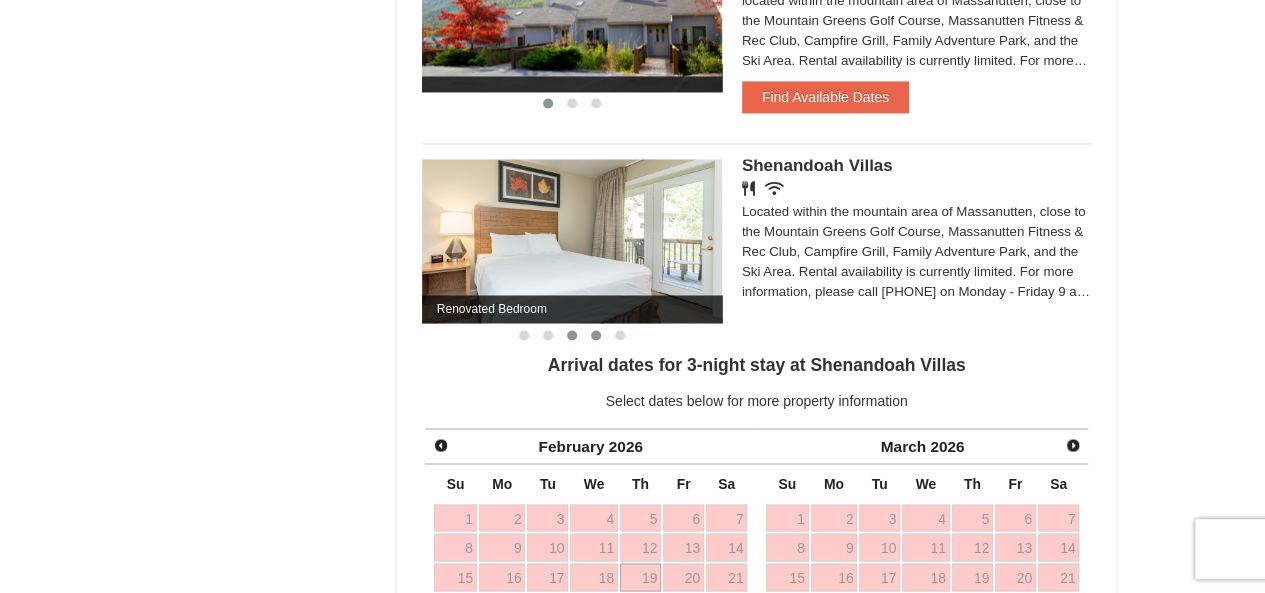 click at bounding box center [596, 335] 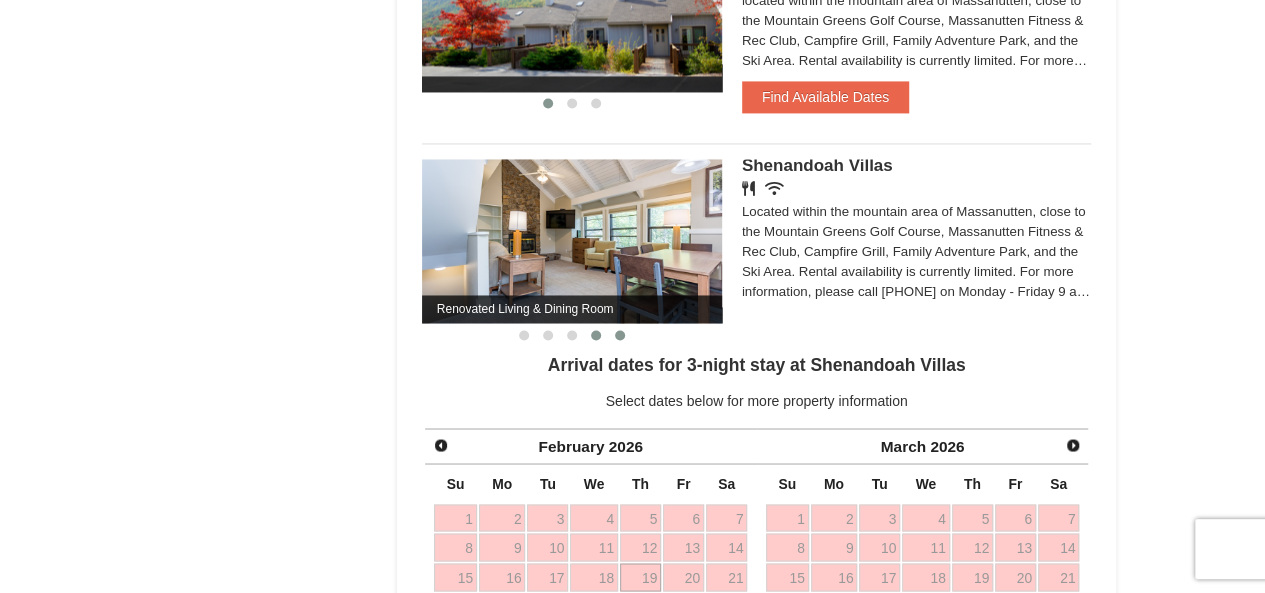 click at bounding box center [620, 335] 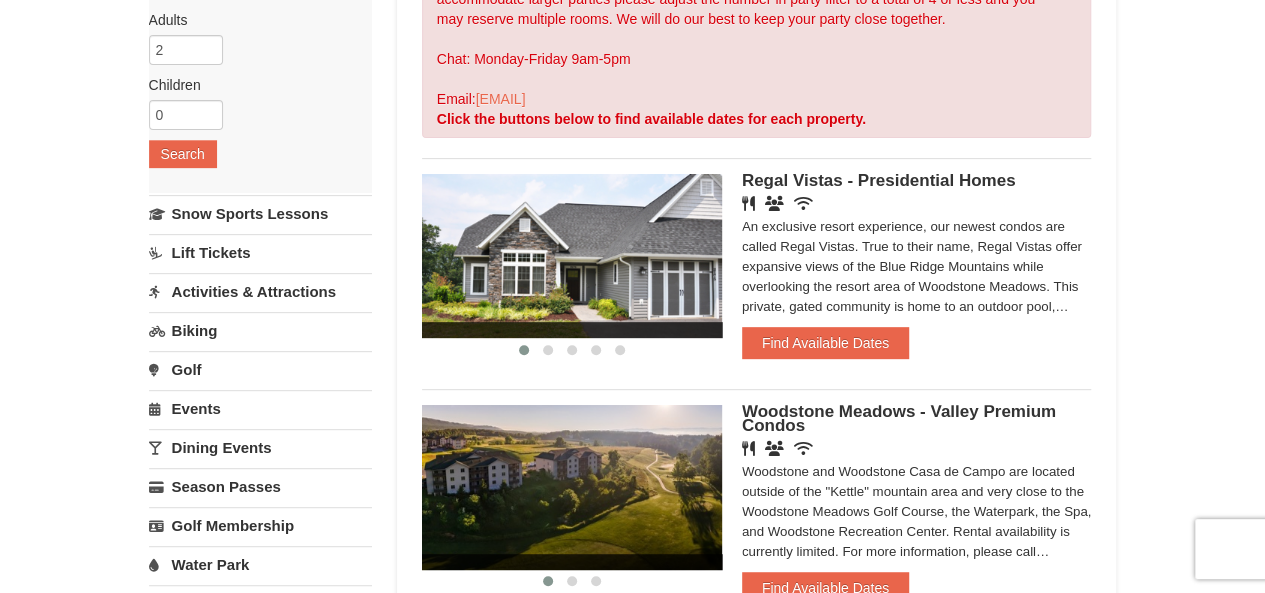 scroll, scrollTop: 300, scrollLeft: 0, axis: vertical 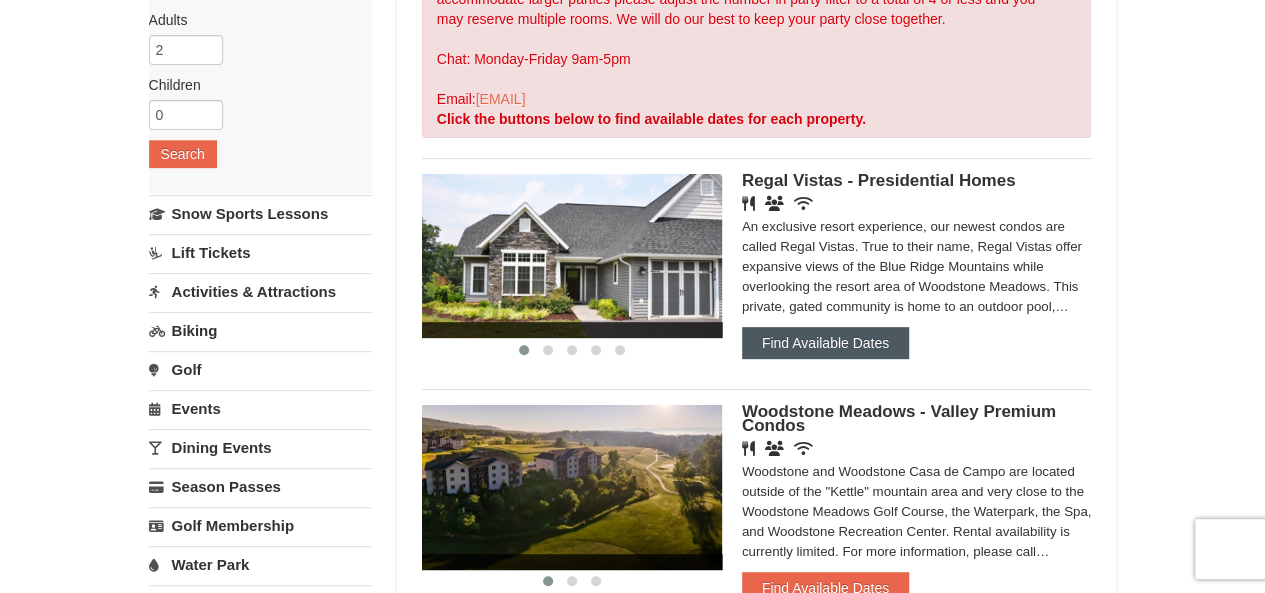 click on "Find Available Dates" at bounding box center (825, 343) 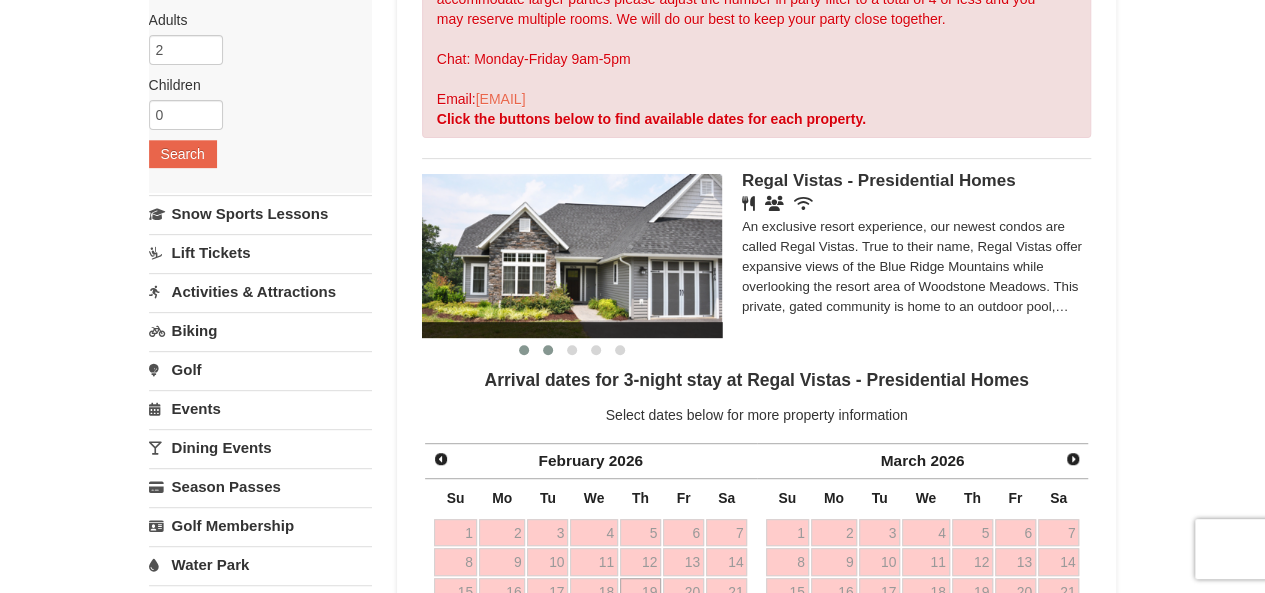 click at bounding box center [548, 350] 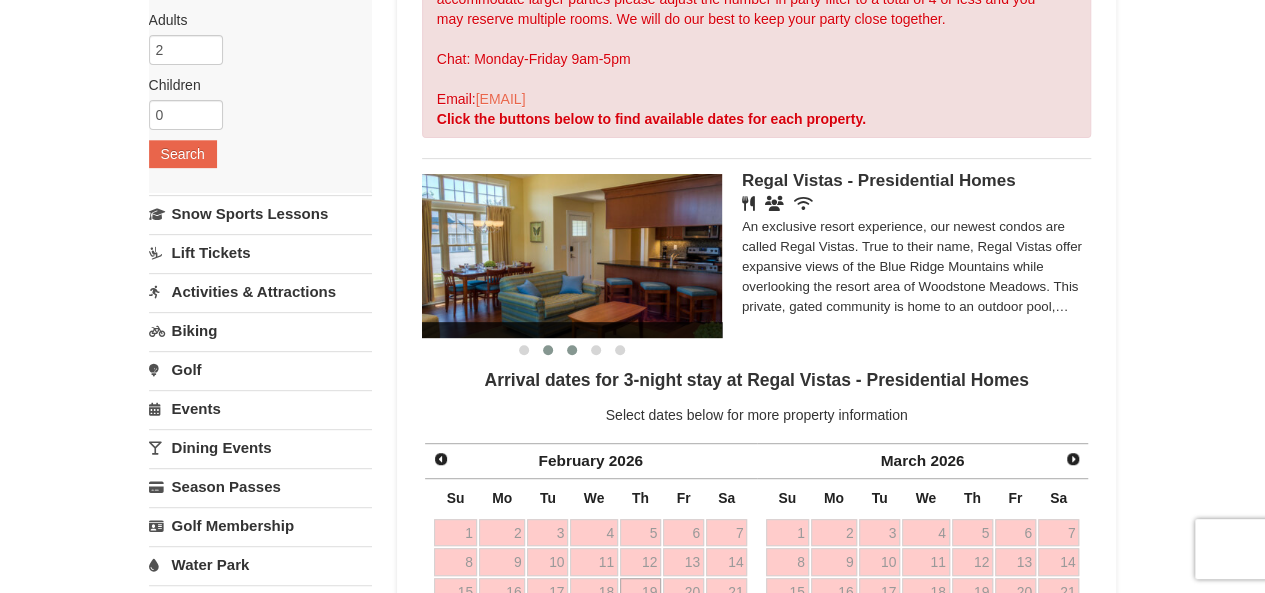 click at bounding box center (572, 350) 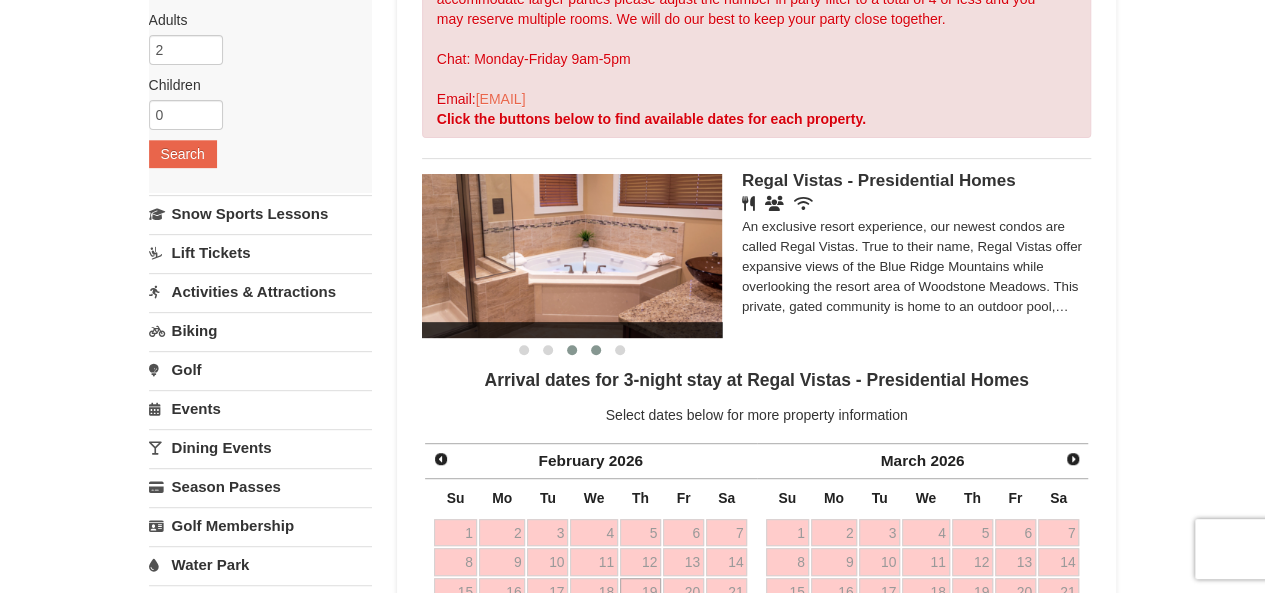 click at bounding box center [596, 350] 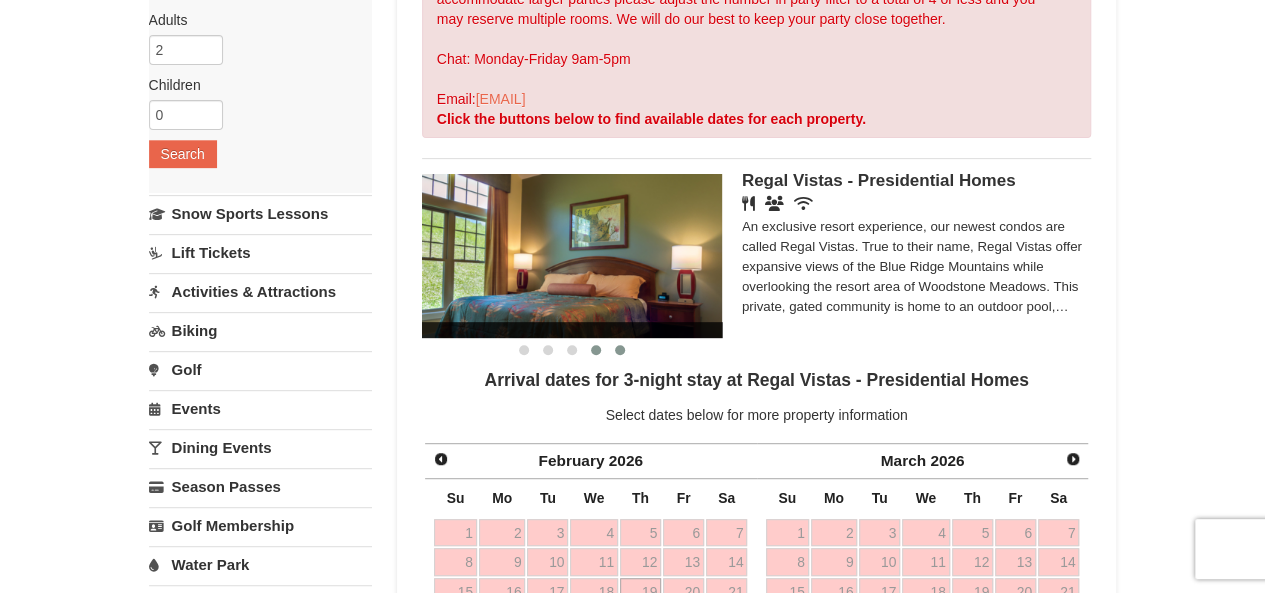 click at bounding box center [620, 350] 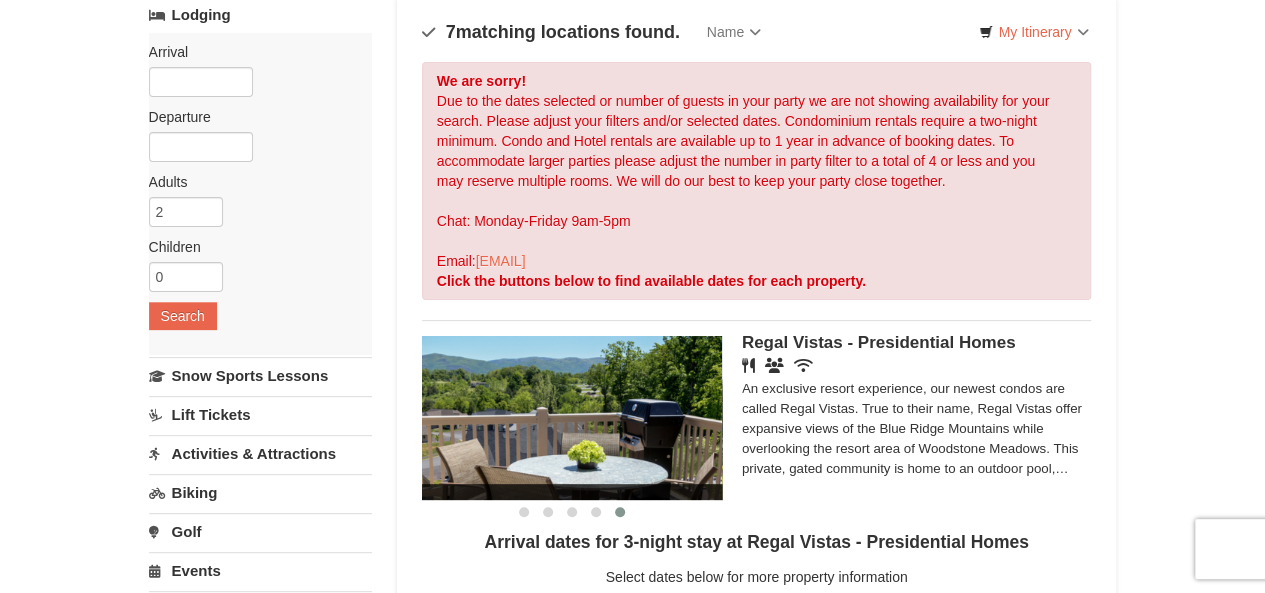 scroll, scrollTop: 0, scrollLeft: 0, axis: both 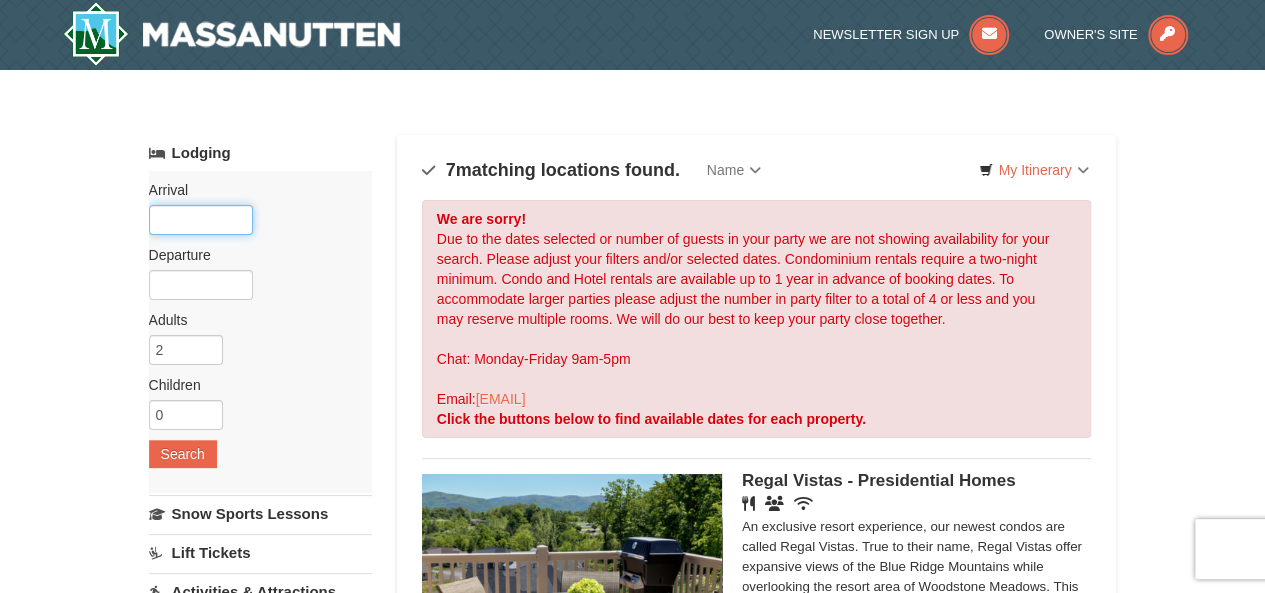 click at bounding box center [201, 220] 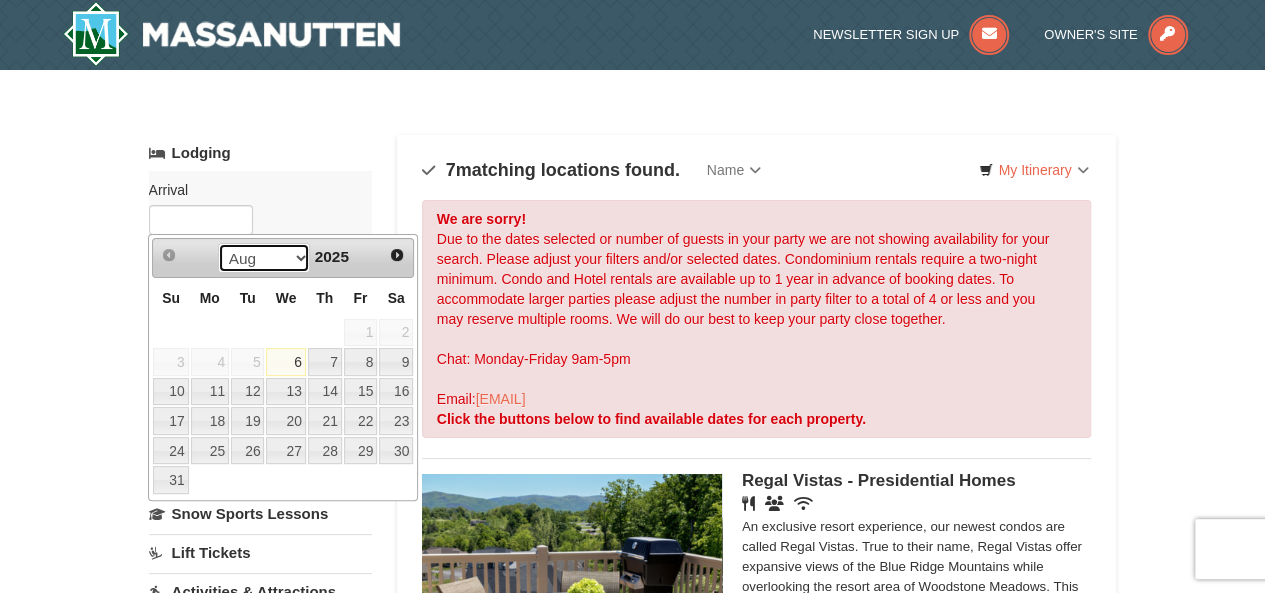 click on "Aug Sep Oct Nov Dec" at bounding box center [264, 258] 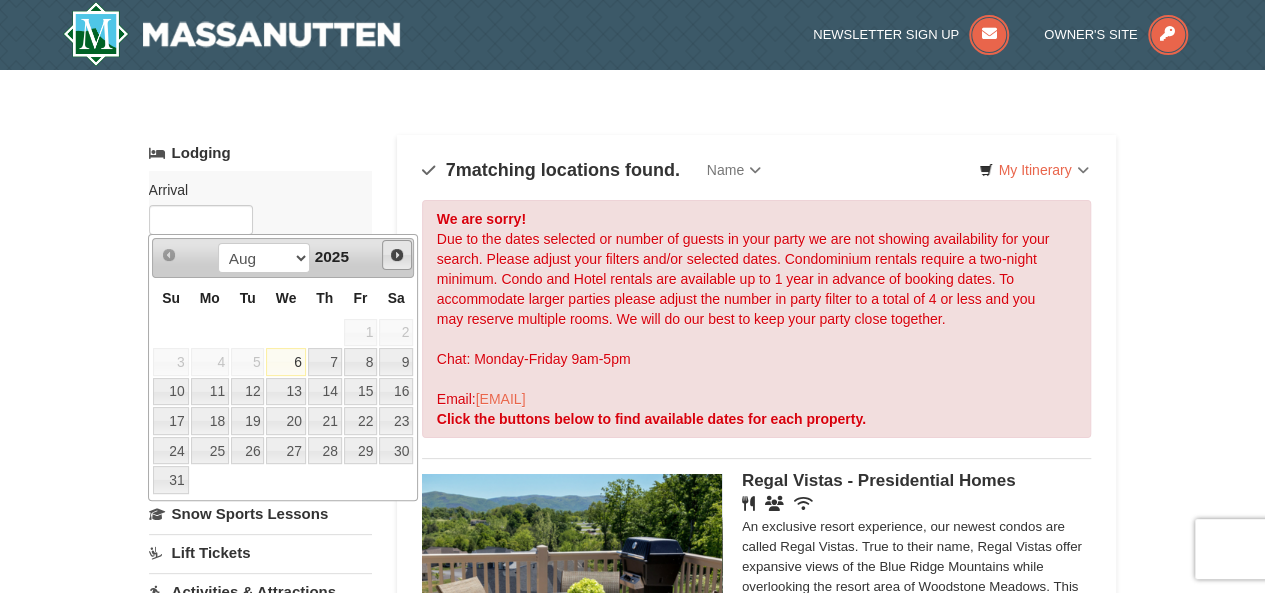 click on "Next" at bounding box center (397, 255) 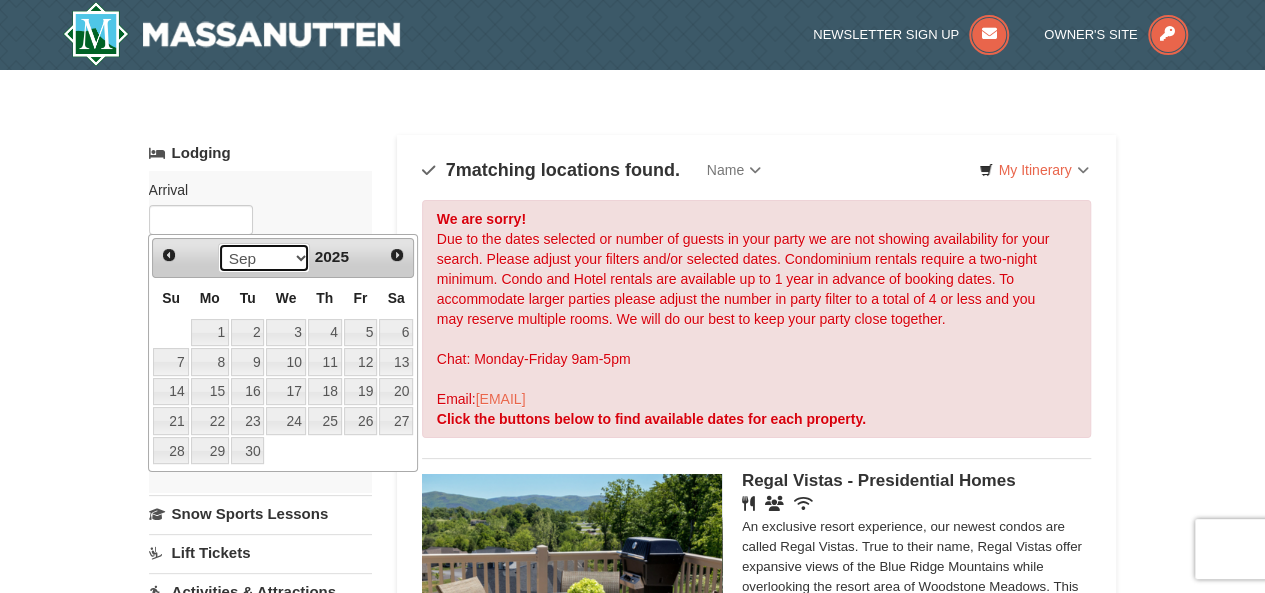 click on "Aug Sep Oct Nov Dec" at bounding box center [264, 258] 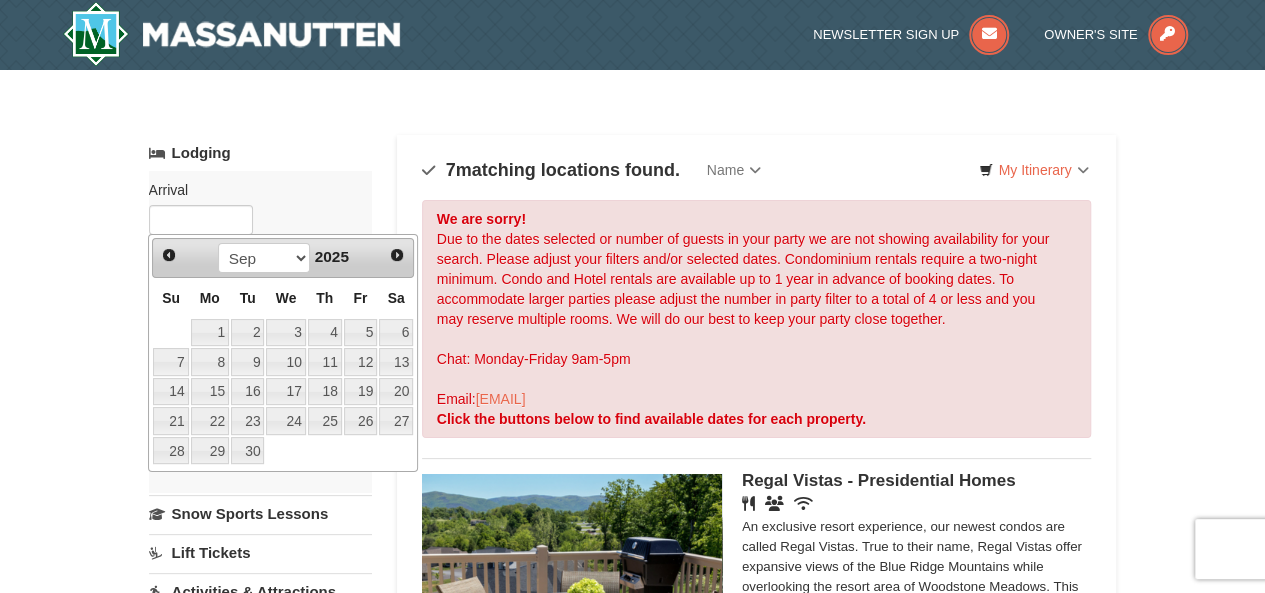 click on "Aug Sep Oct Nov Dec   2025" at bounding box center (283, 258) 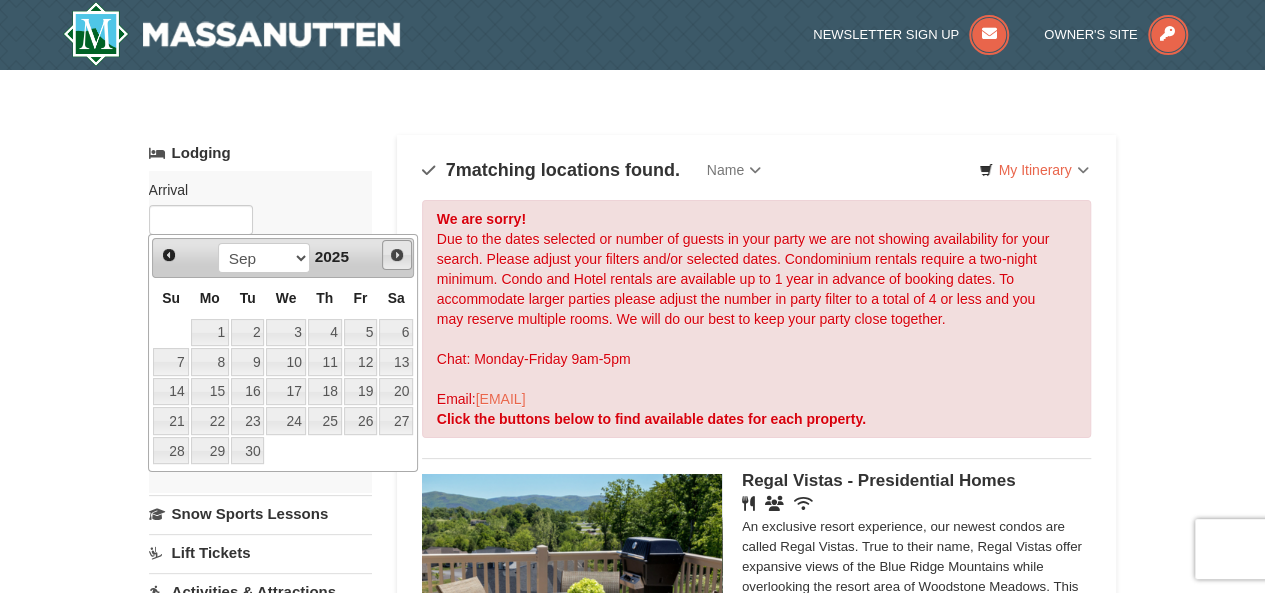 click on "Next" at bounding box center [397, 255] 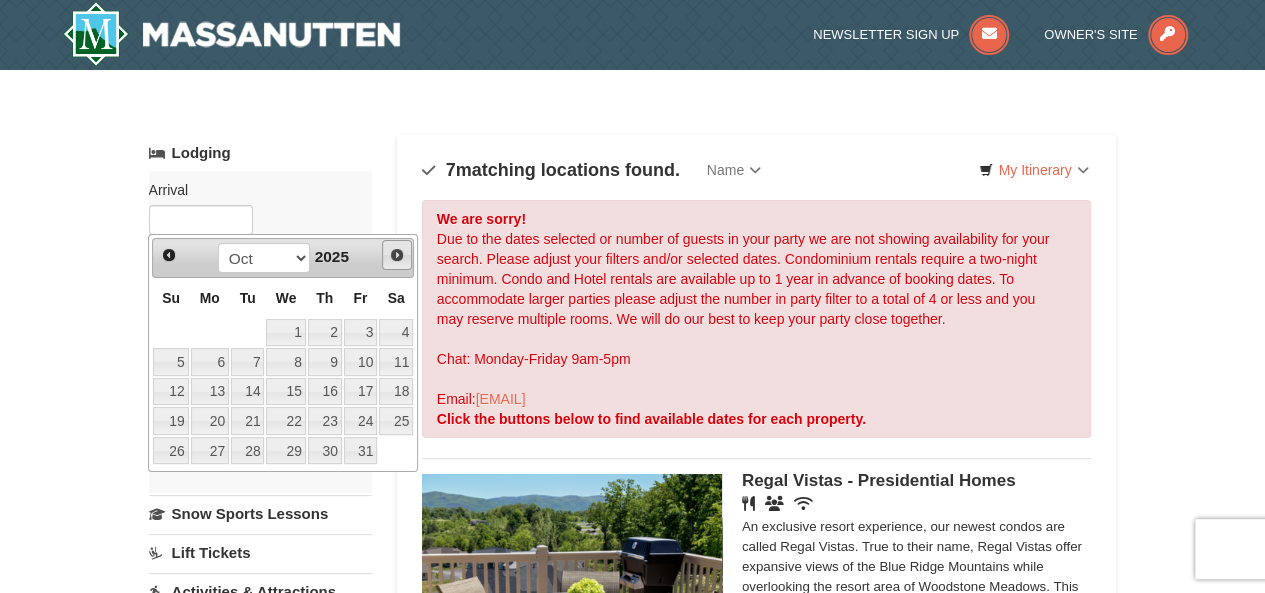 click on "Next" at bounding box center [397, 255] 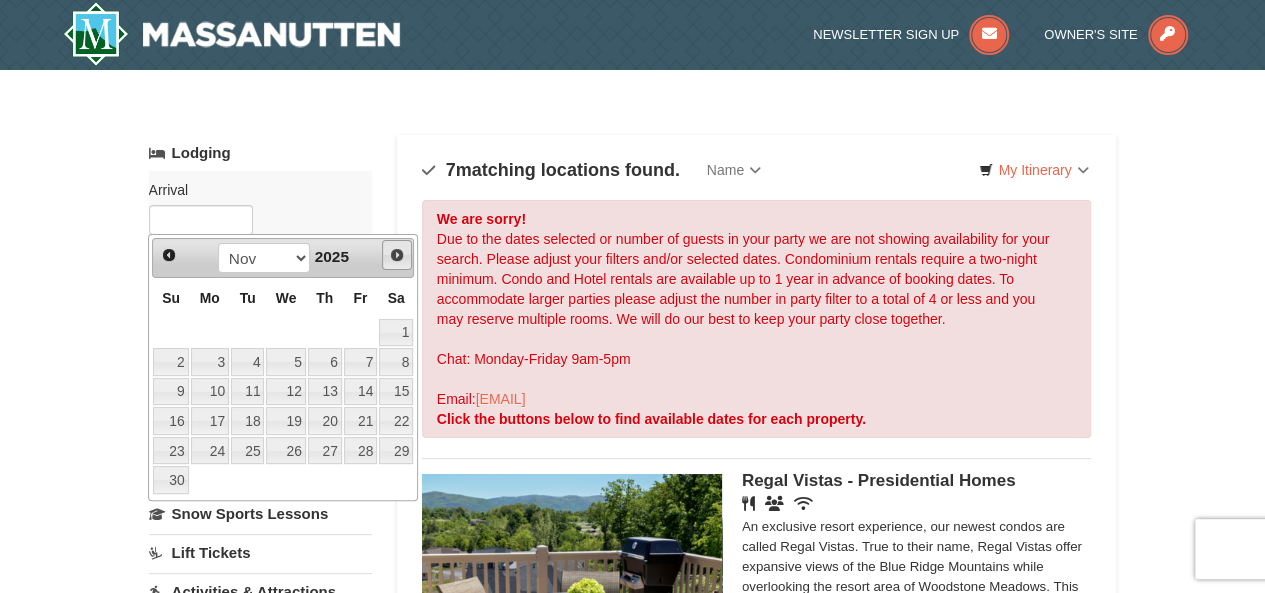 click on "Next" at bounding box center (397, 255) 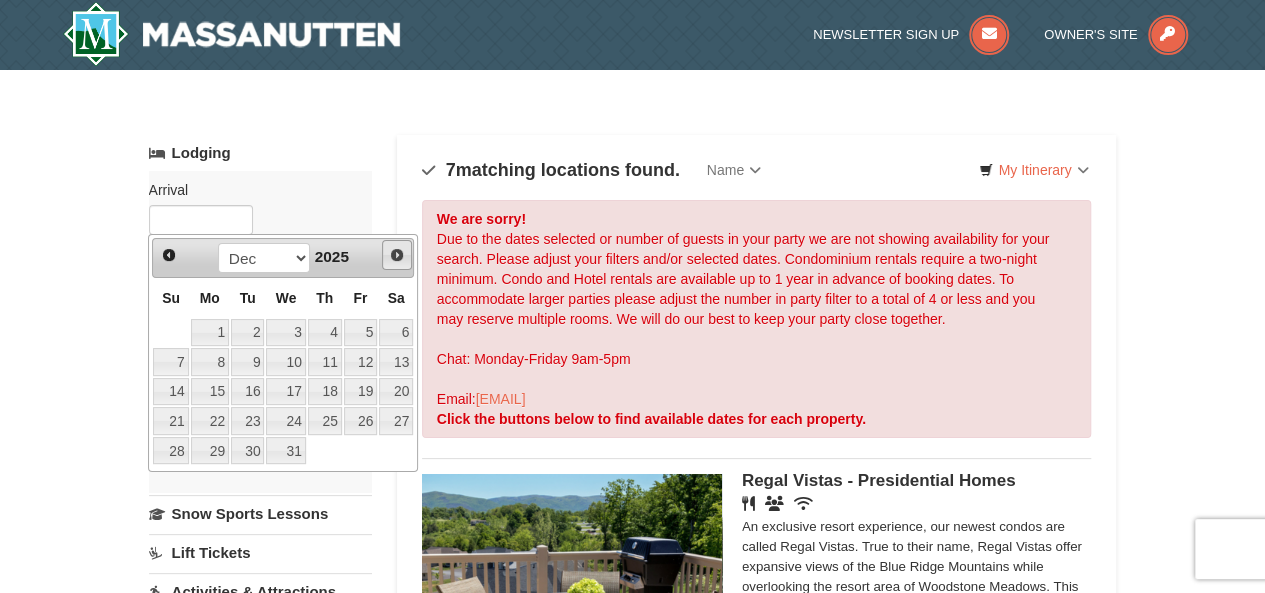 click on "Next" at bounding box center [397, 255] 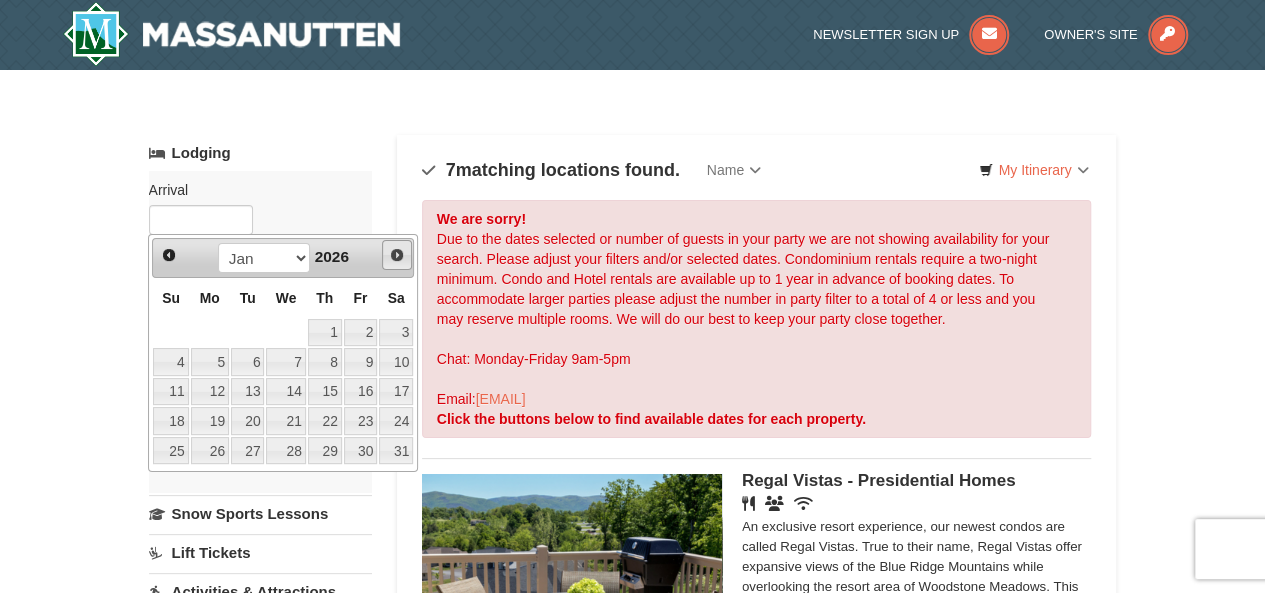 click on "Next" at bounding box center [397, 255] 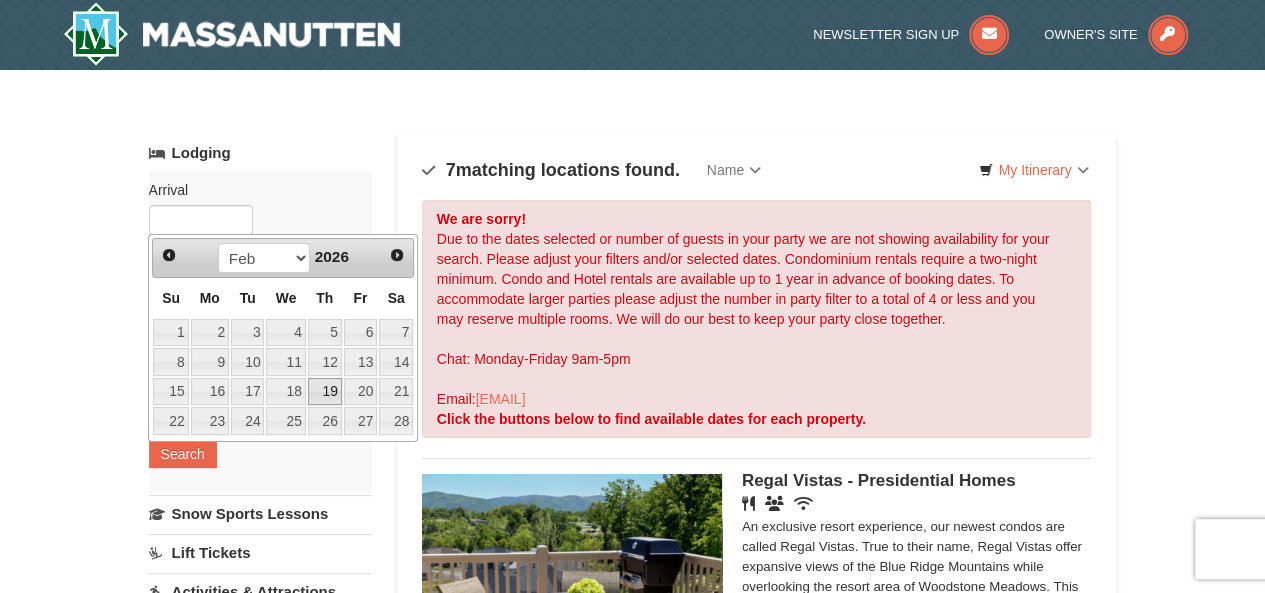 click on "19" at bounding box center (325, 392) 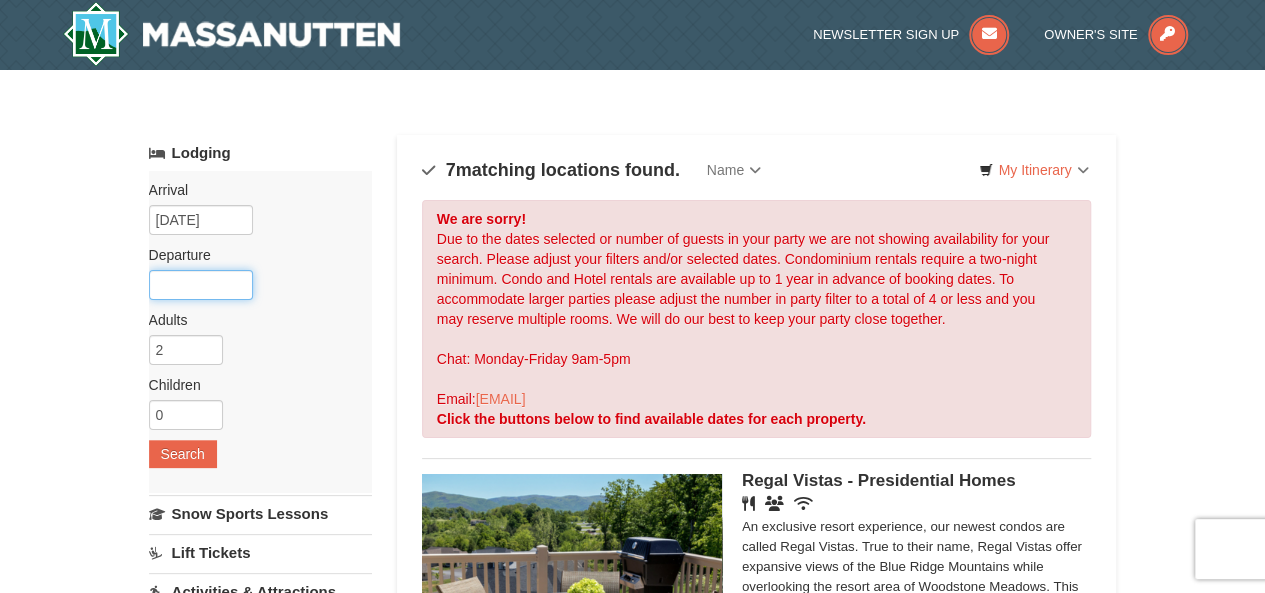 click on "Browser Not Supported
We notice you are using a browser which will not provide the best experience. We recommend using newer versions Chrome, Firefox, and Edge.
Chrome
Firefox
Edge
Safari
Select your preferred browser above to download.
Continue Anyway
Skip to Main Content
Skip to Main Content
Newsletter Sign Up
Owner's Site
×" at bounding box center [632, 1502] 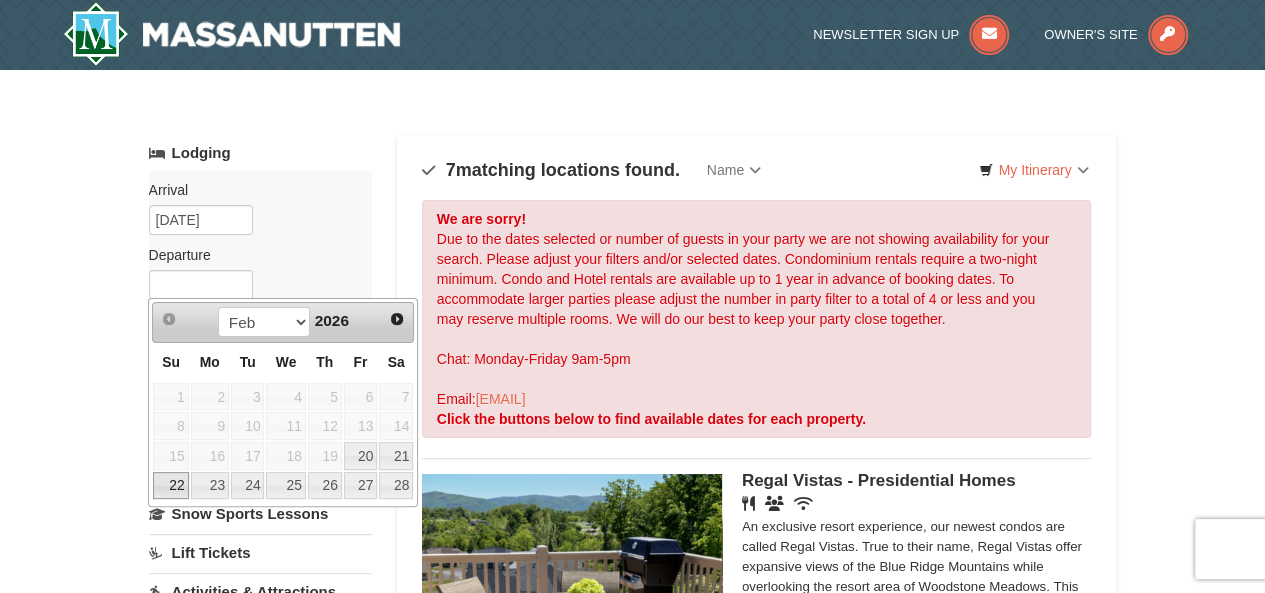 click on "22" at bounding box center (170, 486) 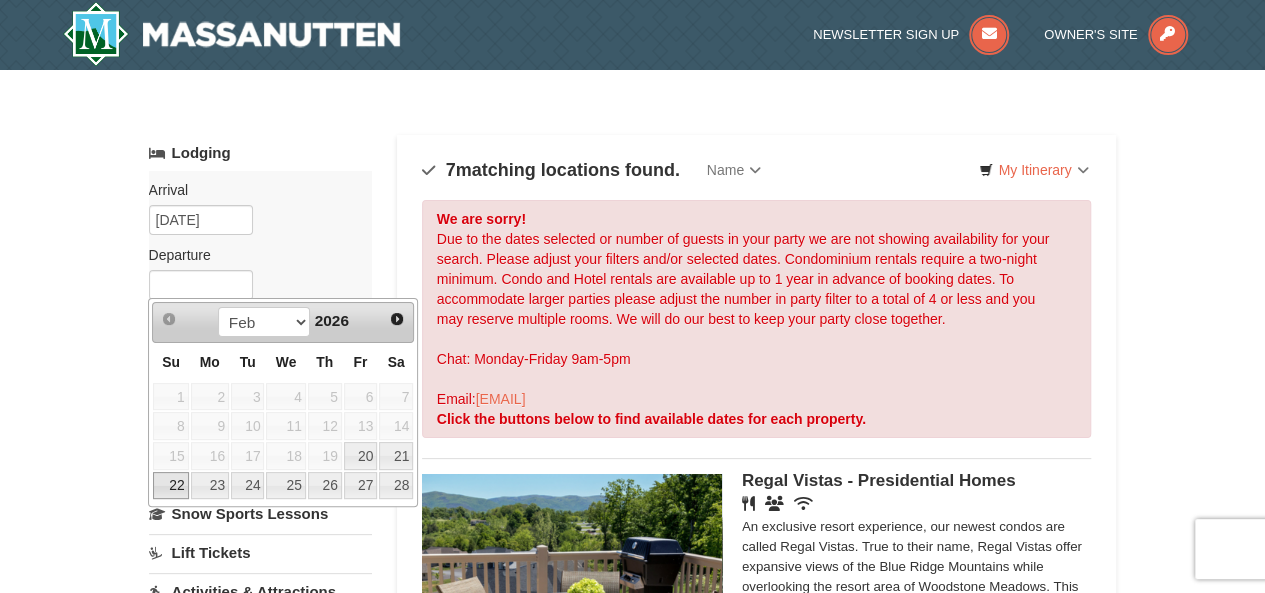 type on "02/22/2026" 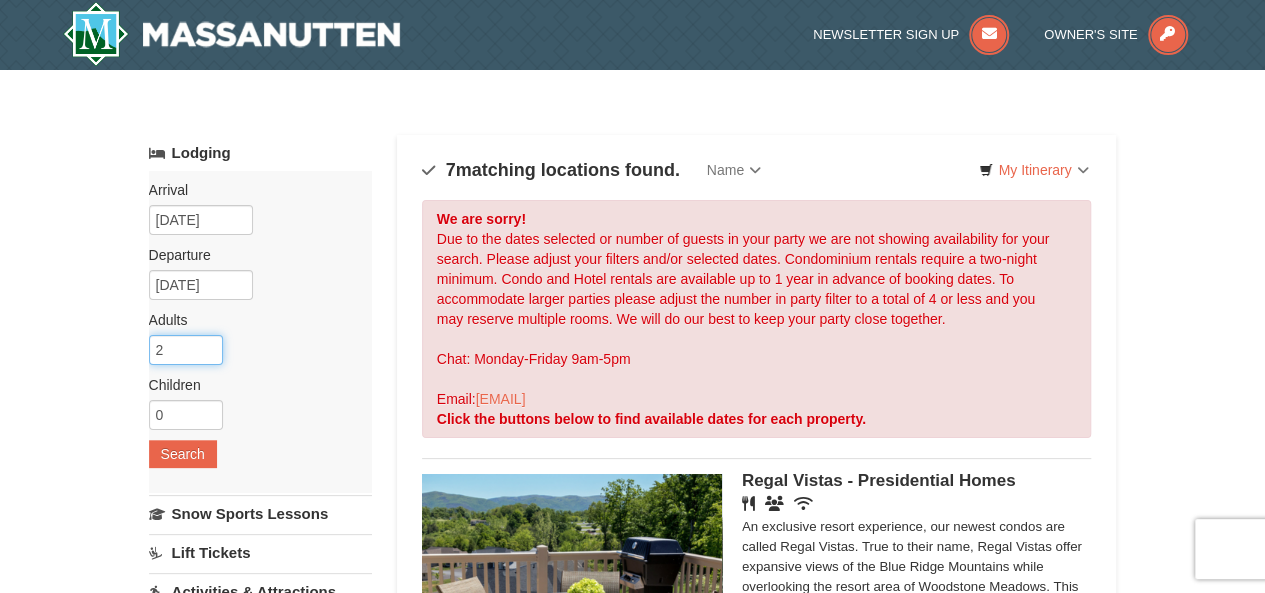 click on "2" at bounding box center (186, 350) 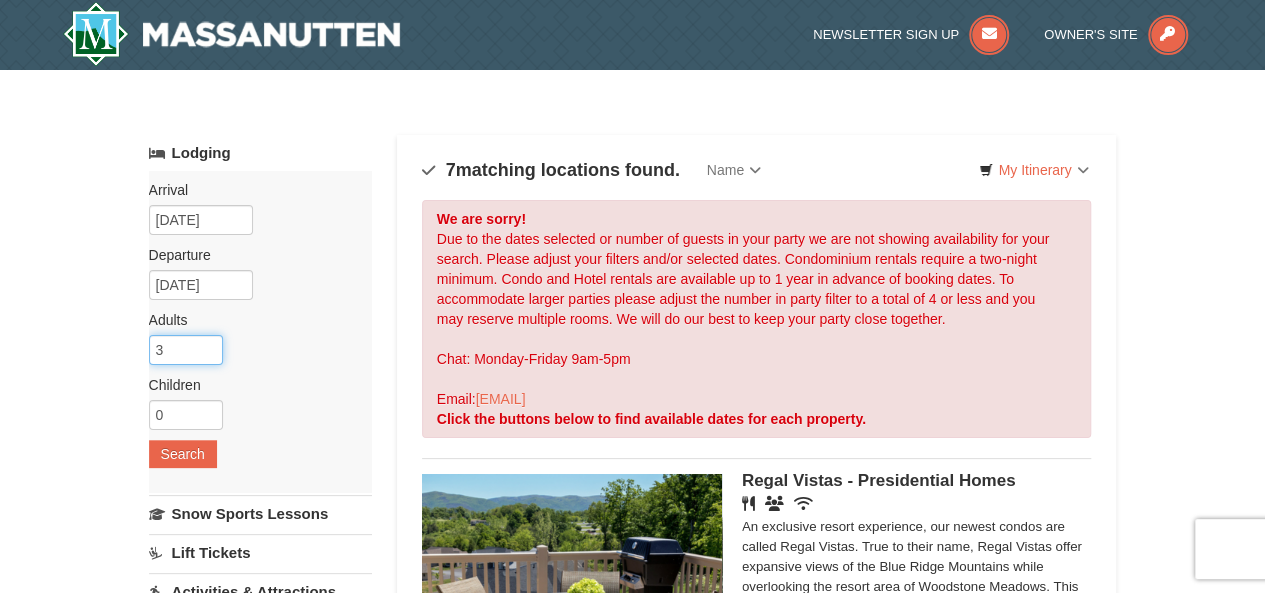 click on "3" at bounding box center [186, 350] 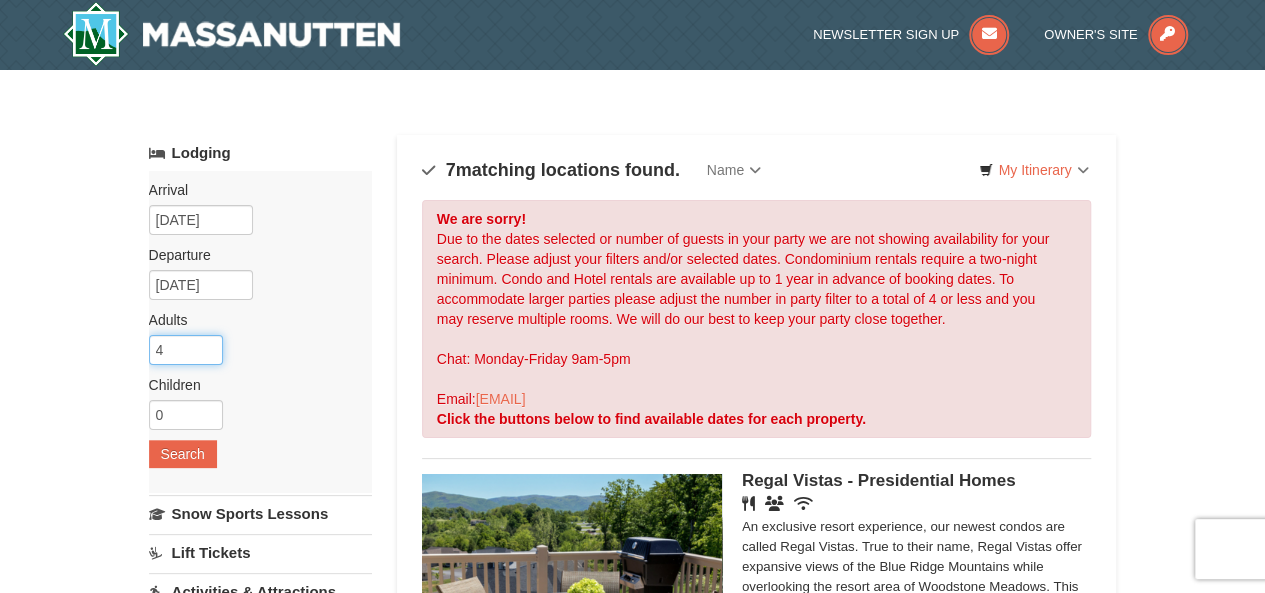 click on "4" at bounding box center [186, 350] 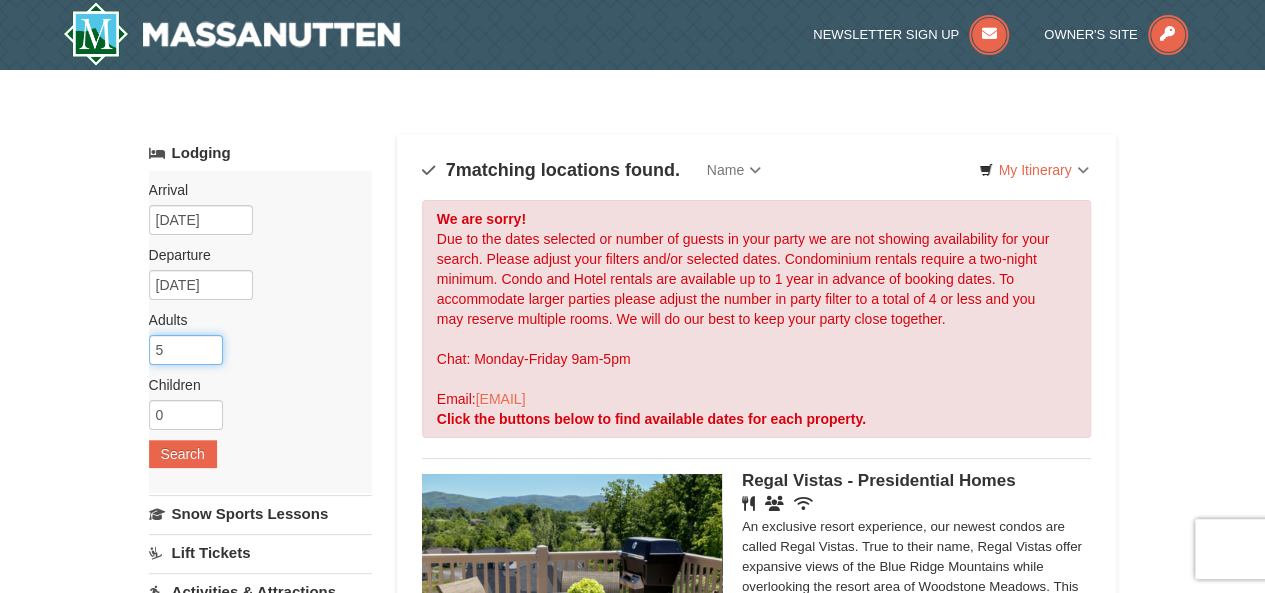 click on "5" at bounding box center (186, 350) 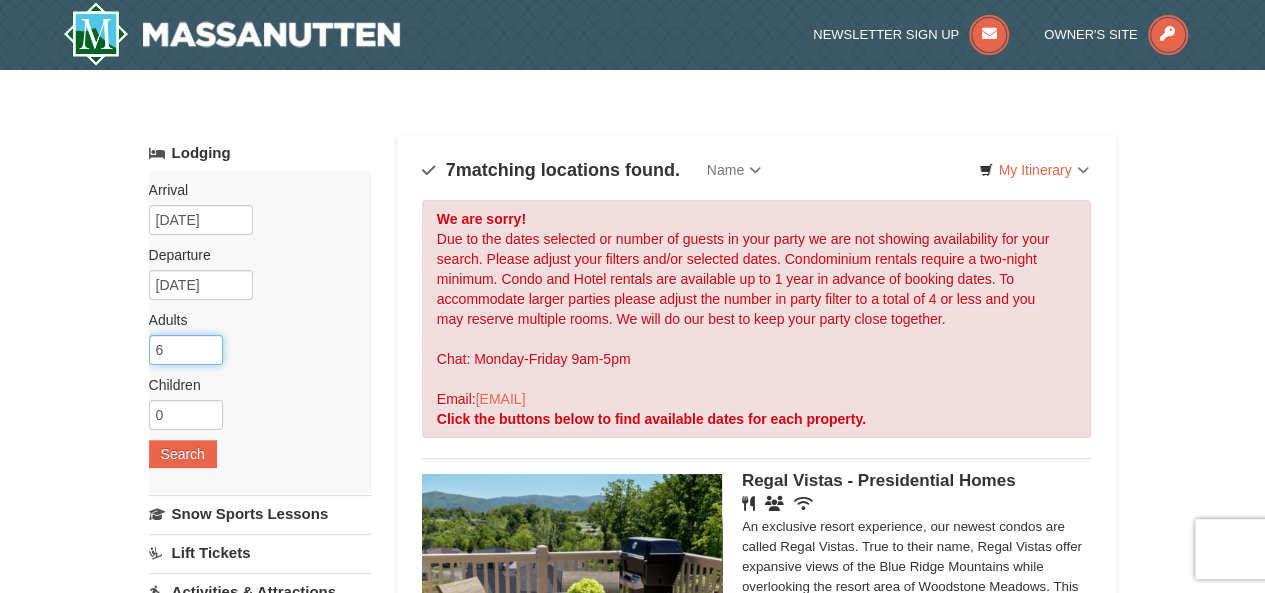 click on "6" at bounding box center (186, 350) 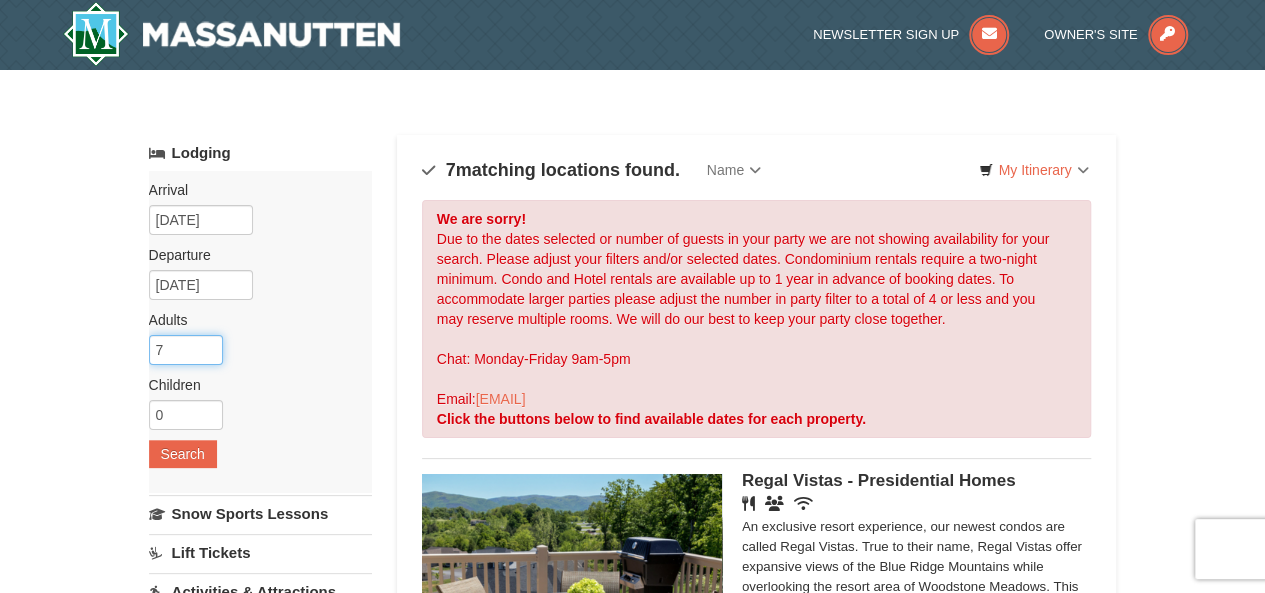 click on "7" at bounding box center (186, 350) 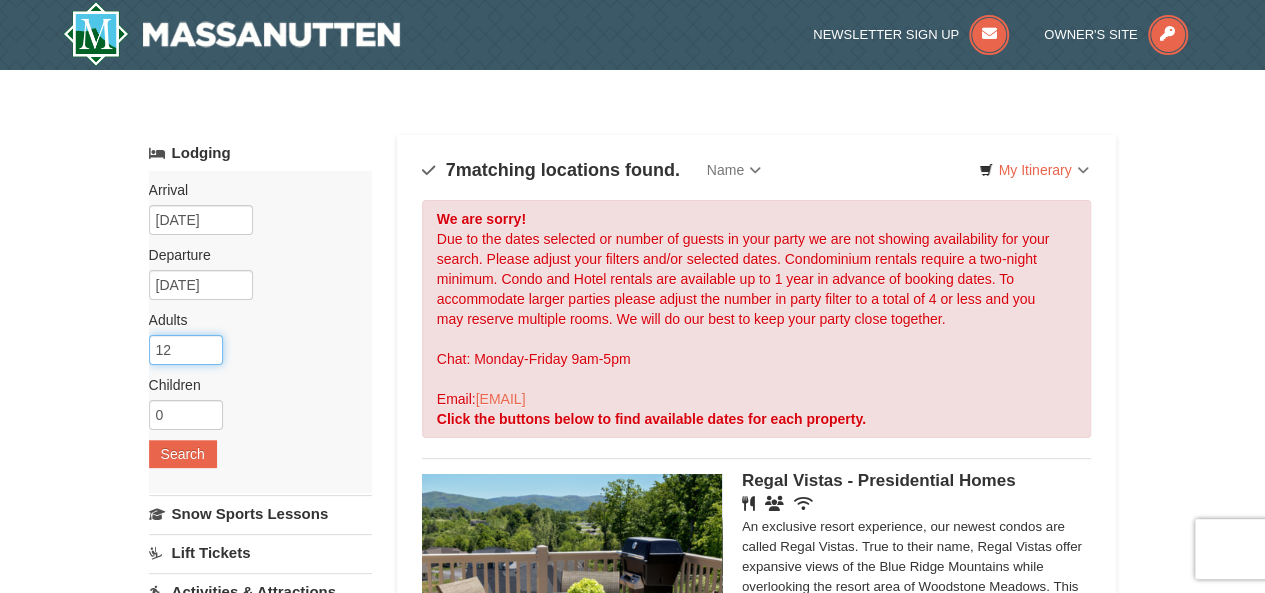 click on "12" at bounding box center (186, 350) 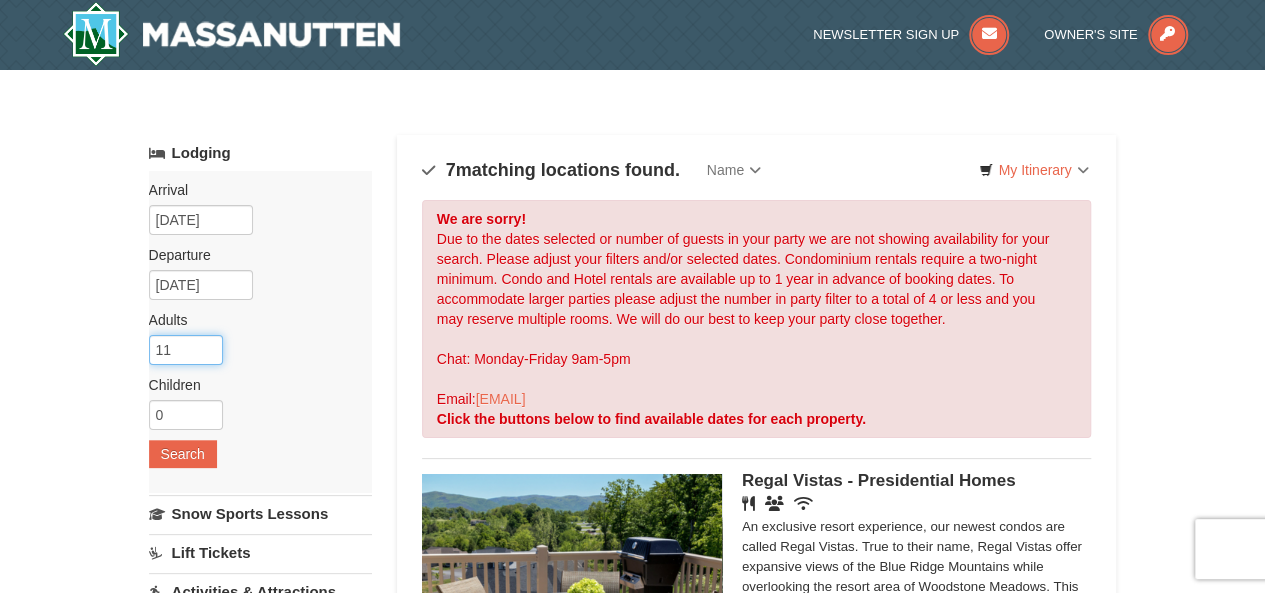 click on "11" at bounding box center (186, 350) 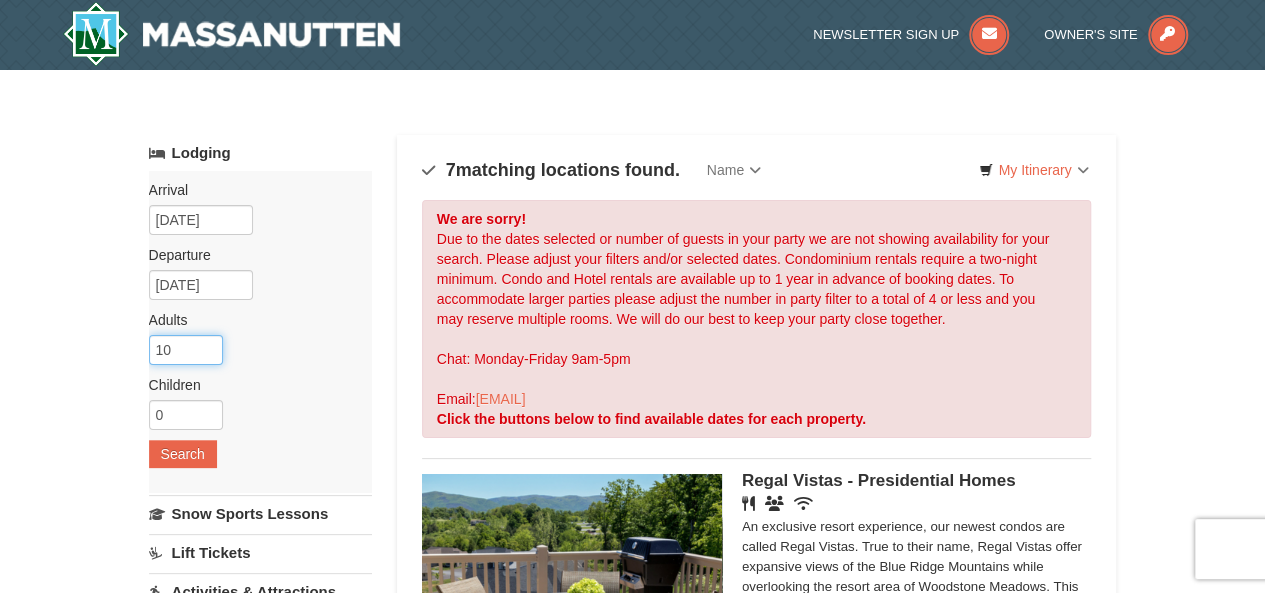 click on "10" at bounding box center [186, 350] 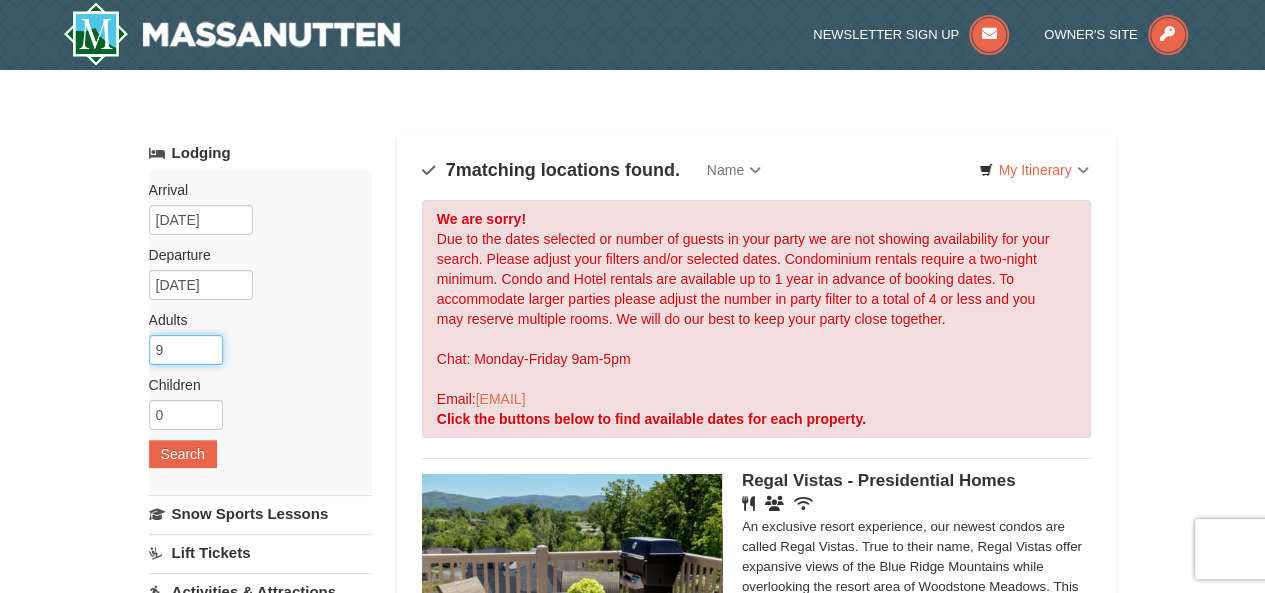 click on "9" at bounding box center [186, 350] 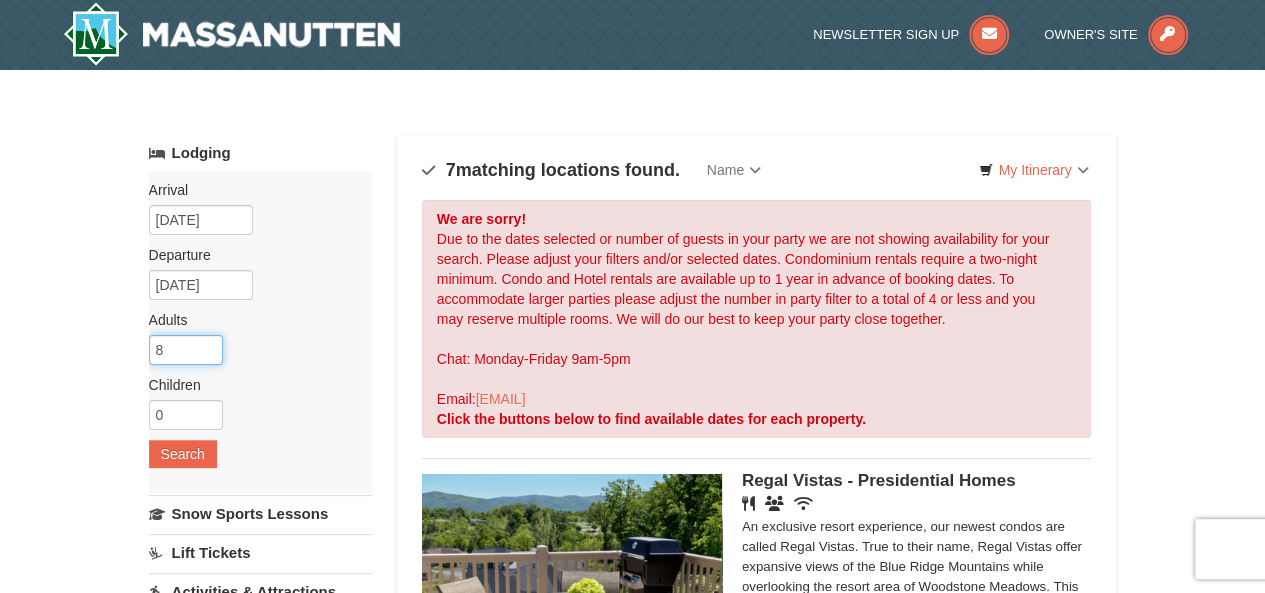 type on "8" 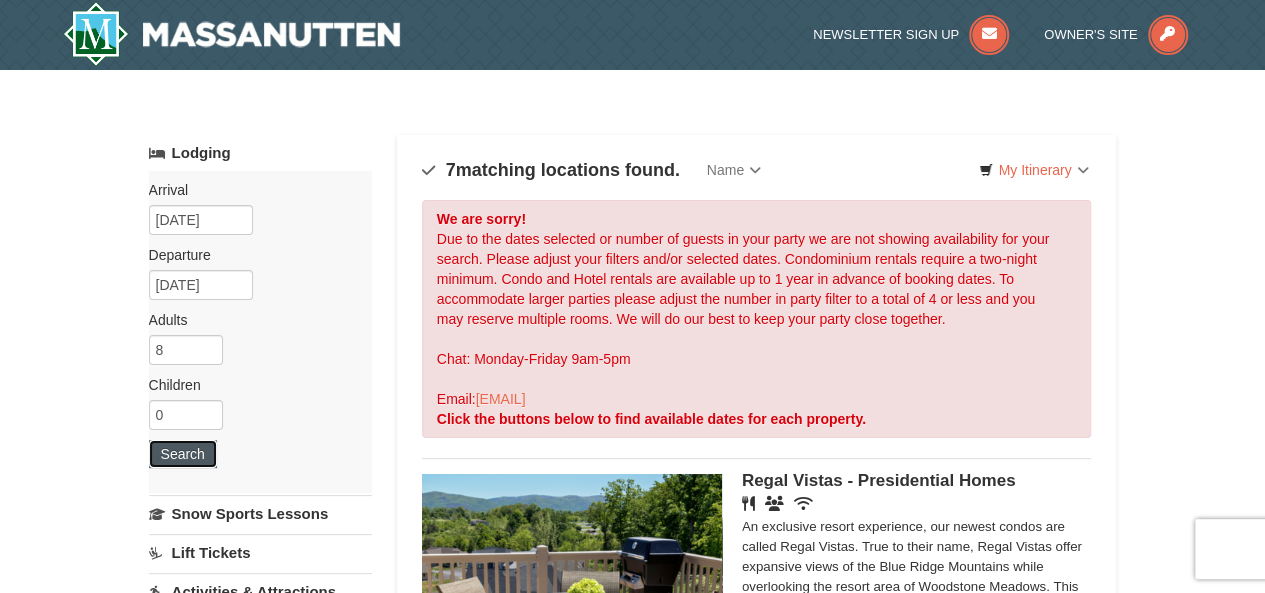 click on "Search" at bounding box center (183, 454) 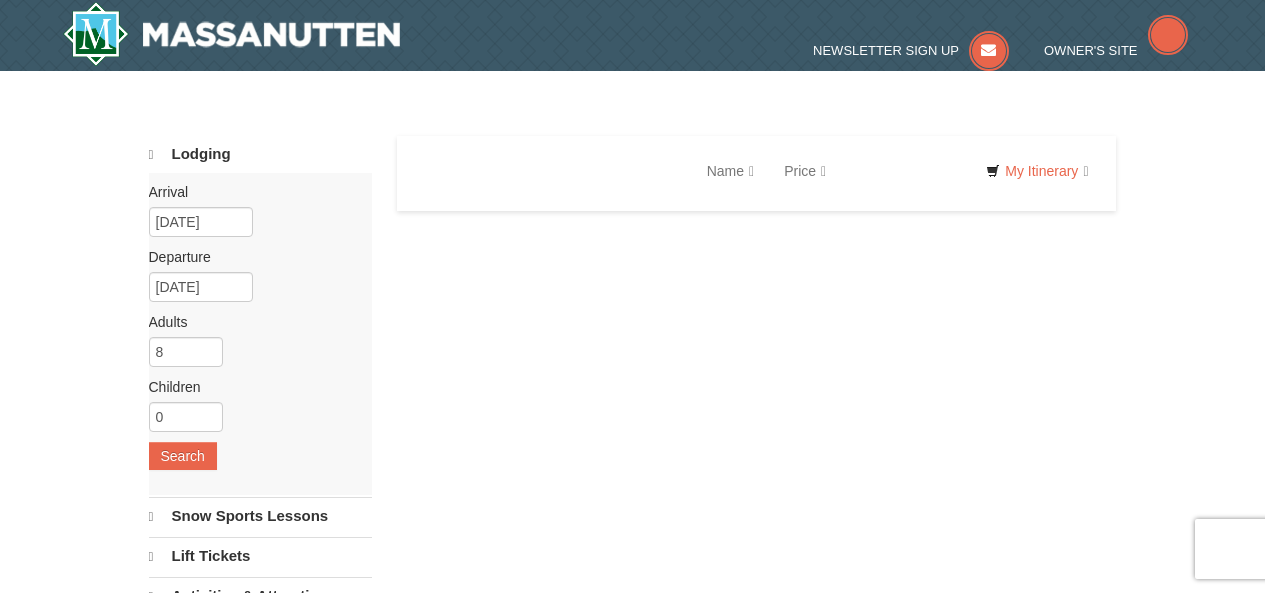 scroll, scrollTop: 0, scrollLeft: 0, axis: both 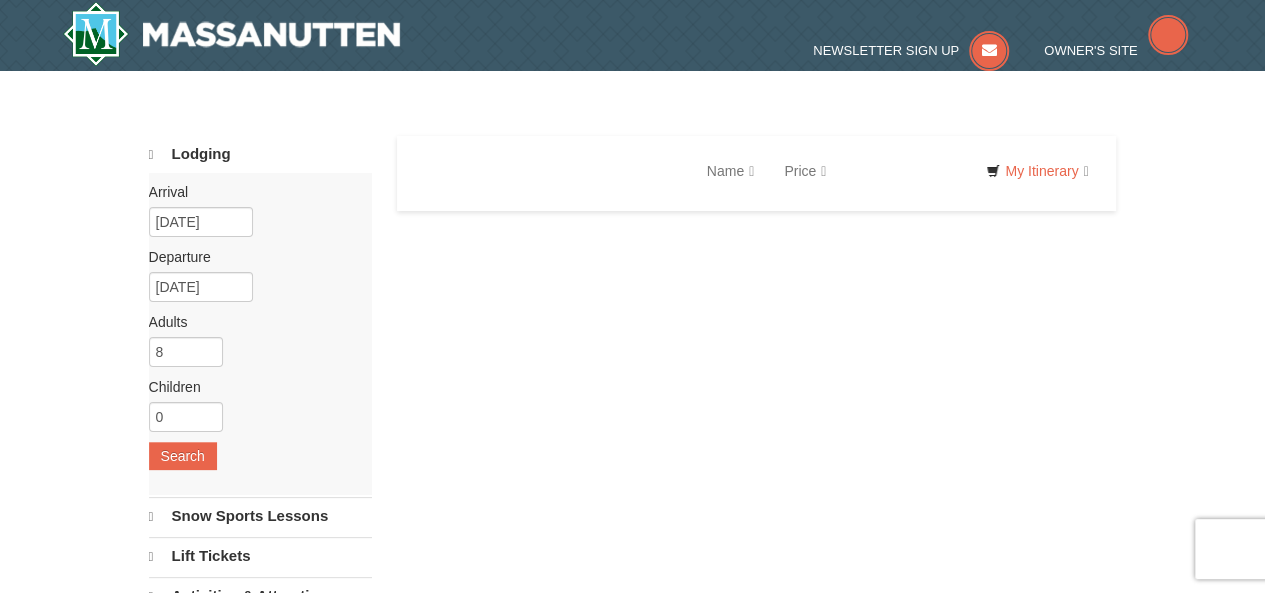 select on "8" 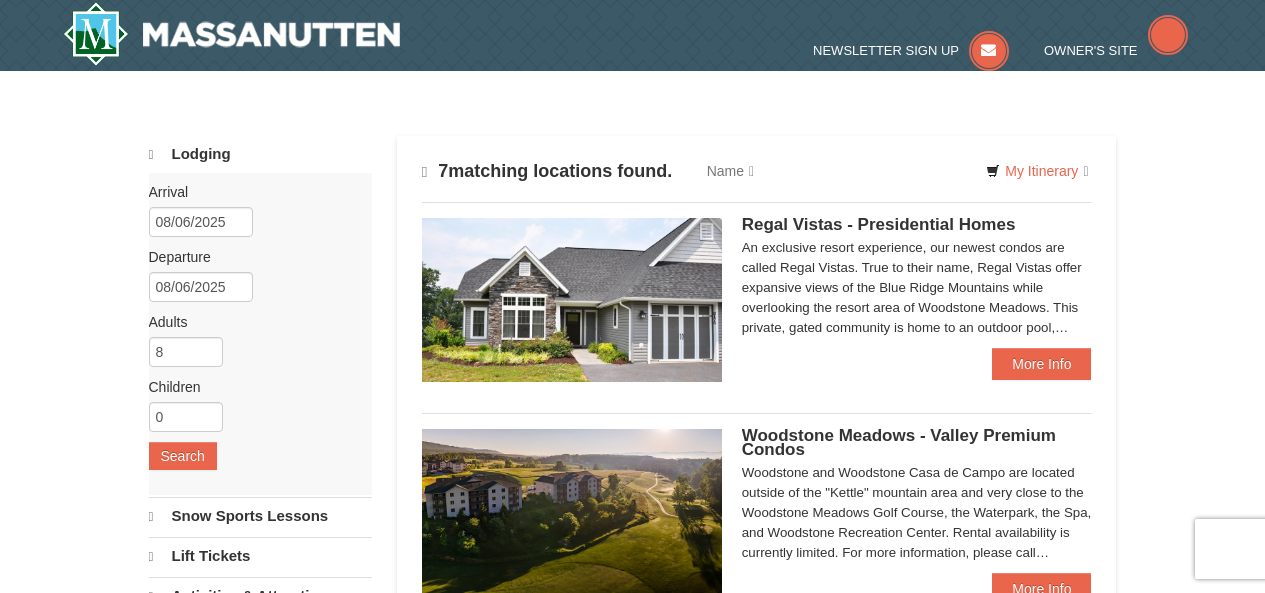 scroll, scrollTop: 0, scrollLeft: 0, axis: both 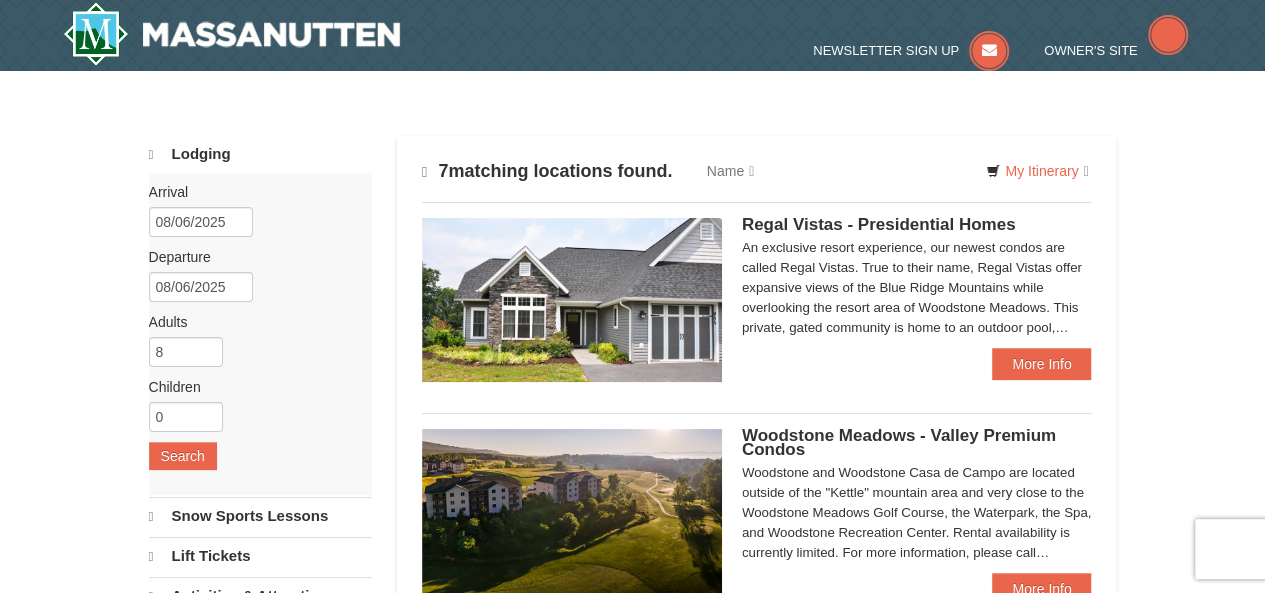 type 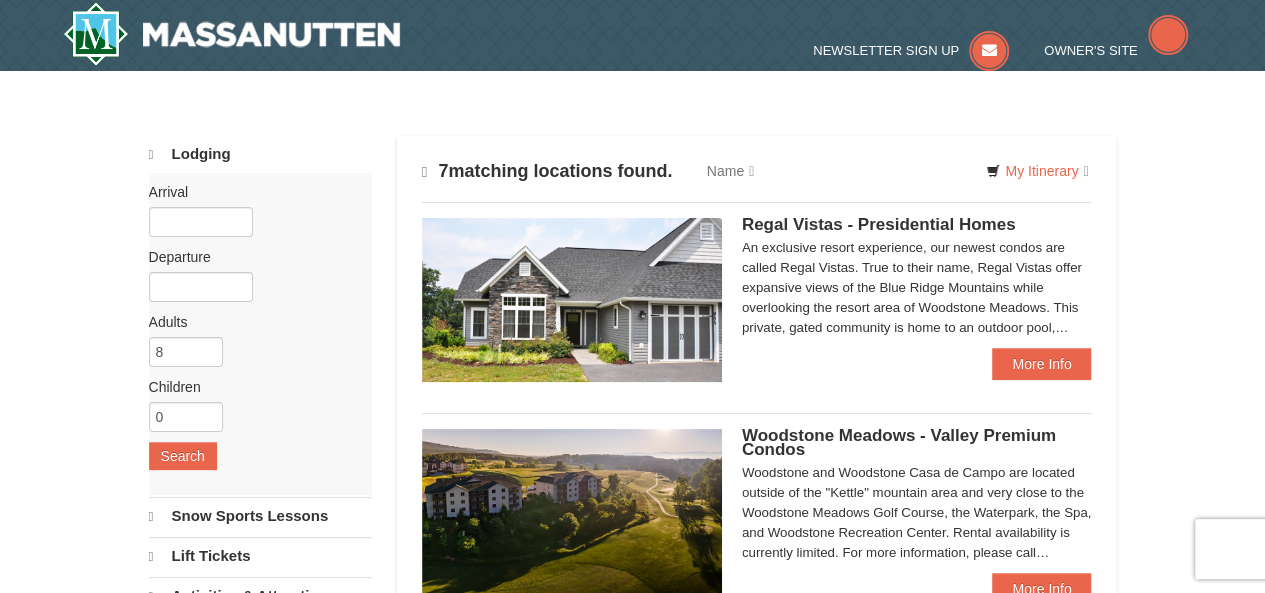 scroll, scrollTop: 0, scrollLeft: 0, axis: both 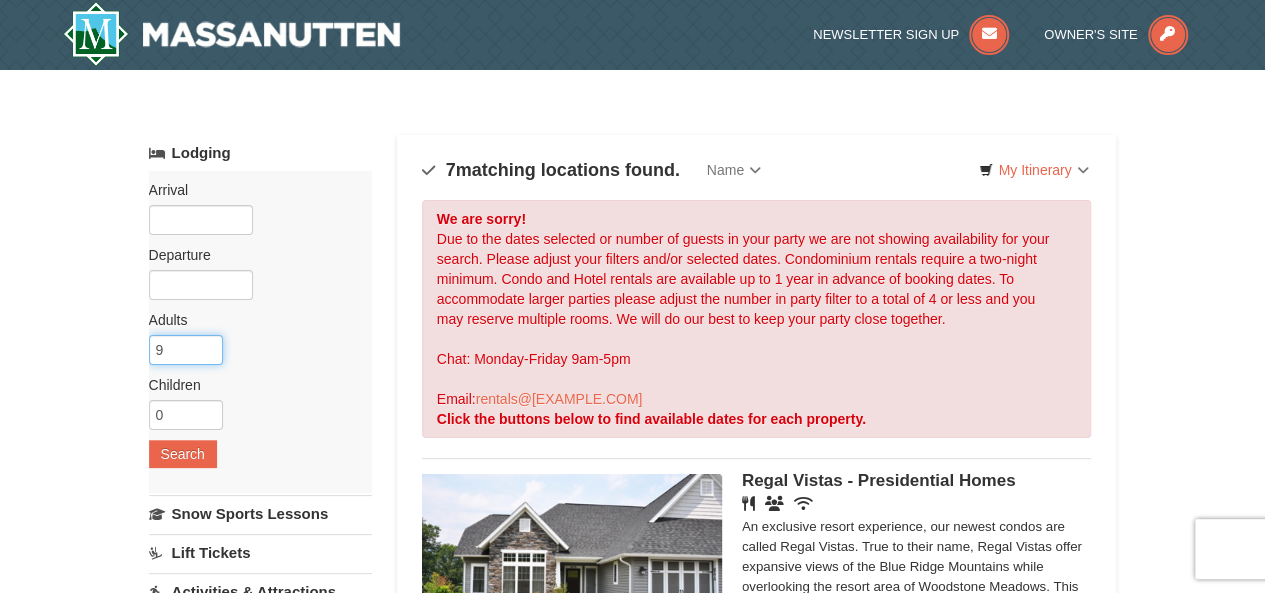 click on "9" at bounding box center [186, 350] 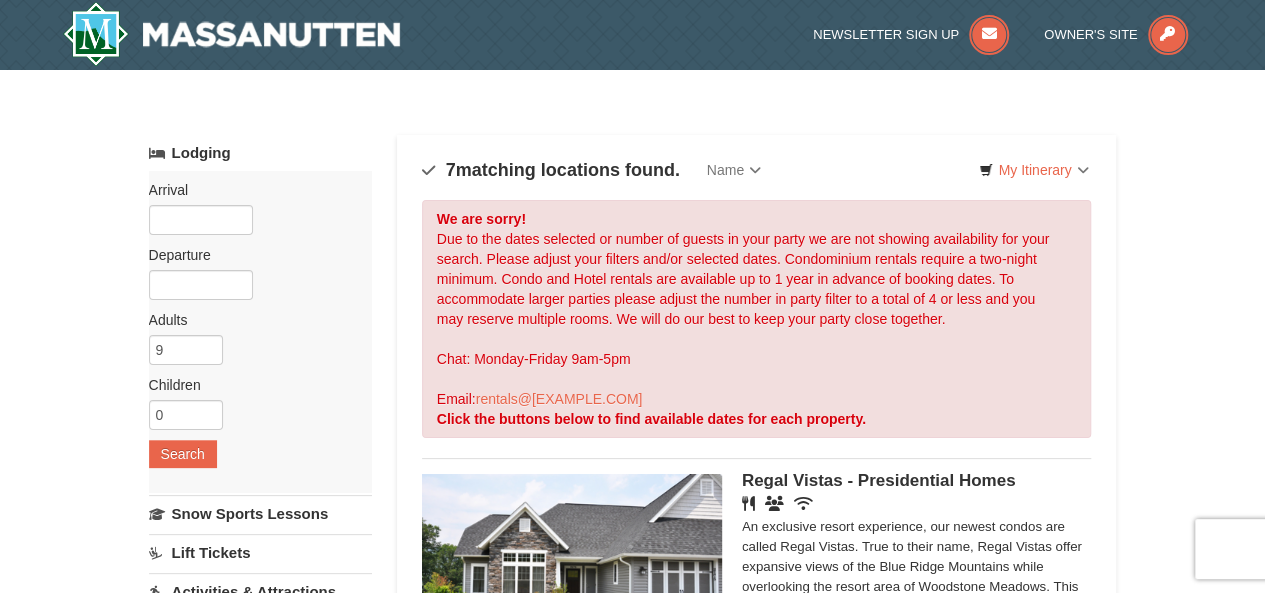 click on "Arrival Please format dates MM/DD/YYYY Please format dates MM/DD/YYYY
Departure Please format dates MM/DD/YYYY Please format dates MM/DD/YYYY
Adults Please format dates MM/DD/YYYY
9
Children Please format dates MM/DD/YYYY
0
Search" at bounding box center (260, 332) 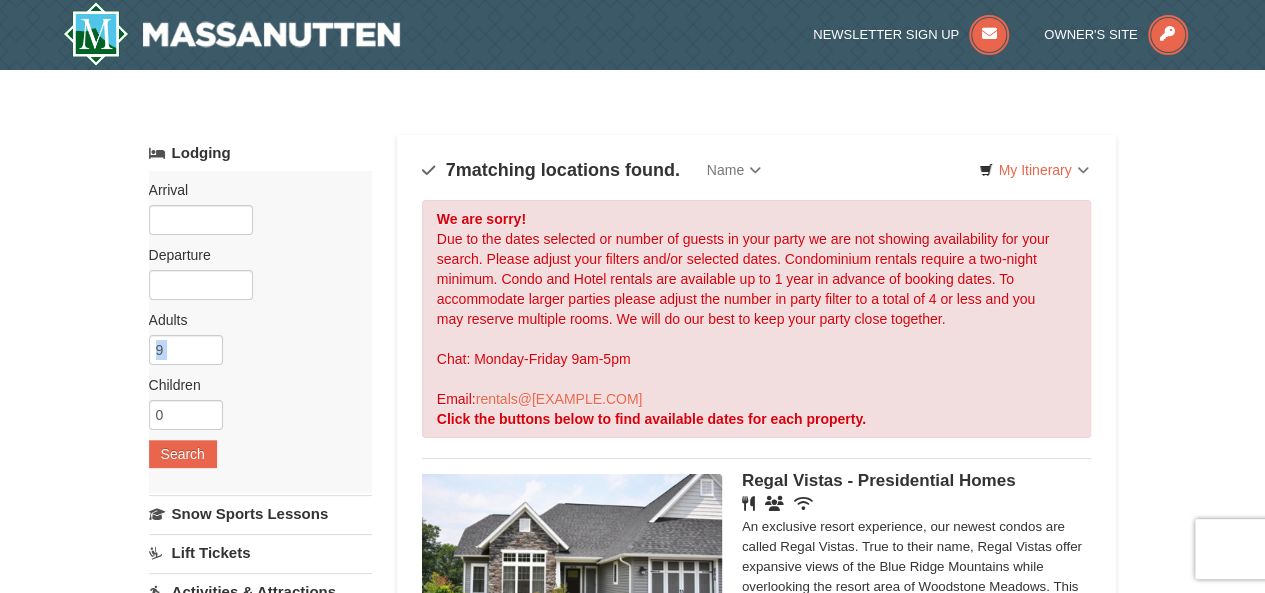 click on "Arrival Please format dates MM/DD/YYYY Please format dates MM/DD/YYYY
Departure Please format dates MM/DD/YYYY Please format dates MM/DD/YYYY
Adults Please format dates MM/DD/YYYY
9
Children Please format dates MM/DD/YYYY
0
Search" at bounding box center (260, 332) 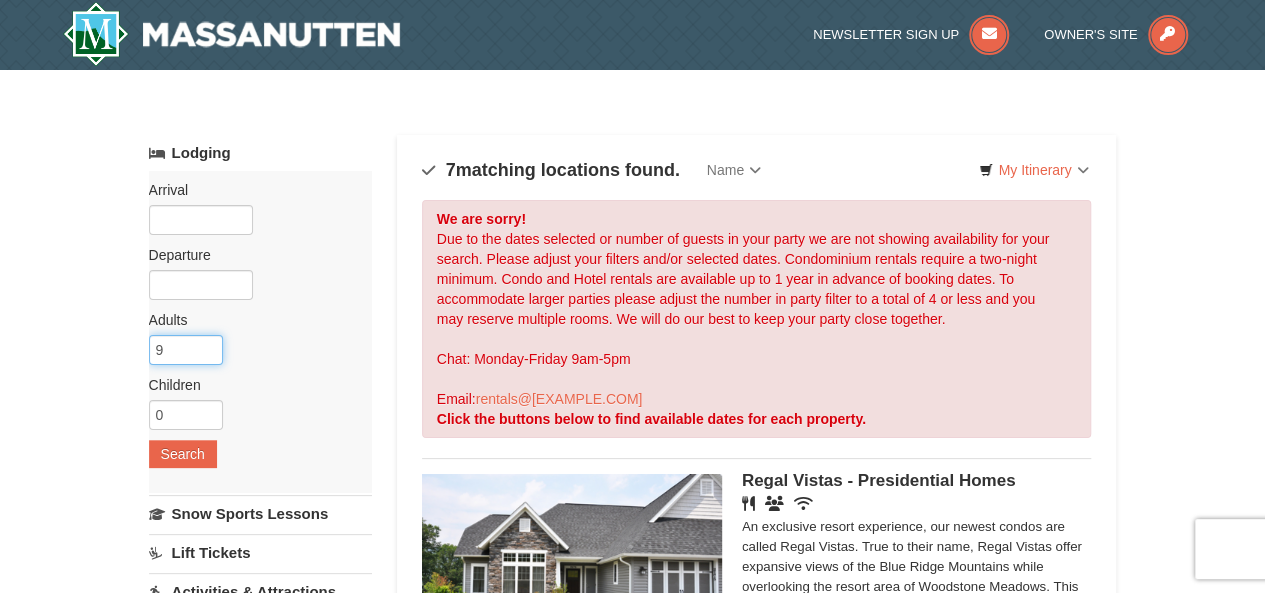 click on "9" at bounding box center (186, 350) 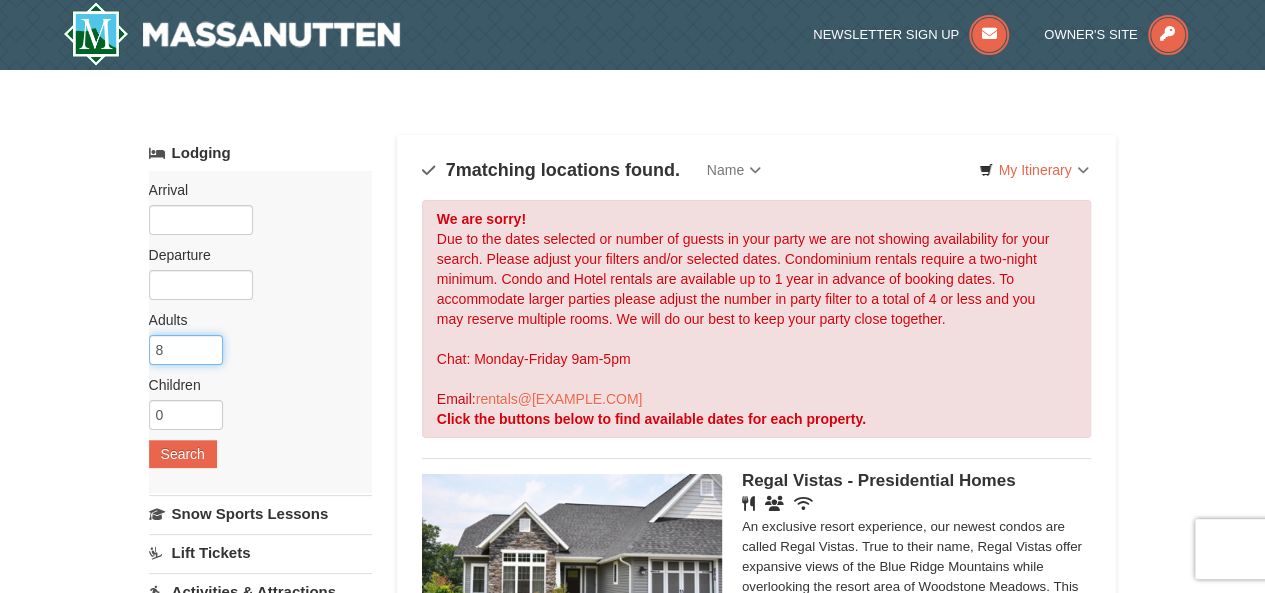 click on "8" at bounding box center (186, 350) 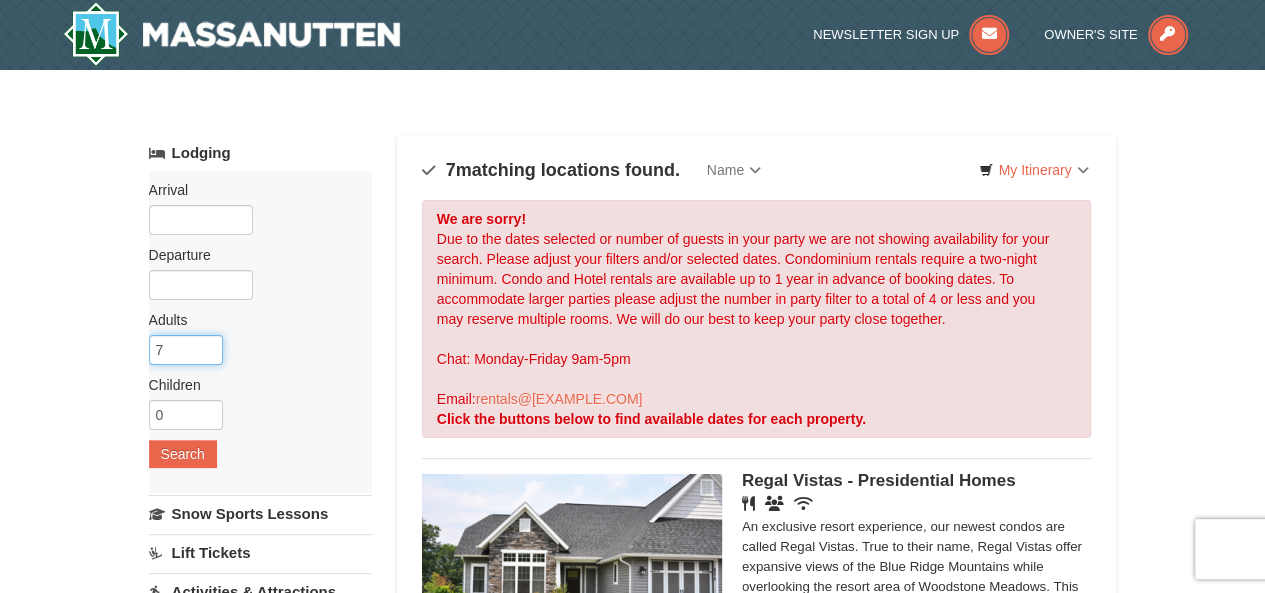 click on "7" at bounding box center [186, 350] 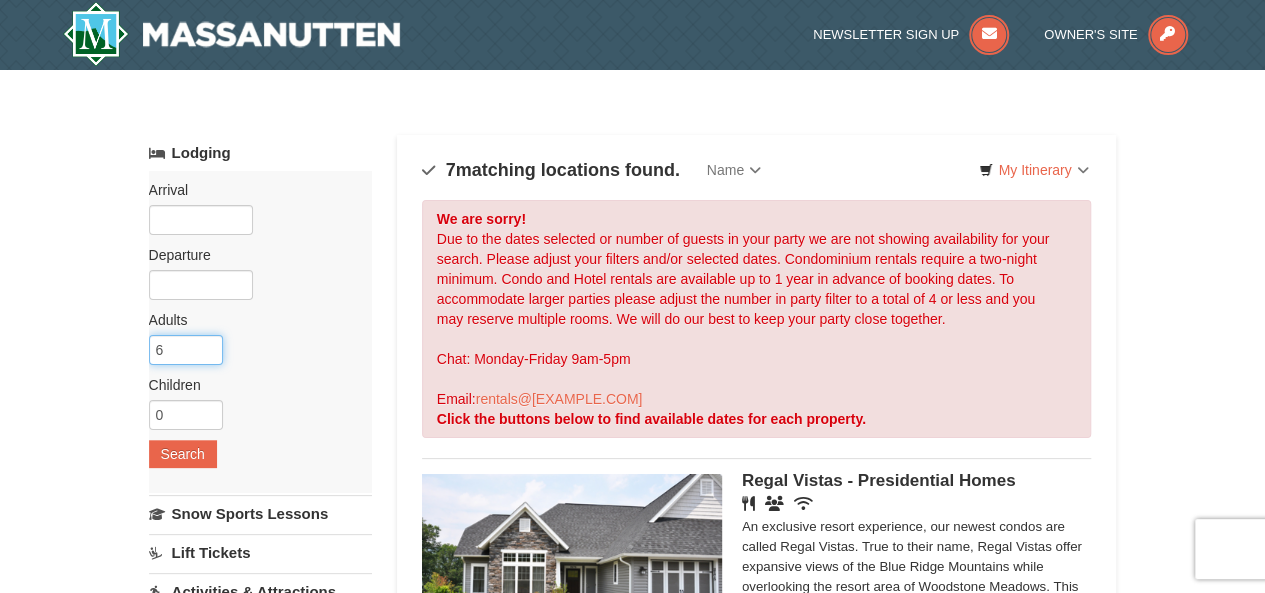 click on "6" at bounding box center [186, 350] 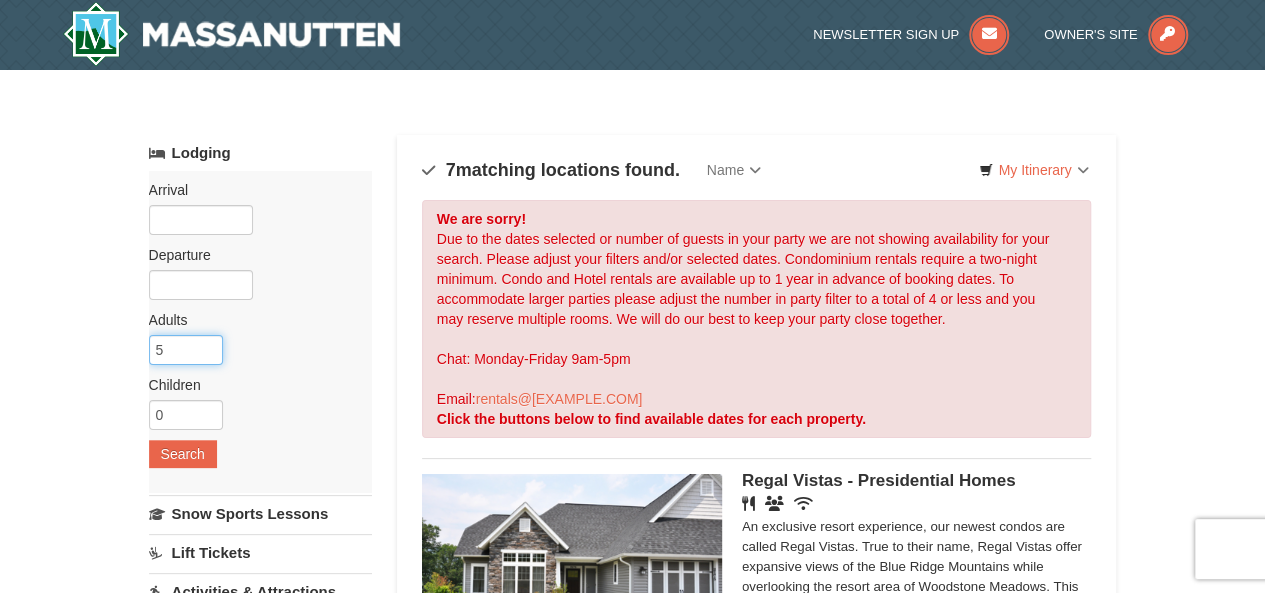 click on "5" at bounding box center (186, 350) 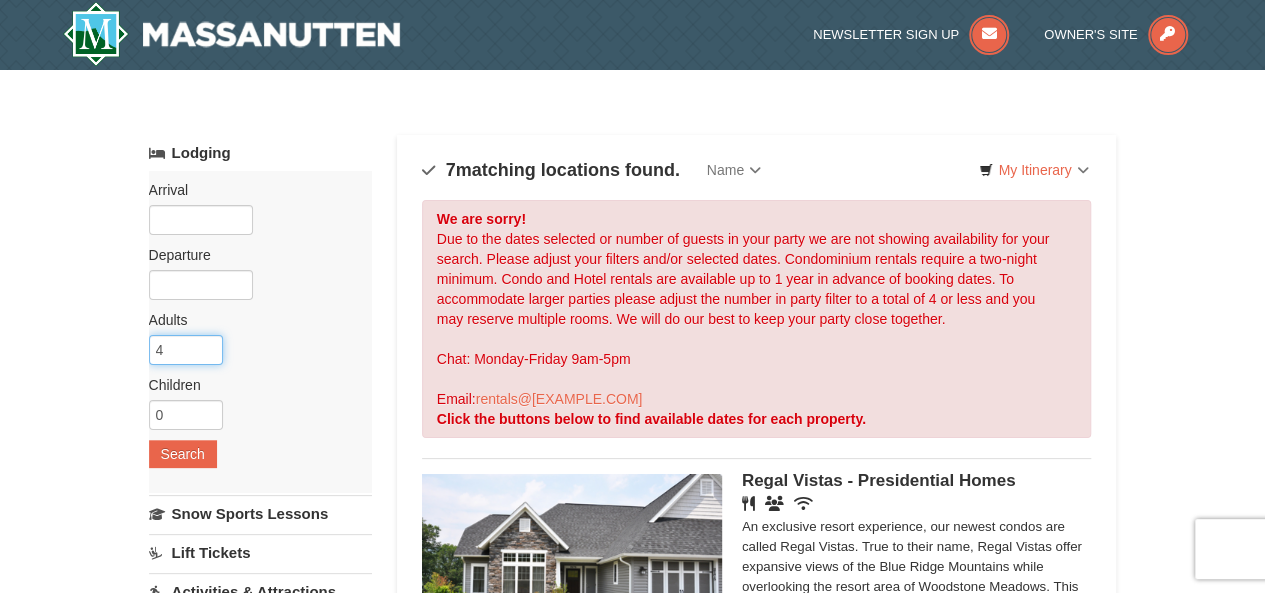 type on "4" 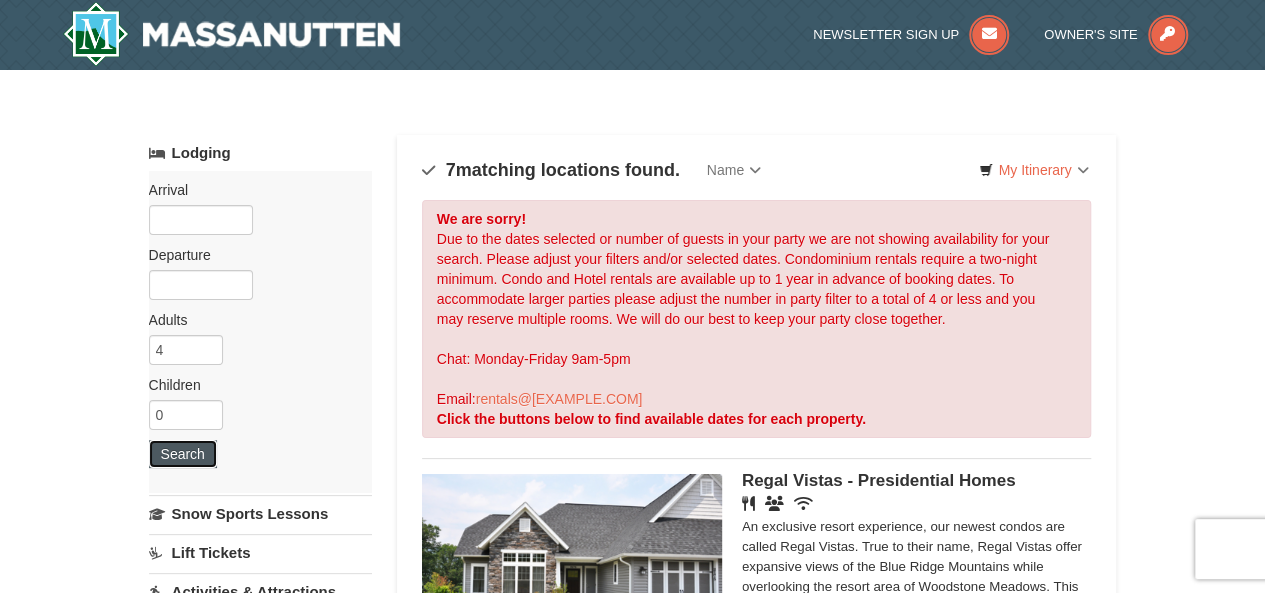 click on "Search" at bounding box center [183, 454] 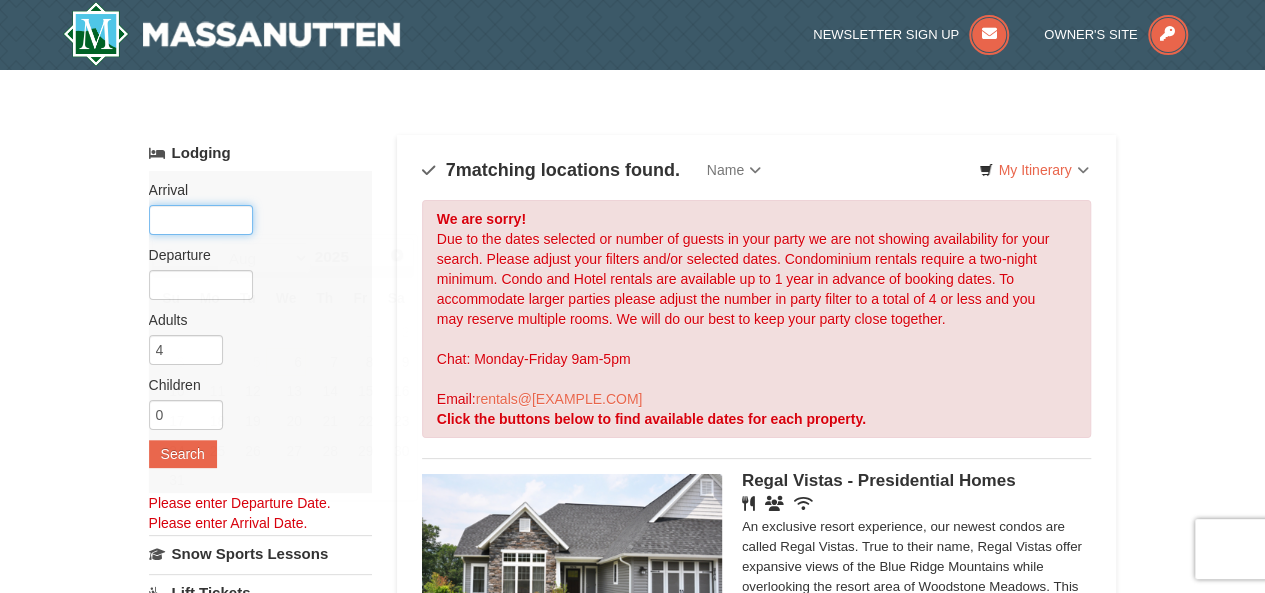 click at bounding box center [201, 220] 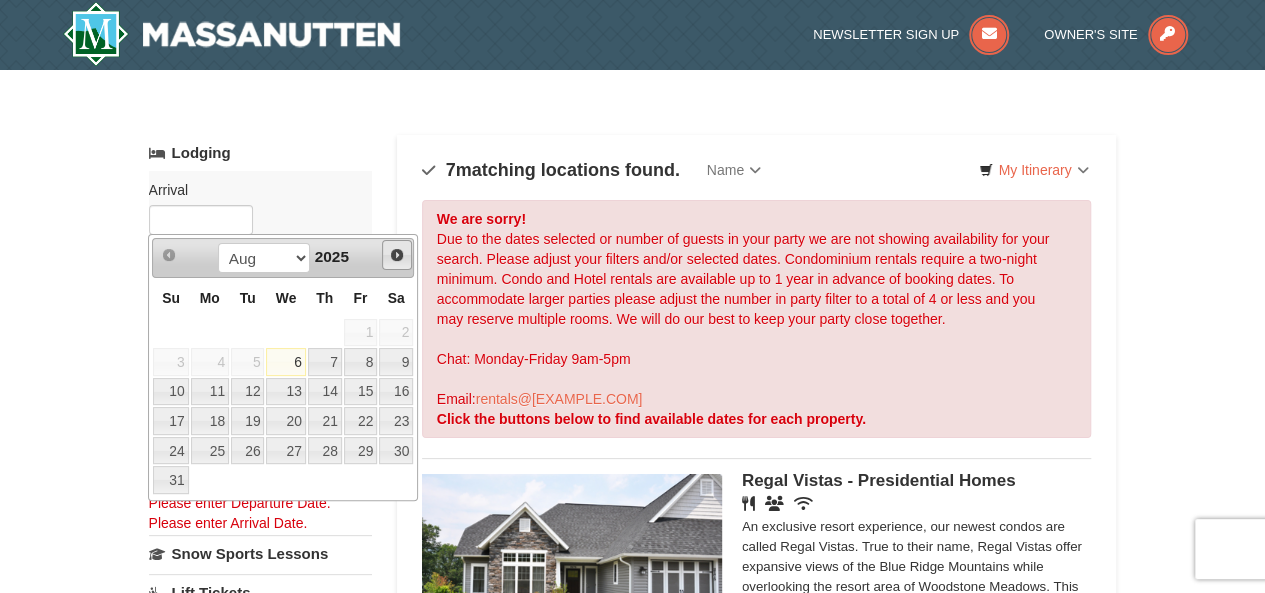 click on "Next" at bounding box center [397, 255] 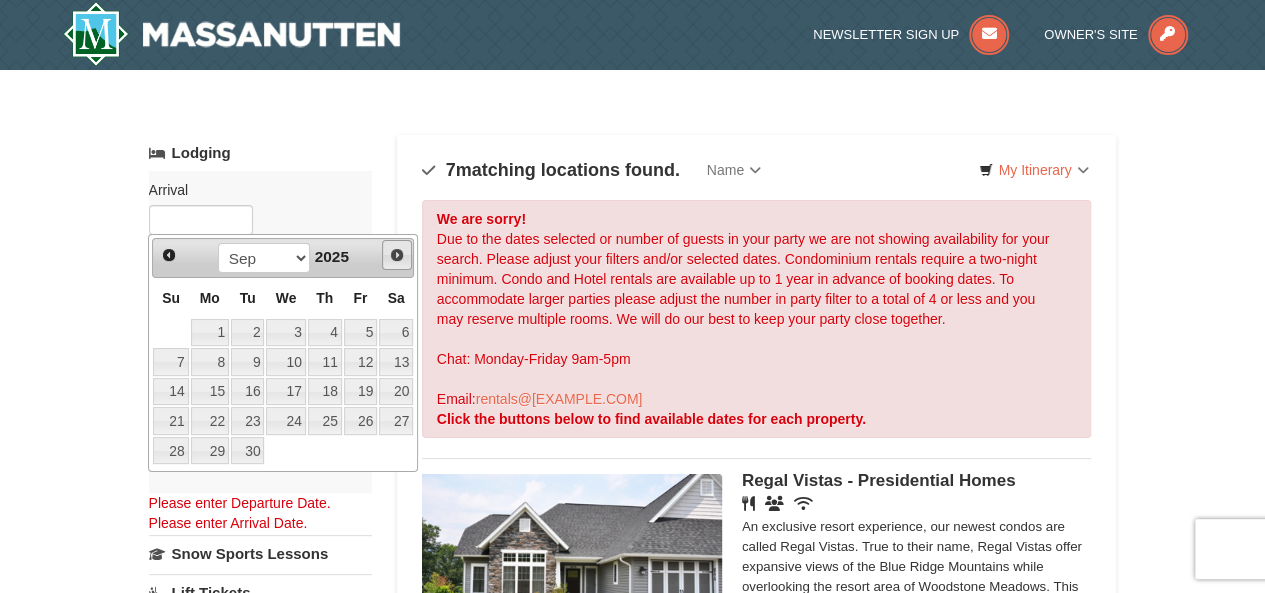 click on "Next" at bounding box center (397, 255) 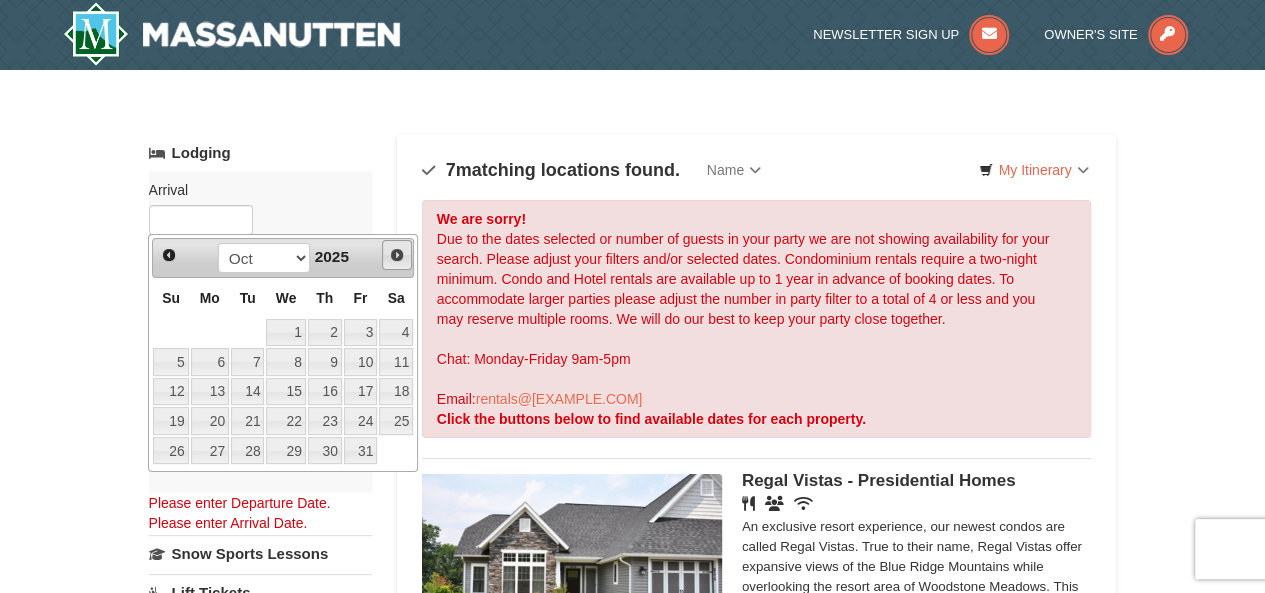 click on "Next" at bounding box center (397, 255) 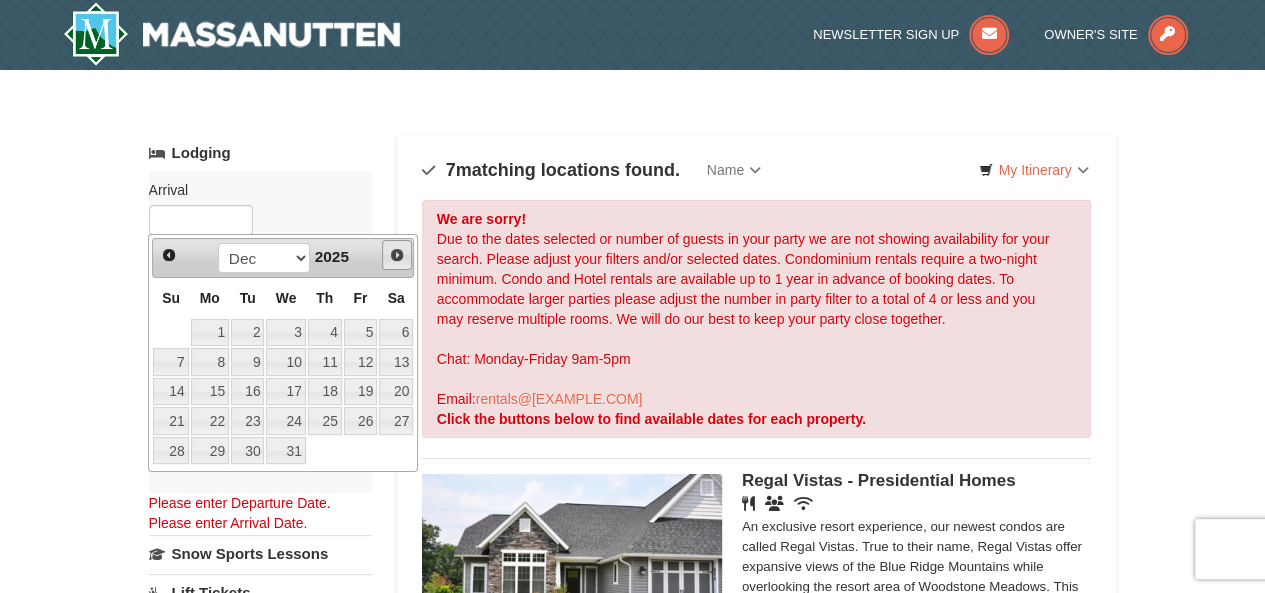 click on "Next" at bounding box center (397, 255) 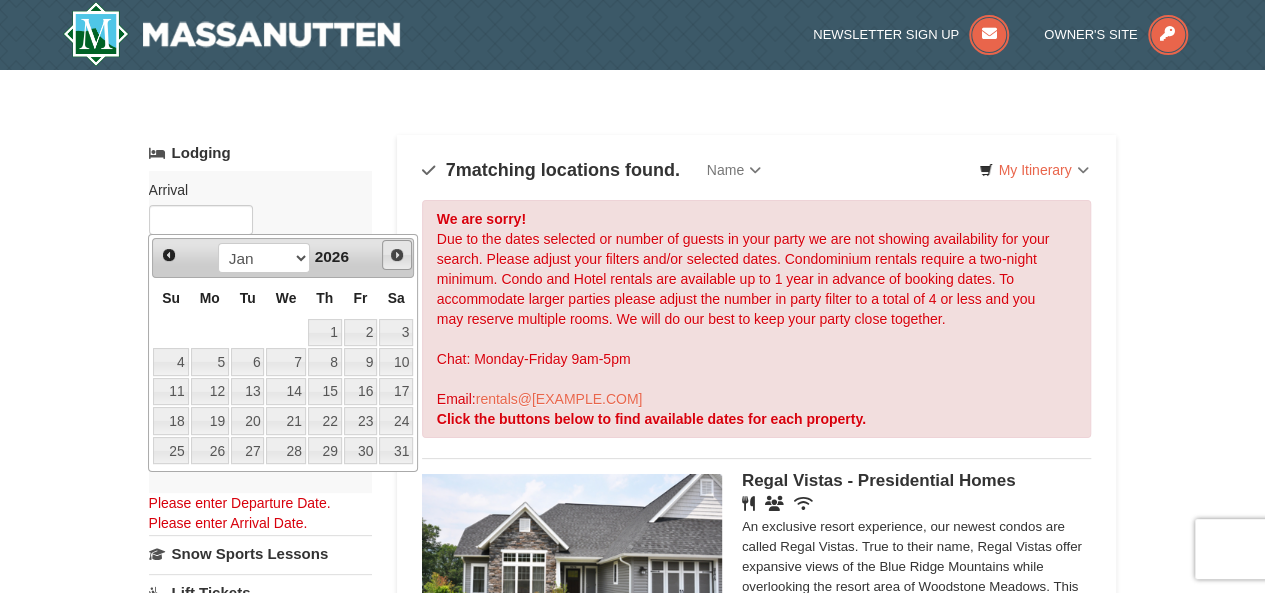 click on "Next" at bounding box center [397, 255] 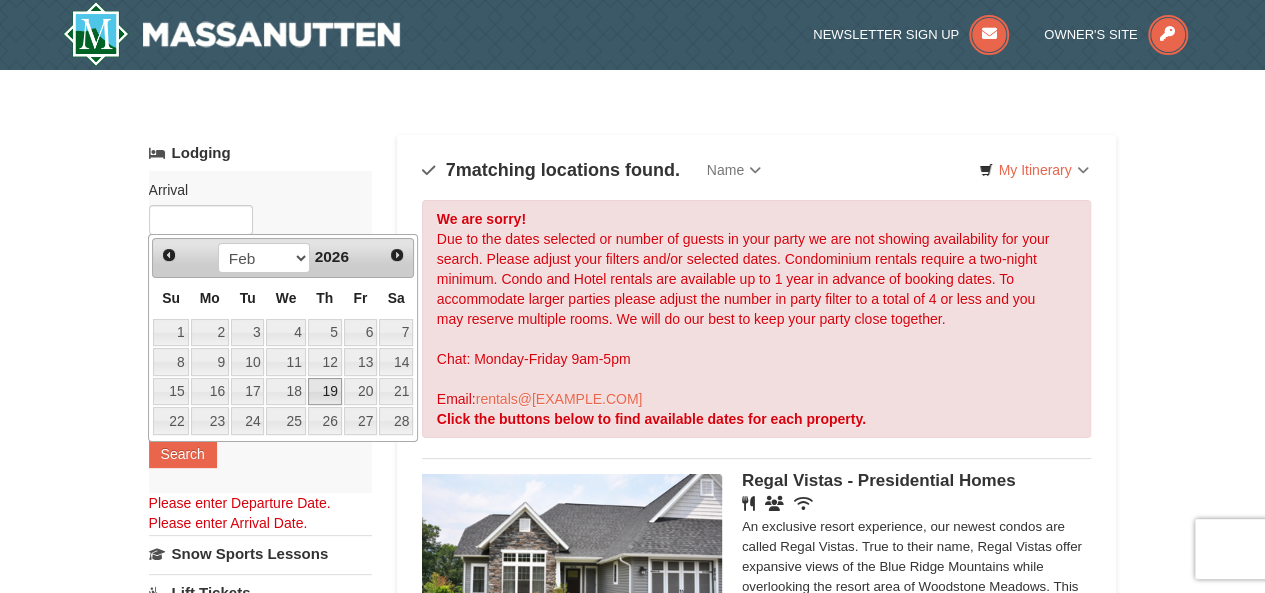 click on "19" at bounding box center (325, 392) 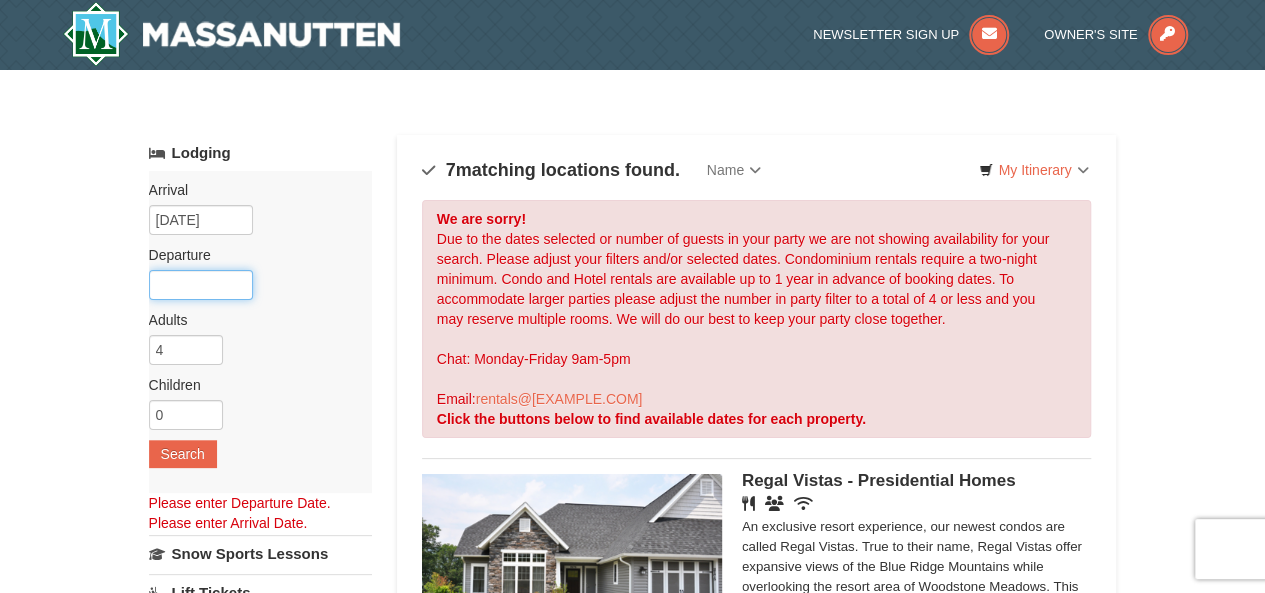 click at bounding box center (201, 285) 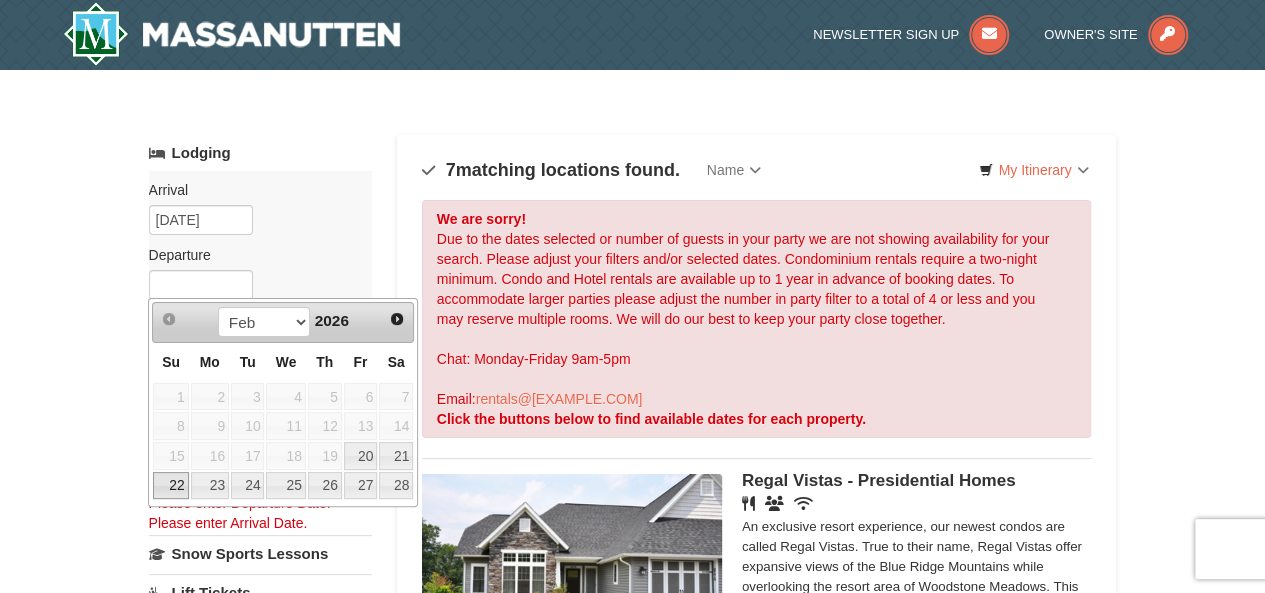 click on "22" at bounding box center [170, 486] 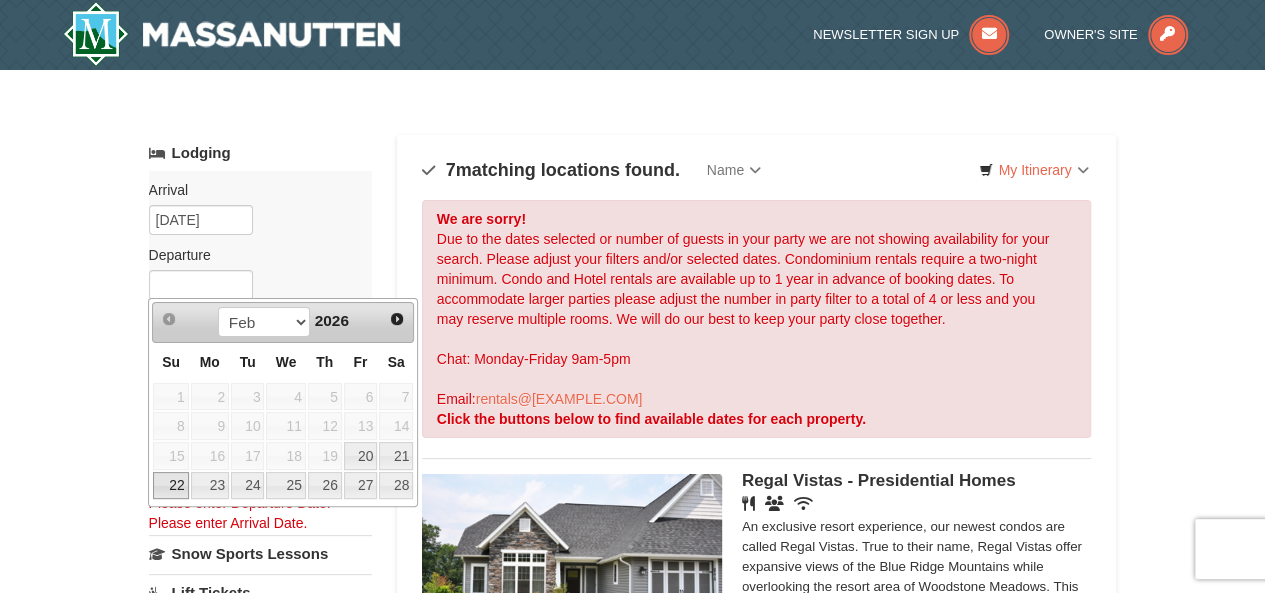 type on "02/22/2026" 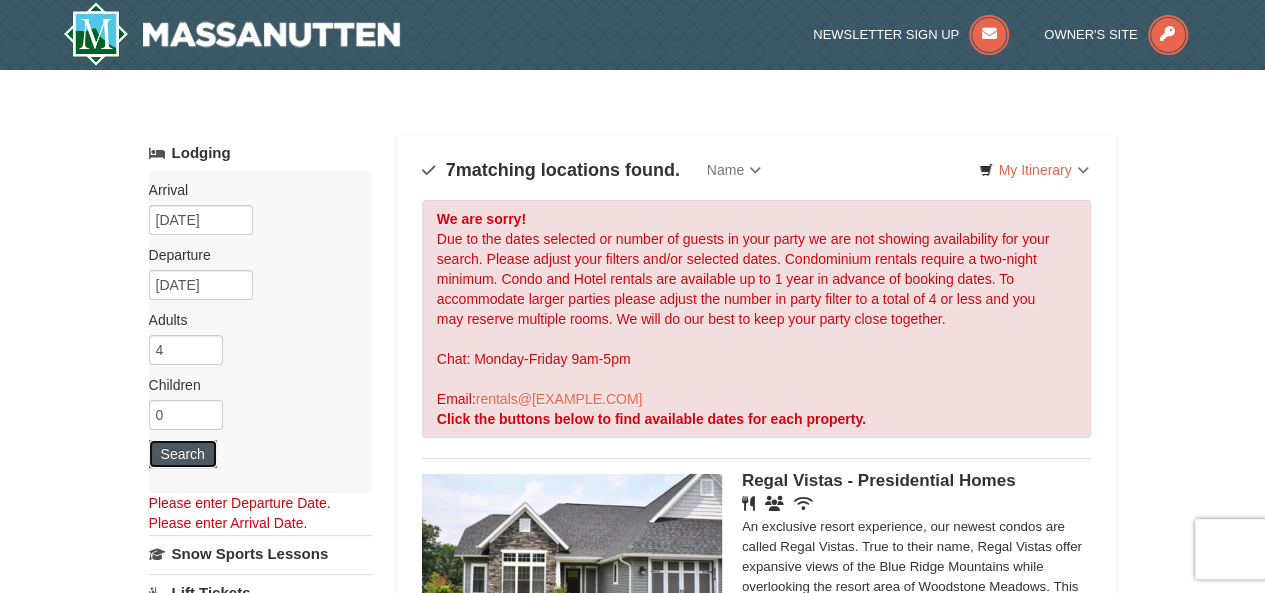click on "Search" at bounding box center (183, 454) 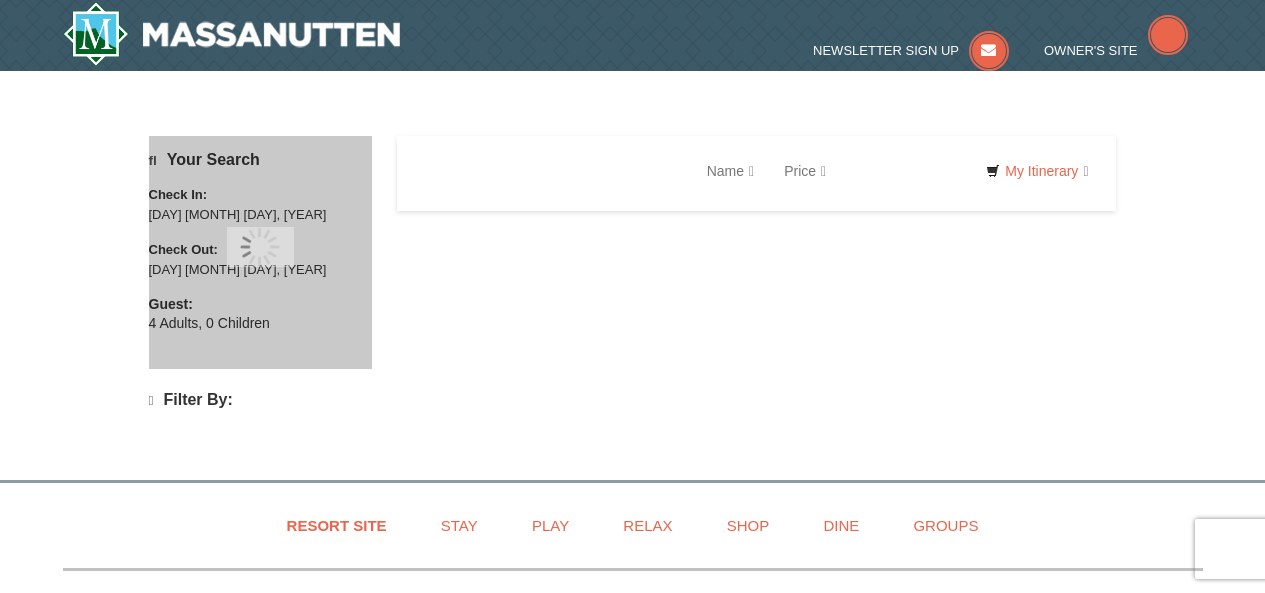 scroll, scrollTop: 0, scrollLeft: 0, axis: both 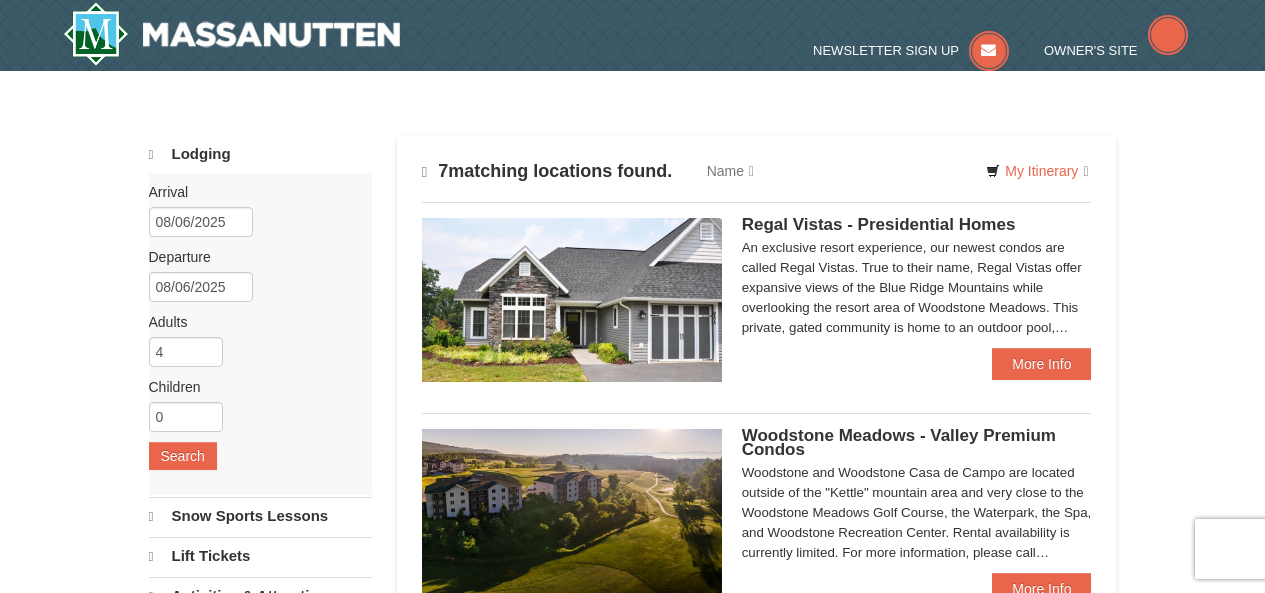 type 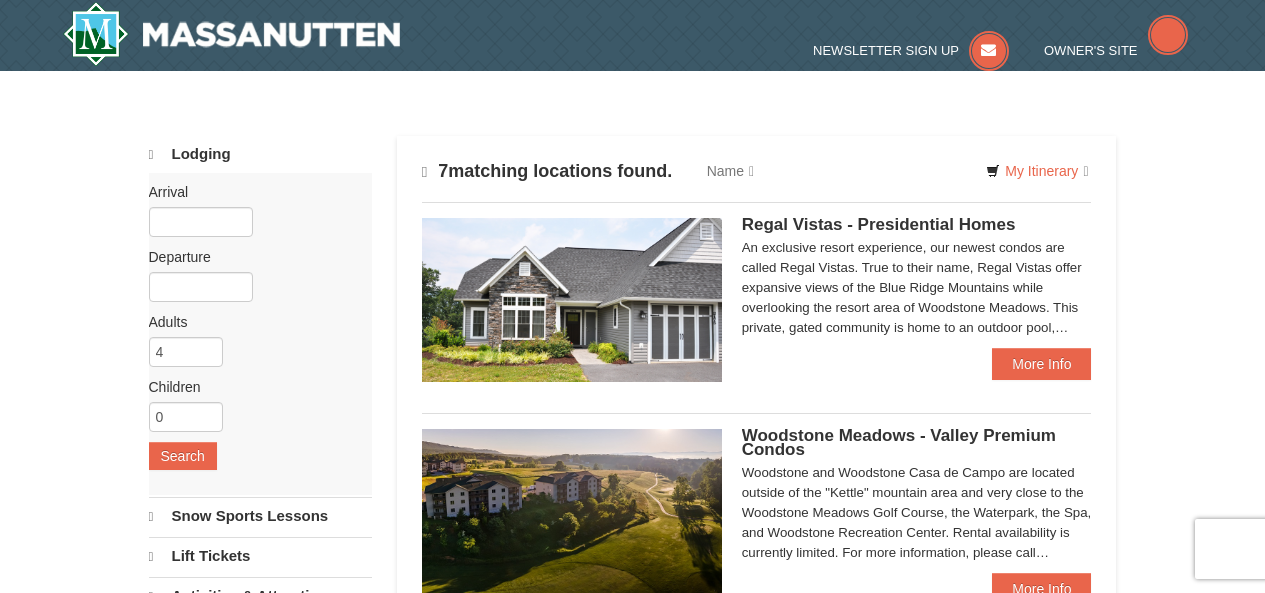 scroll, scrollTop: 0, scrollLeft: 0, axis: both 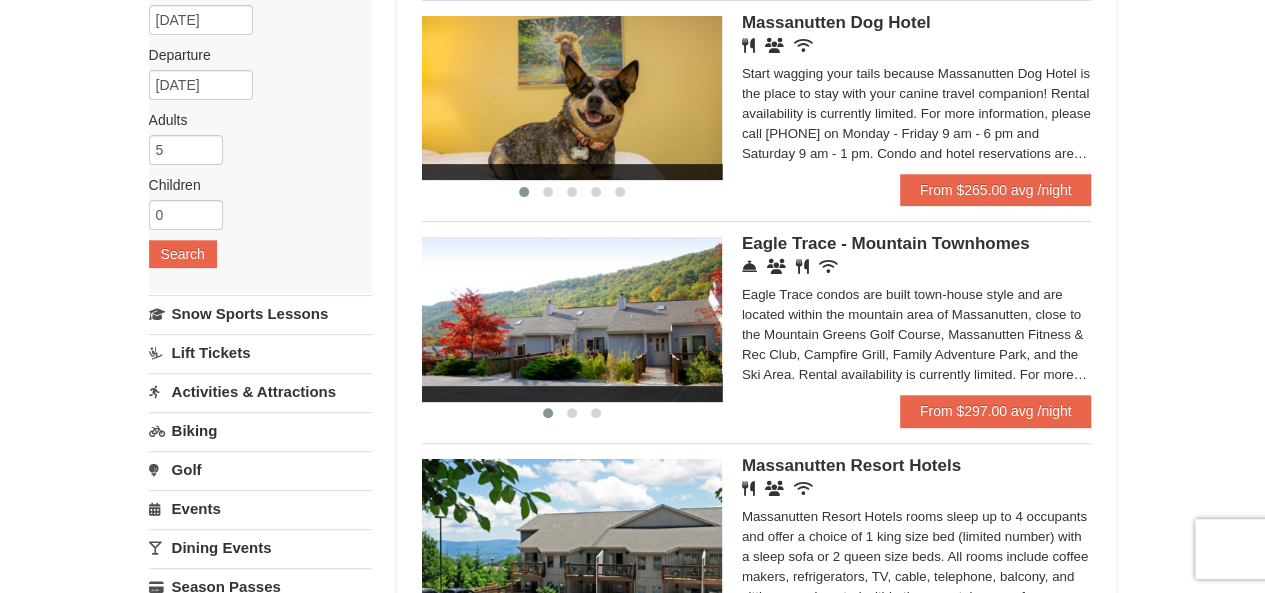 click at bounding box center [572, 319] 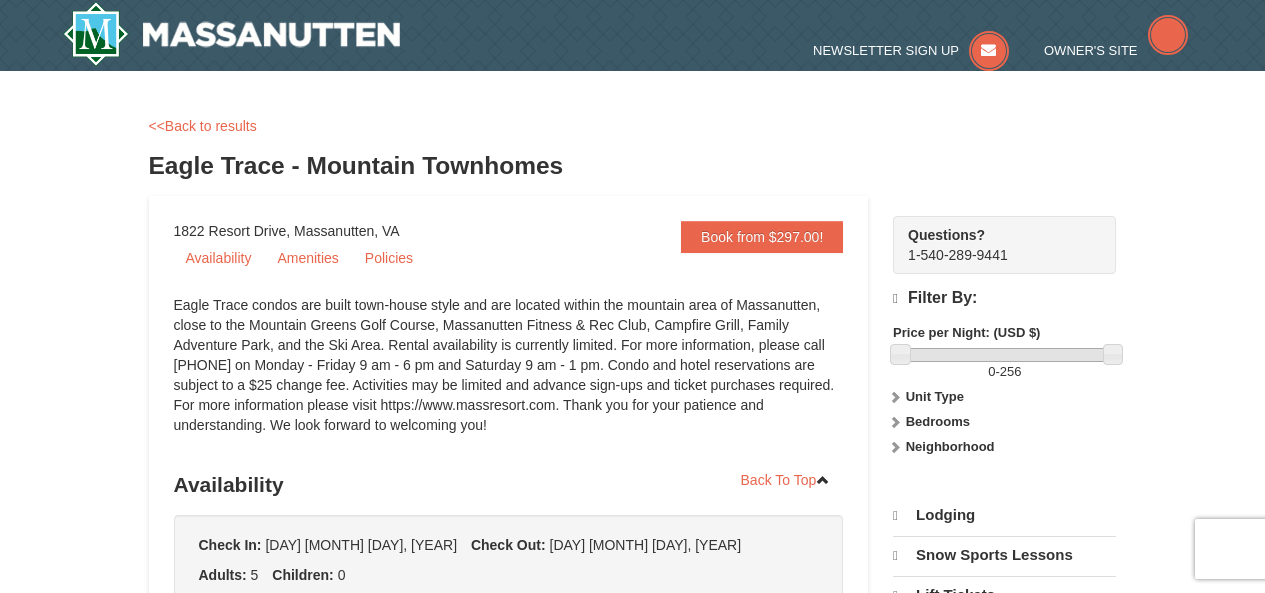 scroll, scrollTop: 0, scrollLeft: 0, axis: both 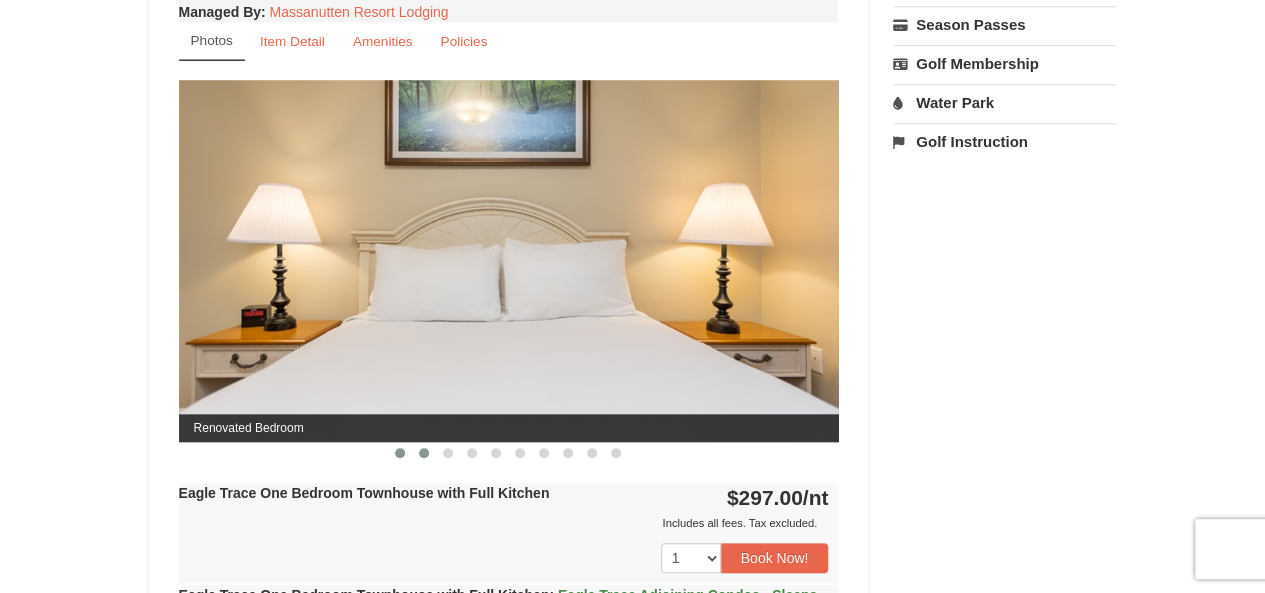 click at bounding box center [424, 453] 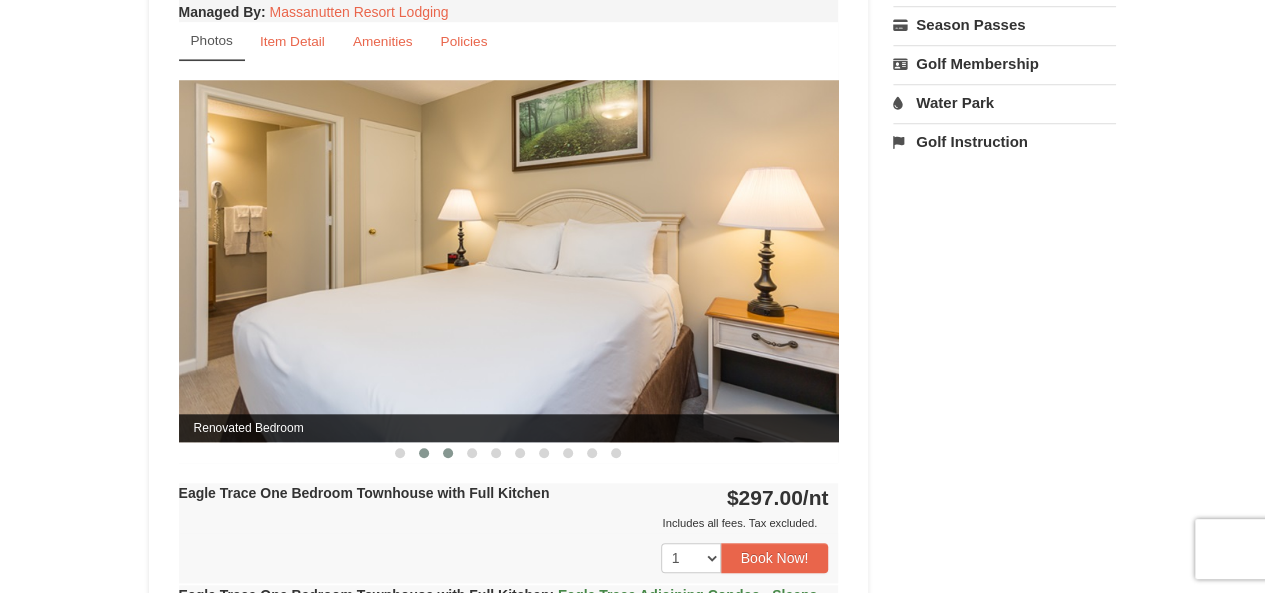 click at bounding box center [448, 453] 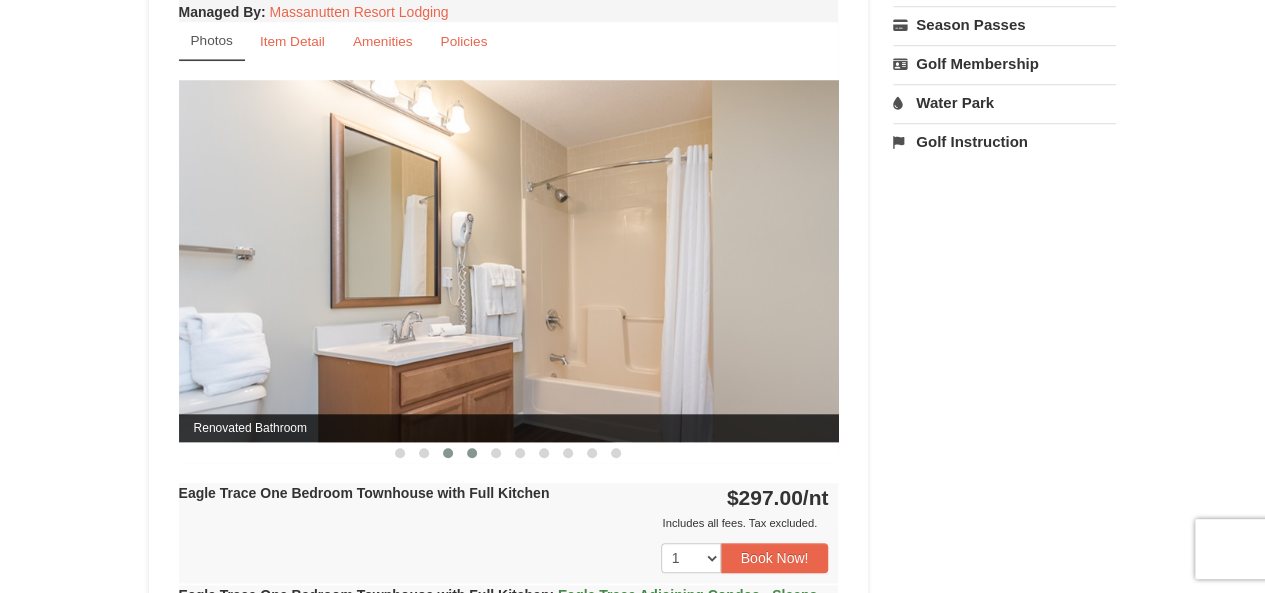 click at bounding box center (472, 453) 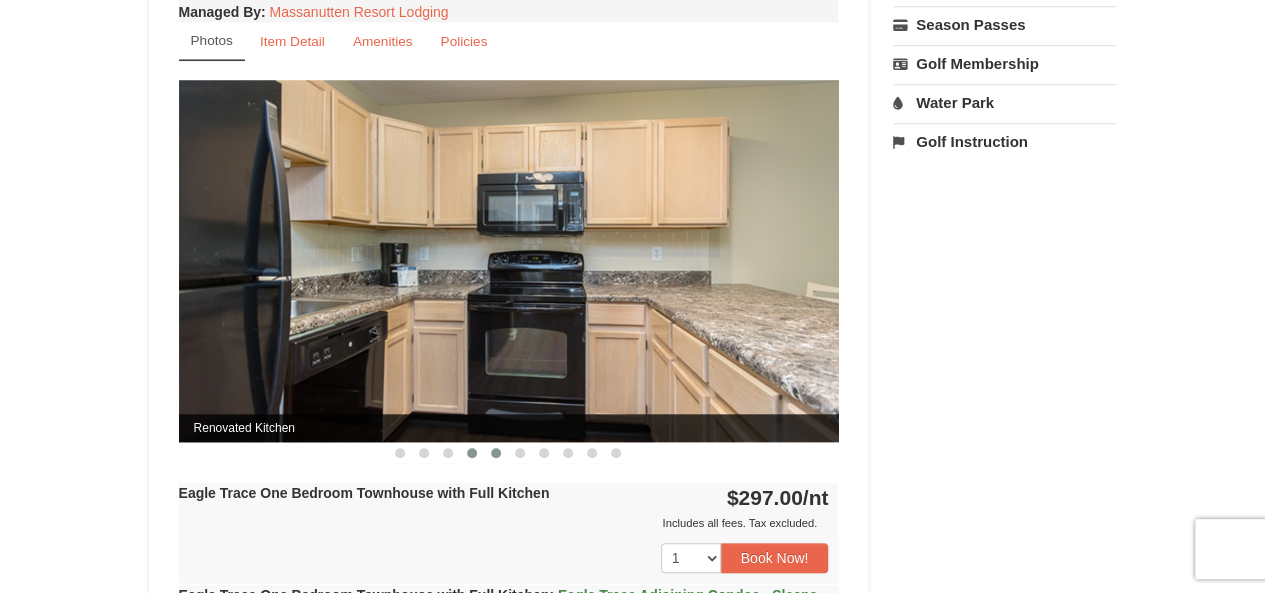 click at bounding box center [496, 453] 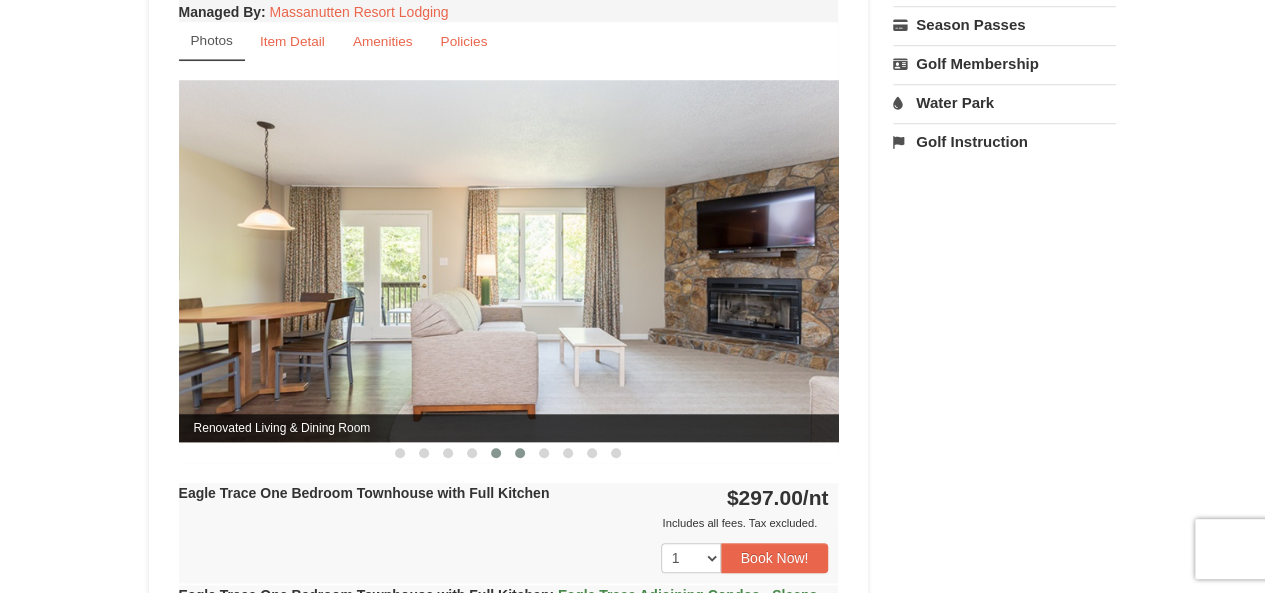 click at bounding box center [520, 453] 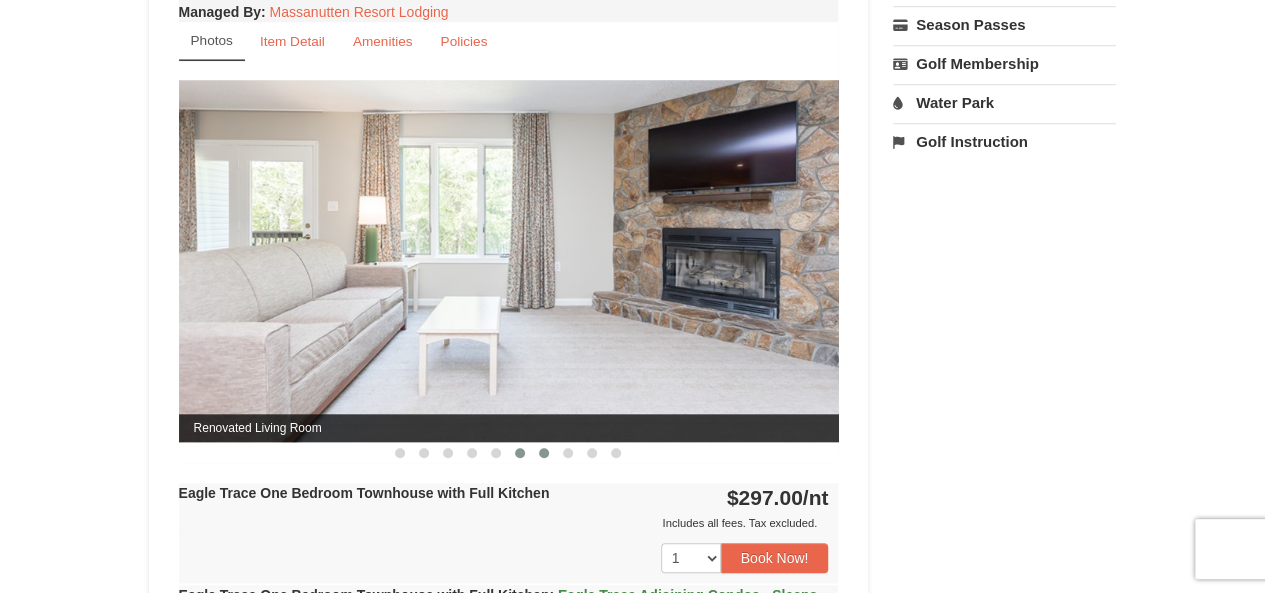 click at bounding box center (544, 453) 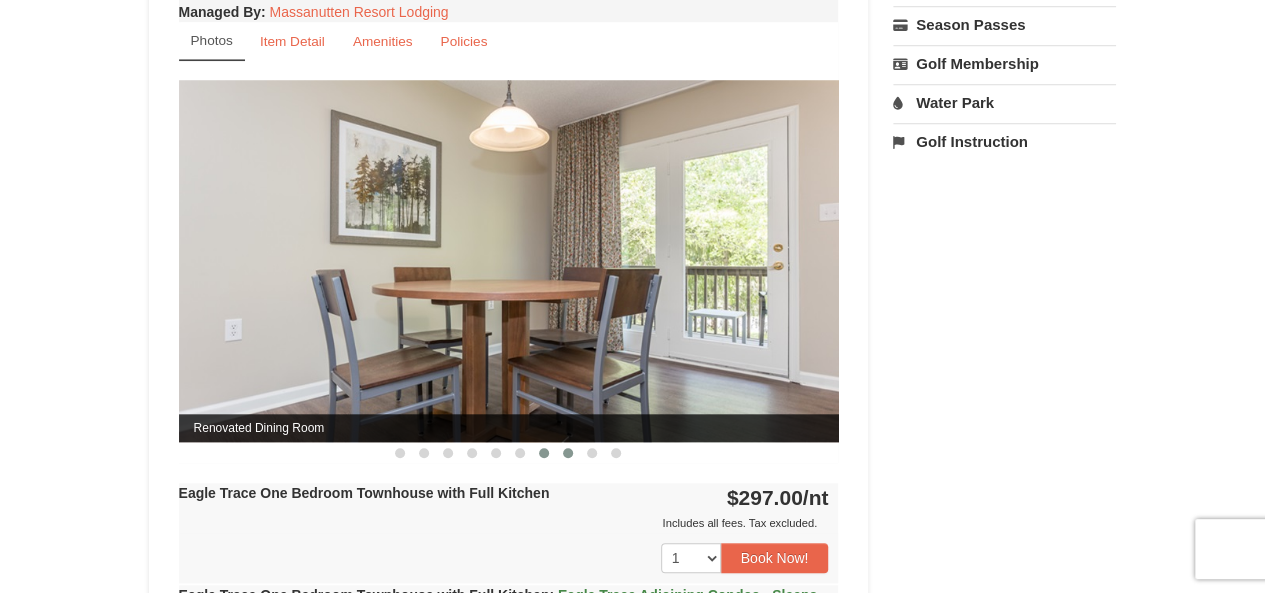 click at bounding box center [568, 453] 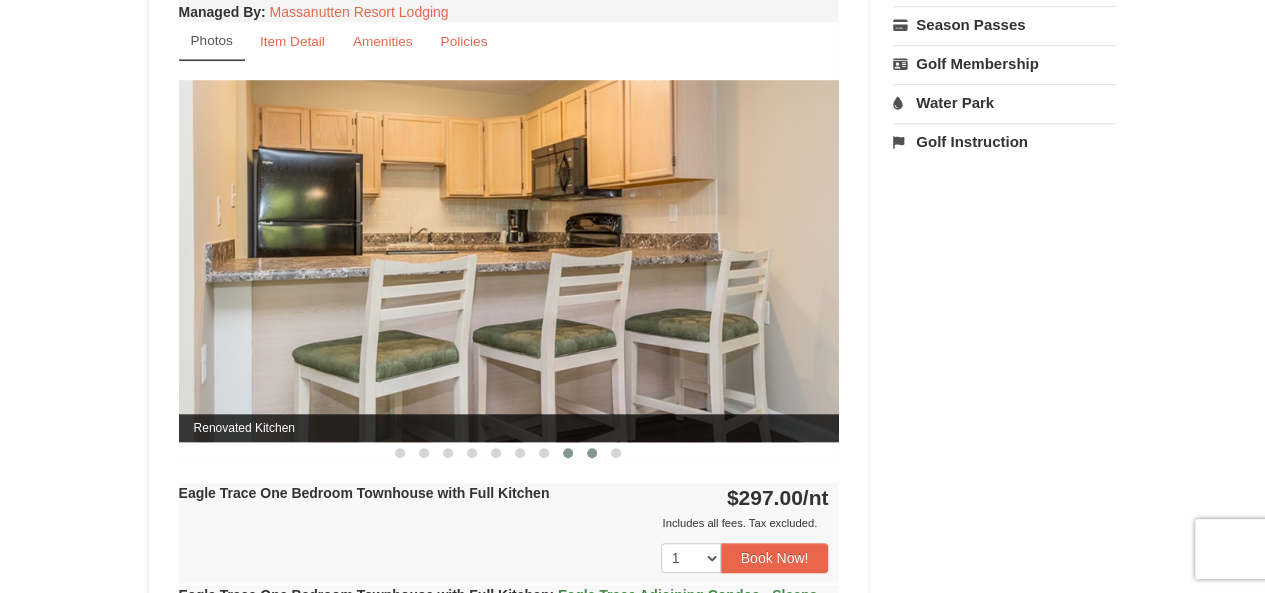 click at bounding box center (592, 453) 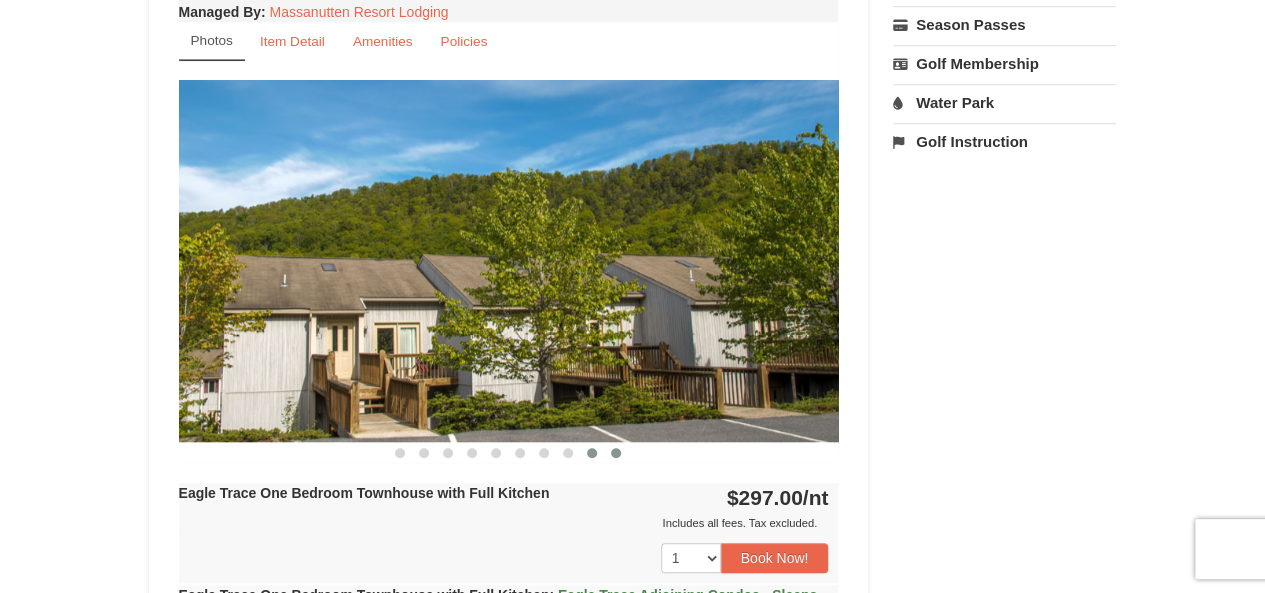 click at bounding box center (616, 453) 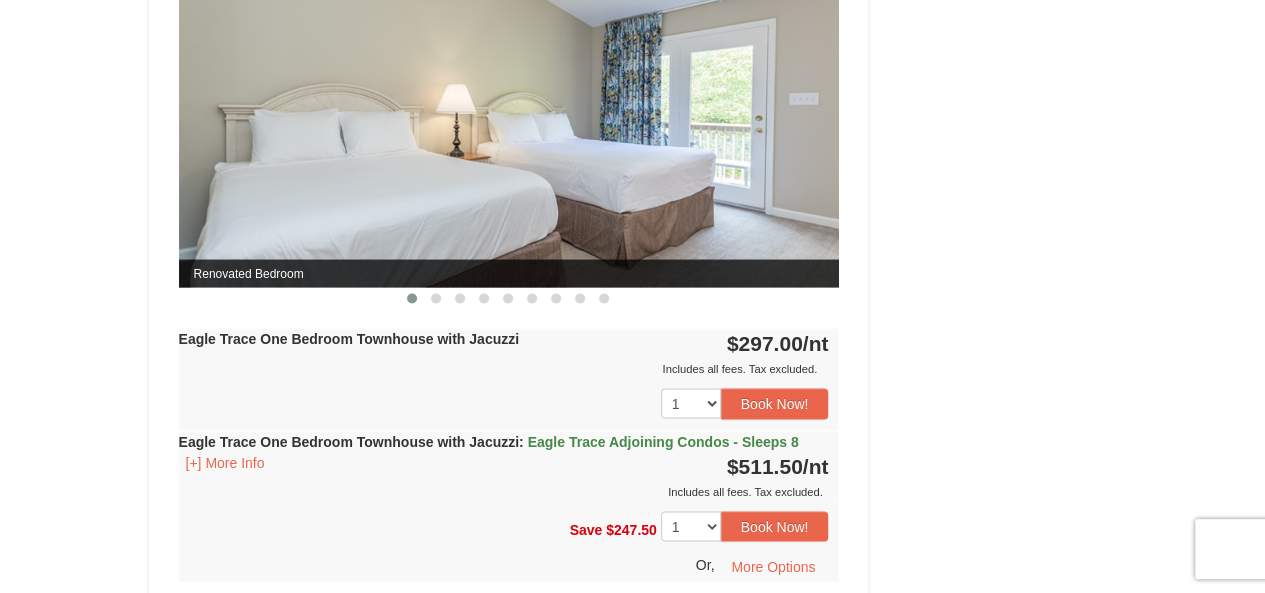 scroll, scrollTop: 1800, scrollLeft: 0, axis: vertical 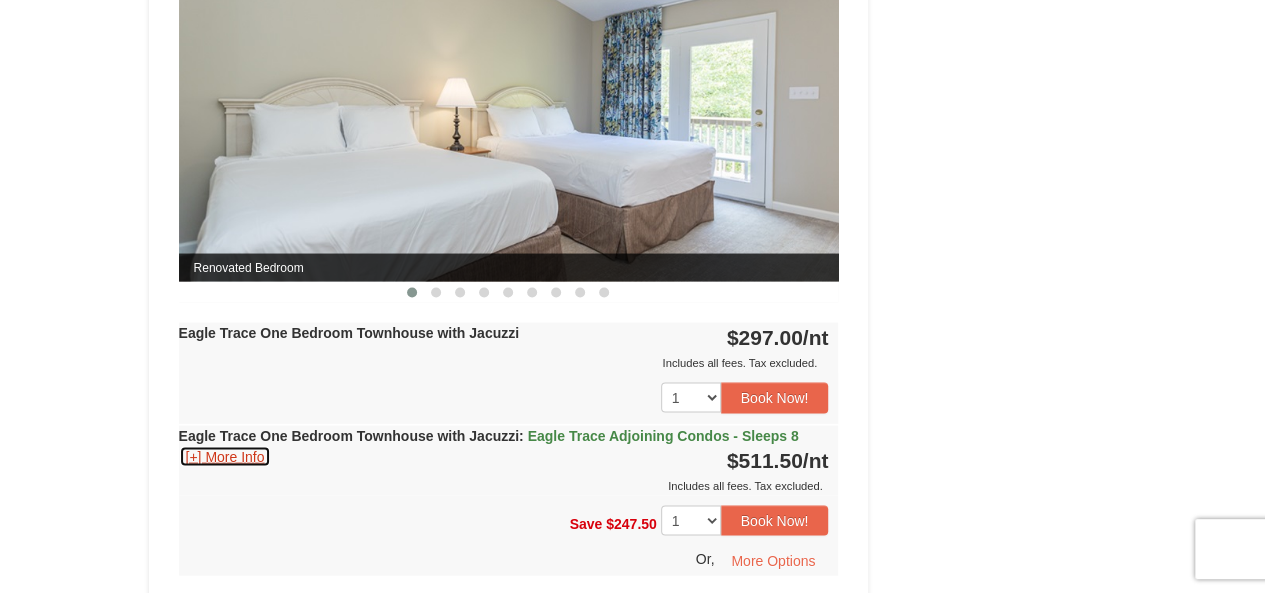 click on "[+] More Info" at bounding box center [225, 456] 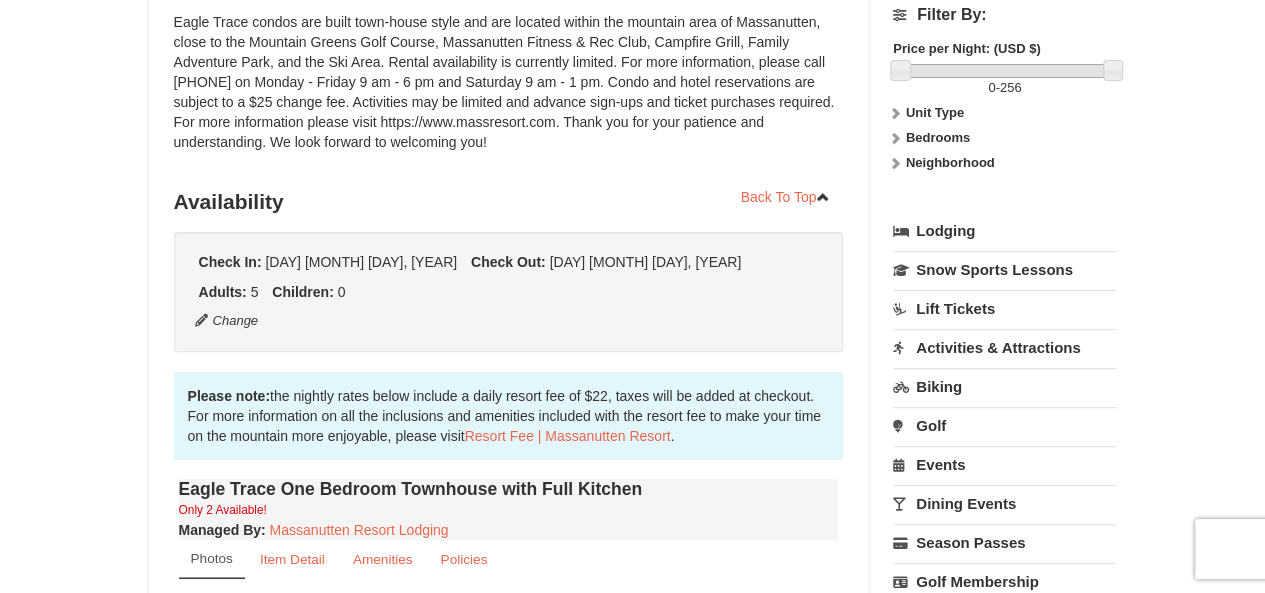 scroll, scrollTop: 0, scrollLeft: 0, axis: both 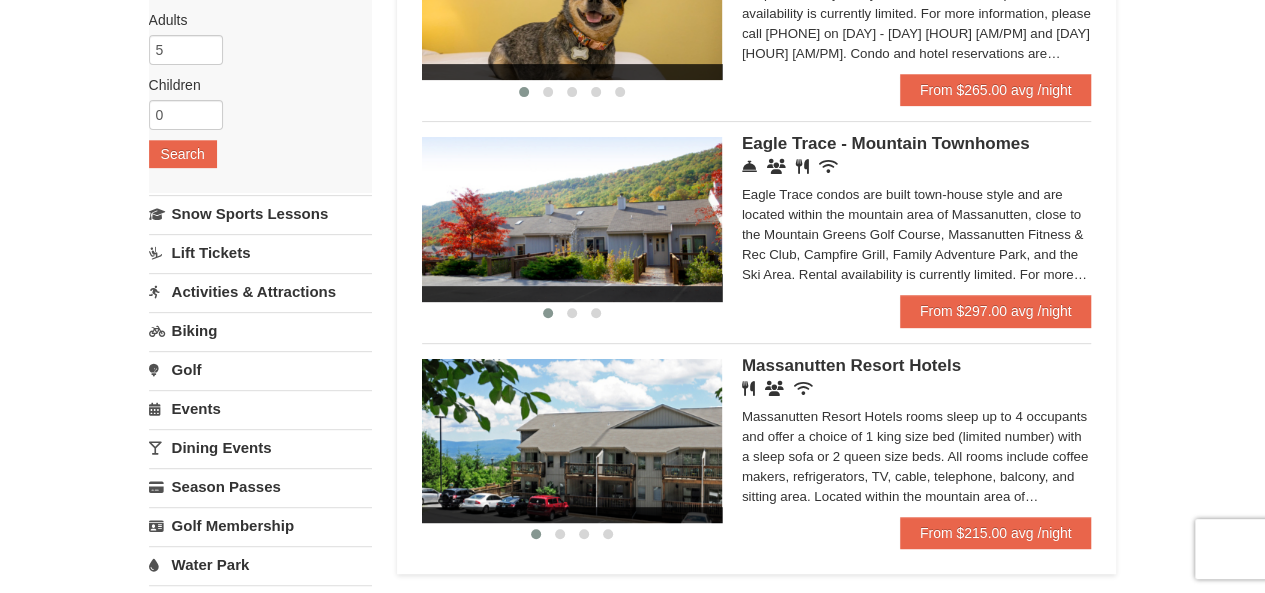click on "Massanutten Resort Hotels" at bounding box center (851, 365) 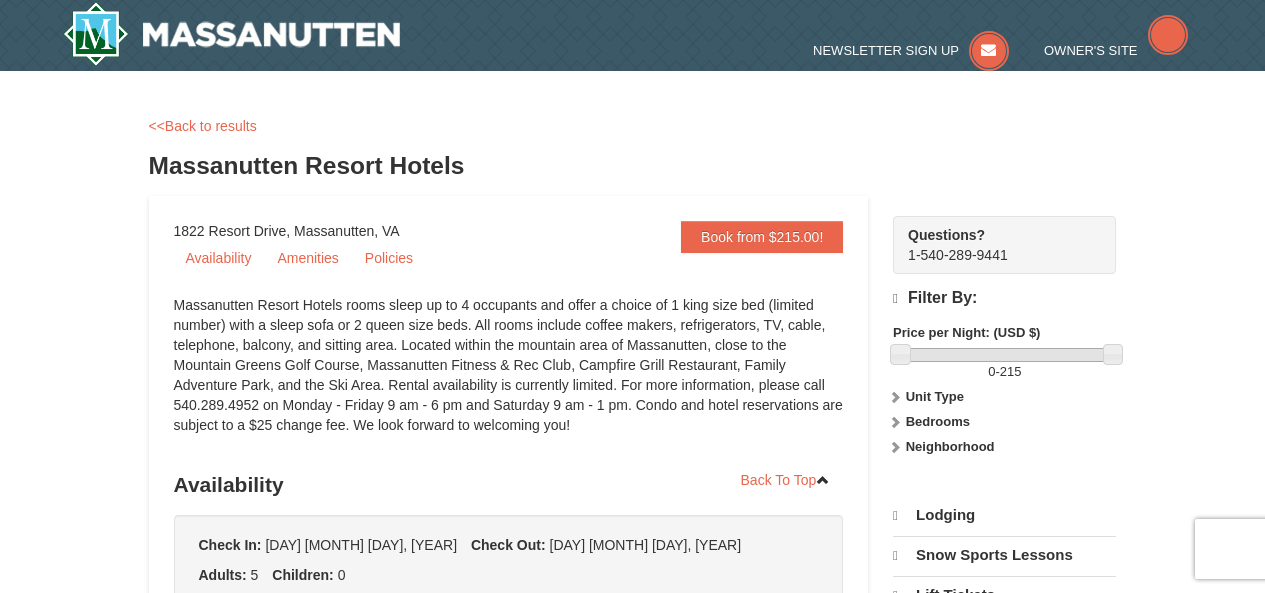 scroll, scrollTop: 127, scrollLeft: 0, axis: vertical 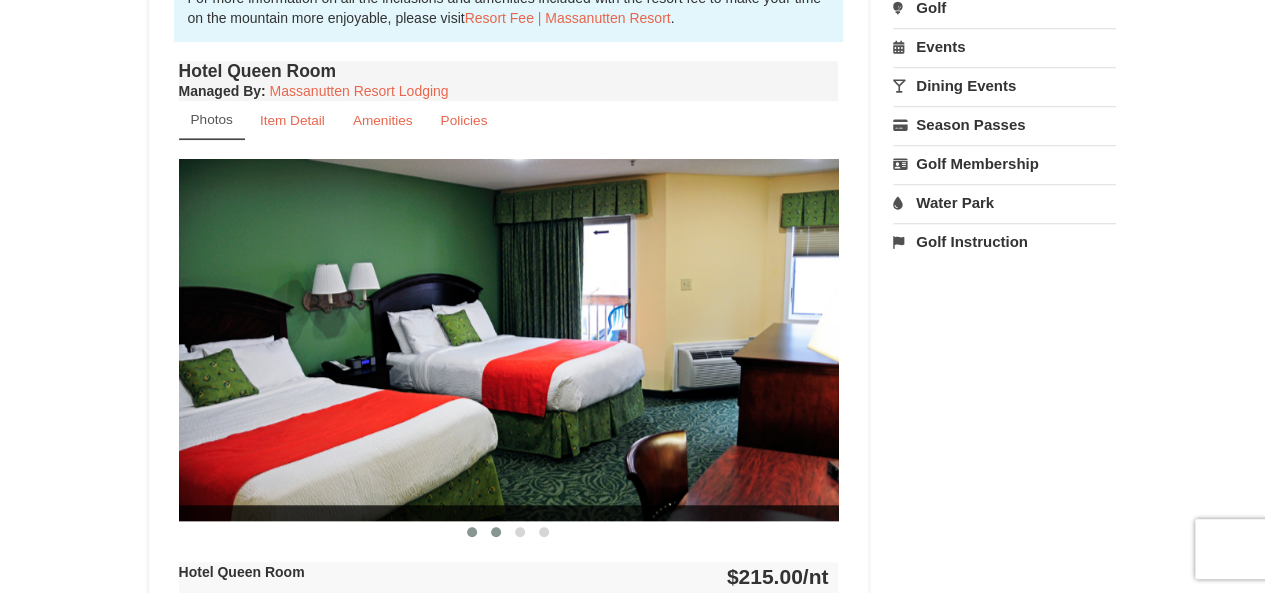 click at bounding box center [496, 532] 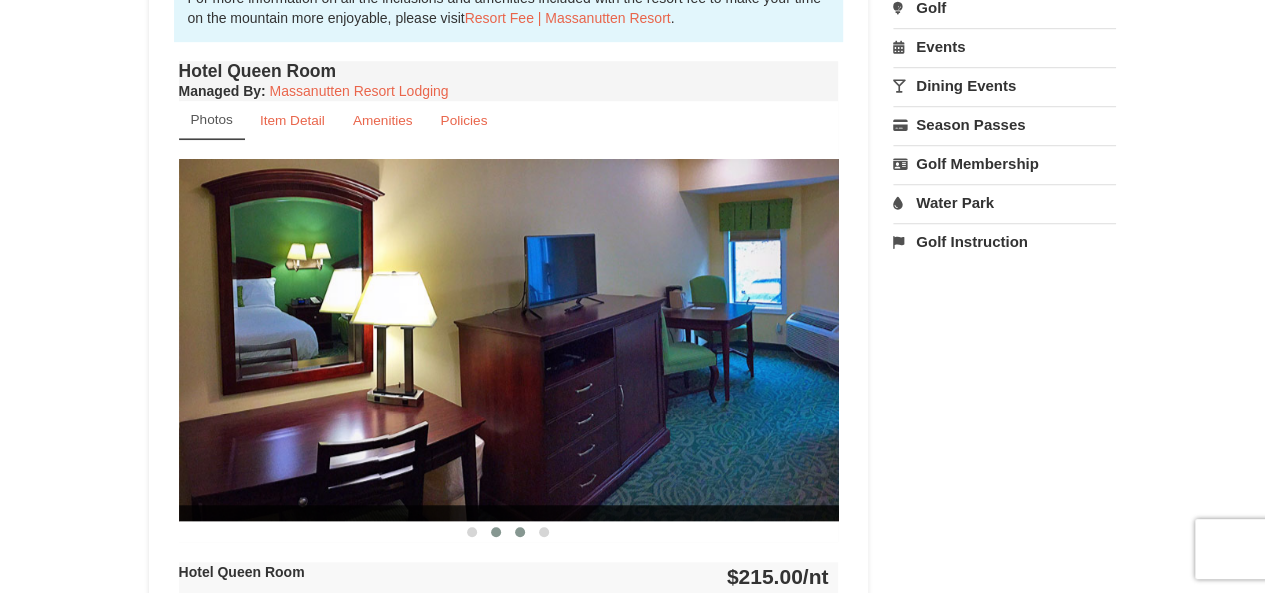 click at bounding box center (520, 532) 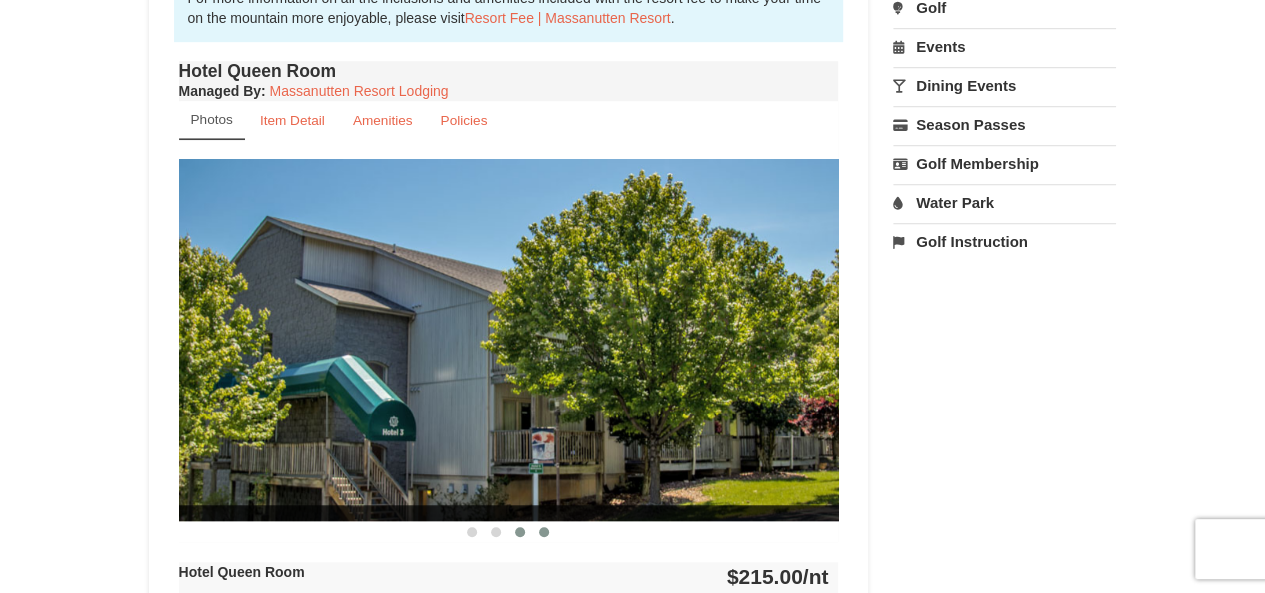 click at bounding box center [544, 532] 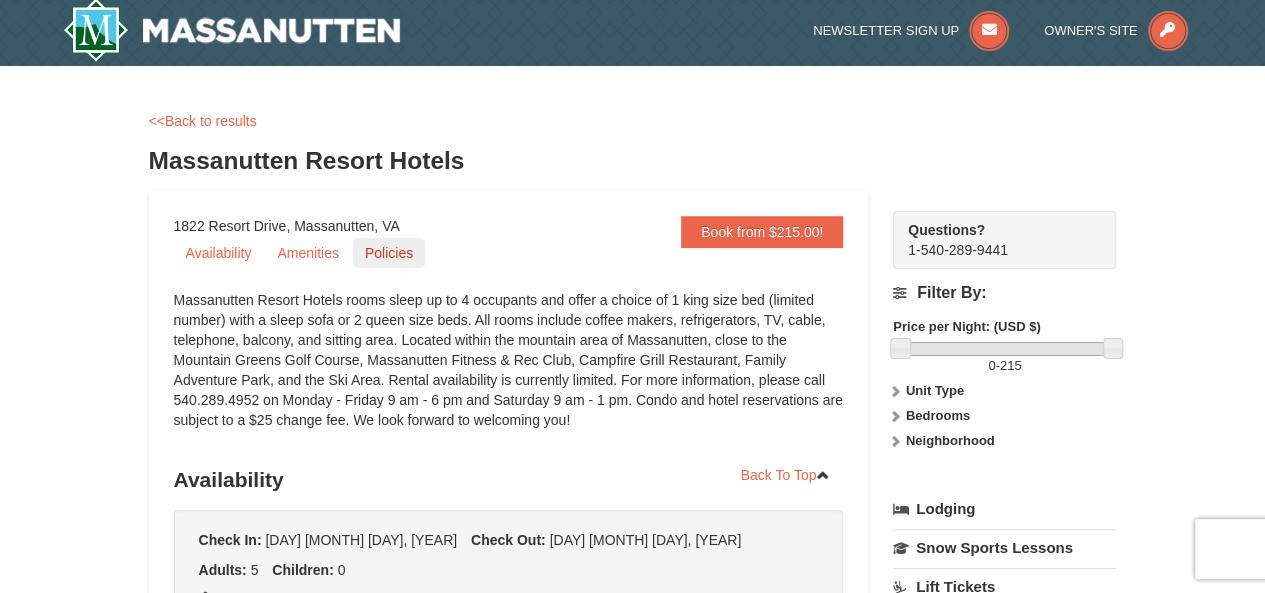 scroll, scrollTop: 0, scrollLeft: 0, axis: both 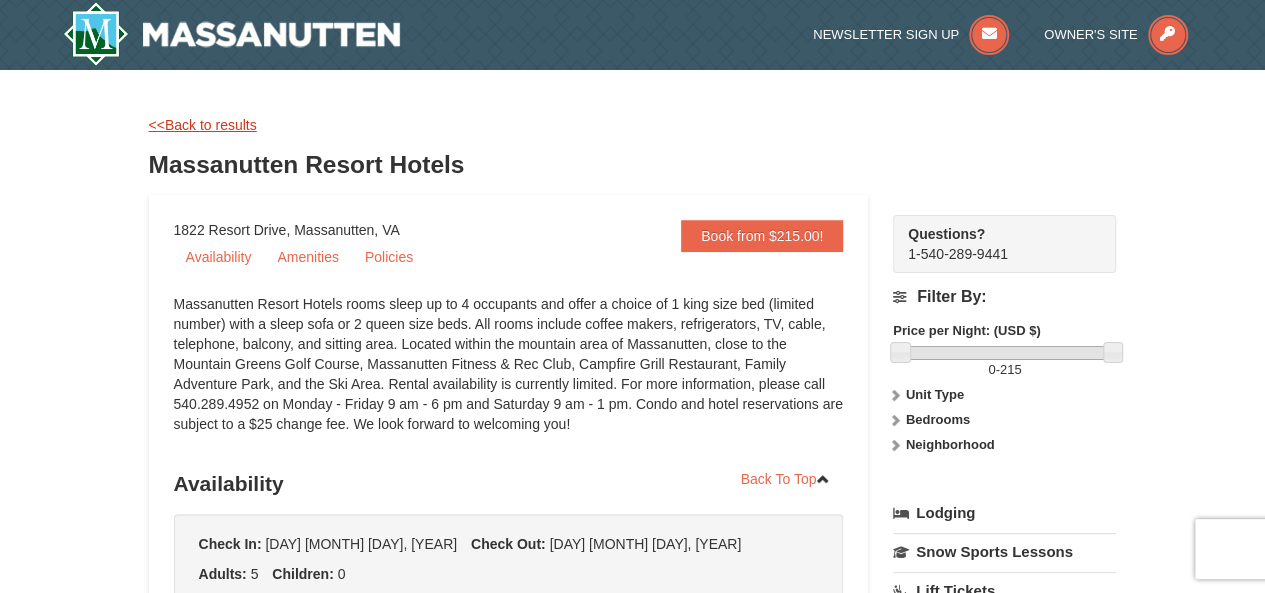 click on "<<Back to results" at bounding box center [203, 125] 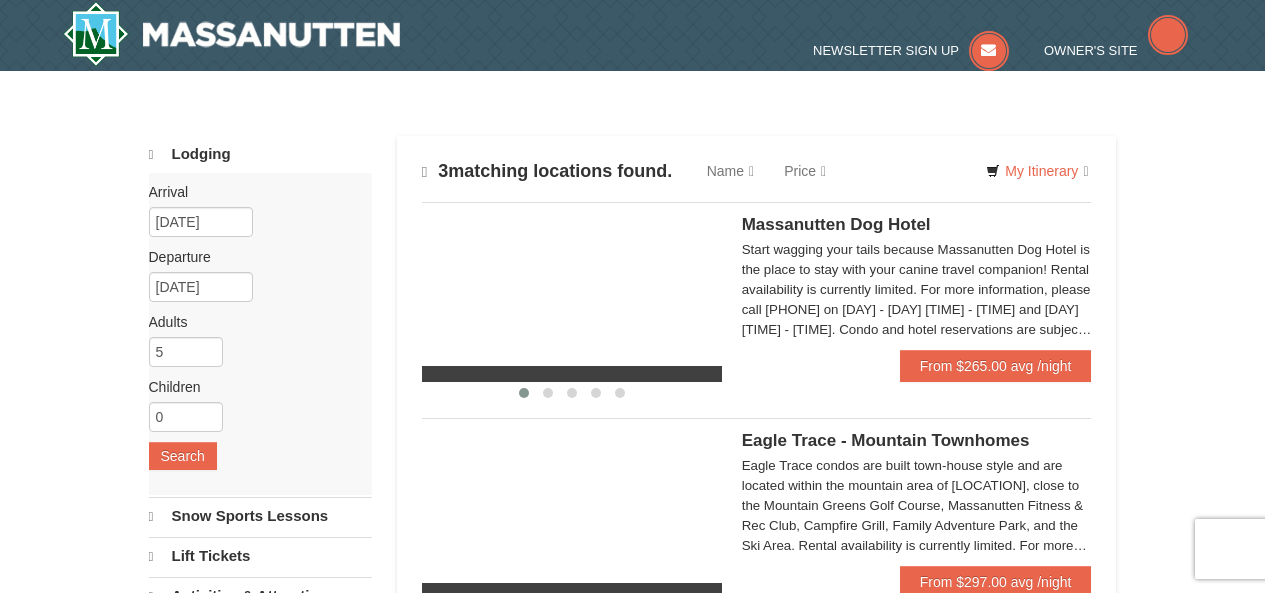 scroll, scrollTop: 299, scrollLeft: 0, axis: vertical 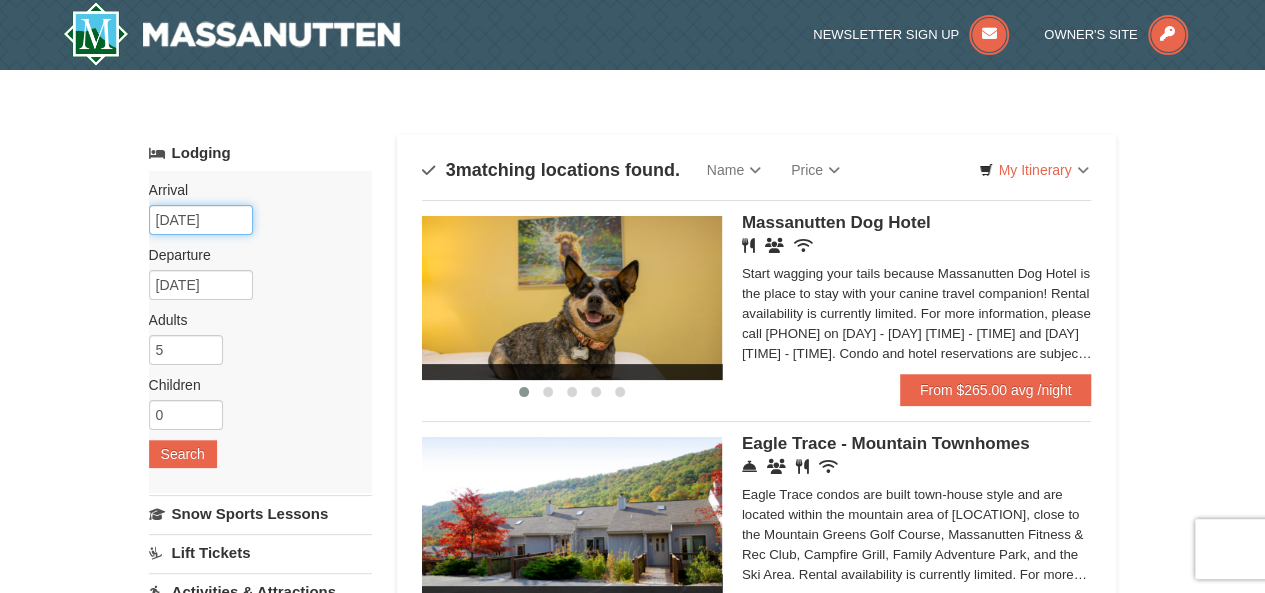 click on "12/25/2025" at bounding box center [201, 220] 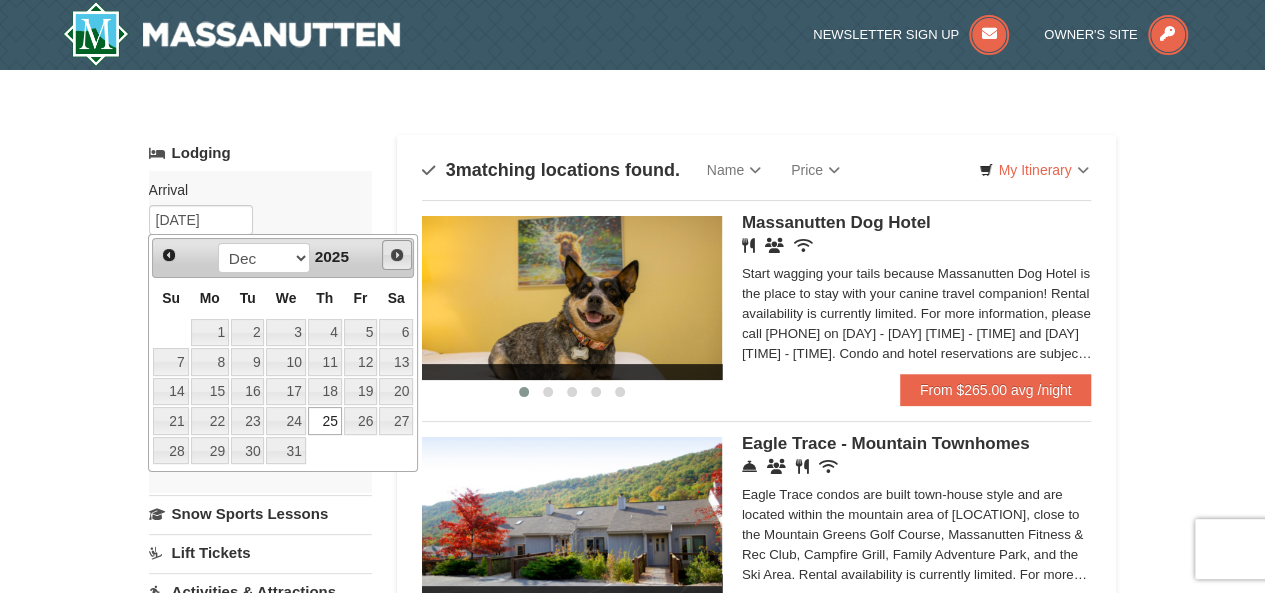 click on "Next" at bounding box center (397, 255) 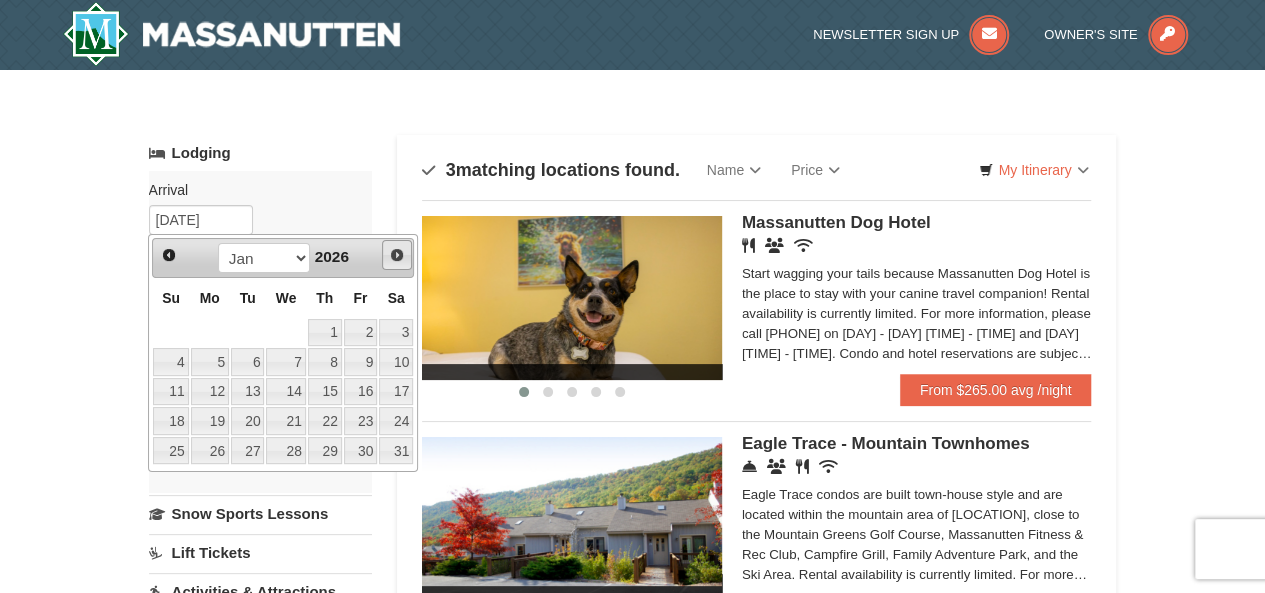 click on "Next" at bounding box center (397, 255) 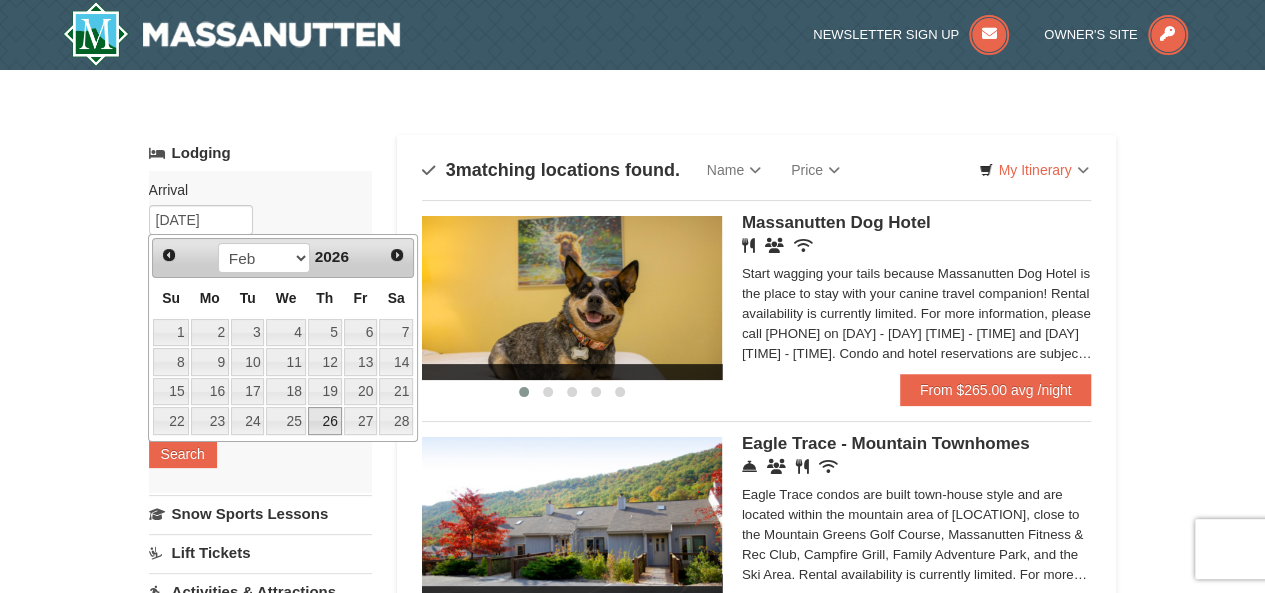 click on "26" at bounding box center (325, 421) 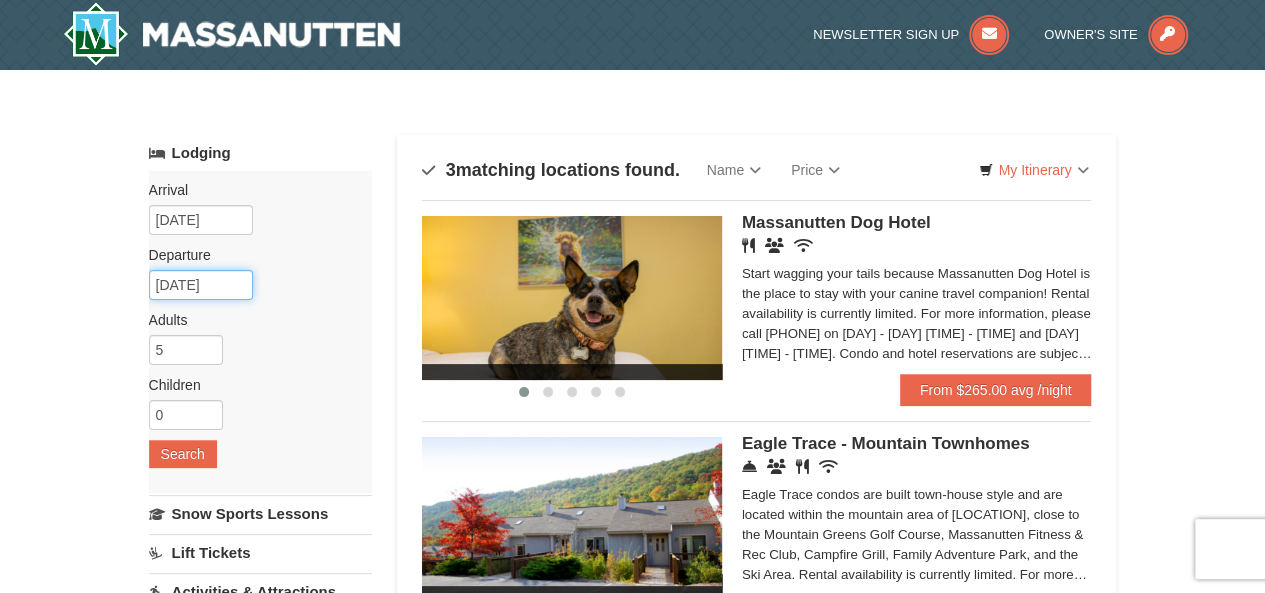click on "02/27/2026" at bounding box center [201, 285] 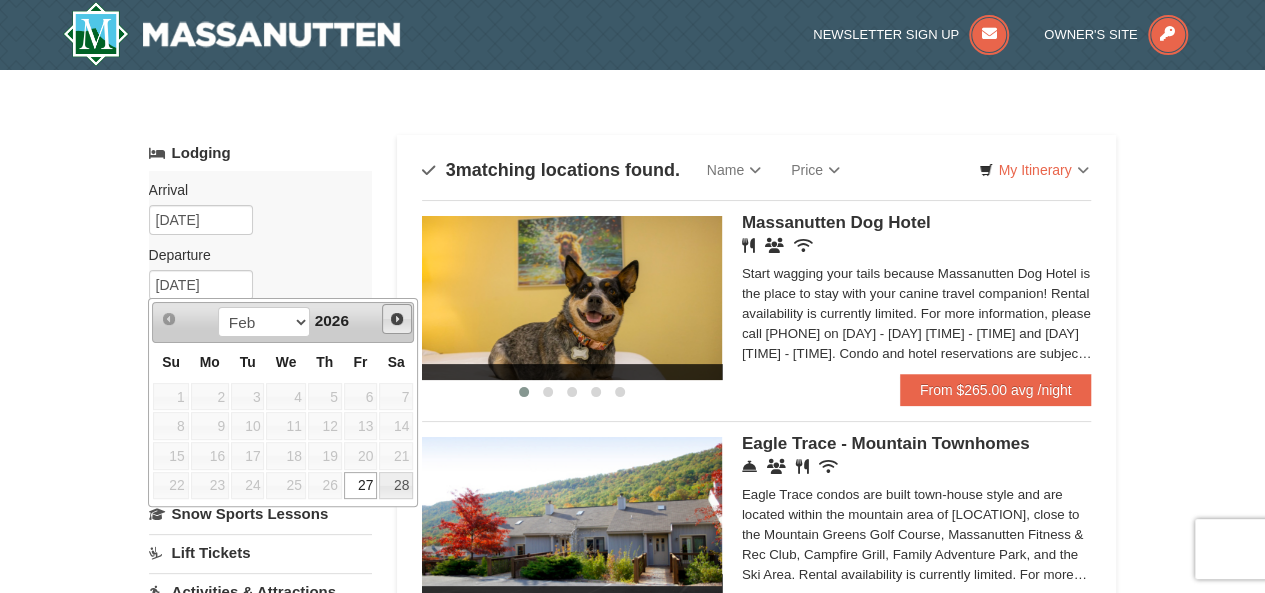 click on "Next" at bounding box center (397, 319) 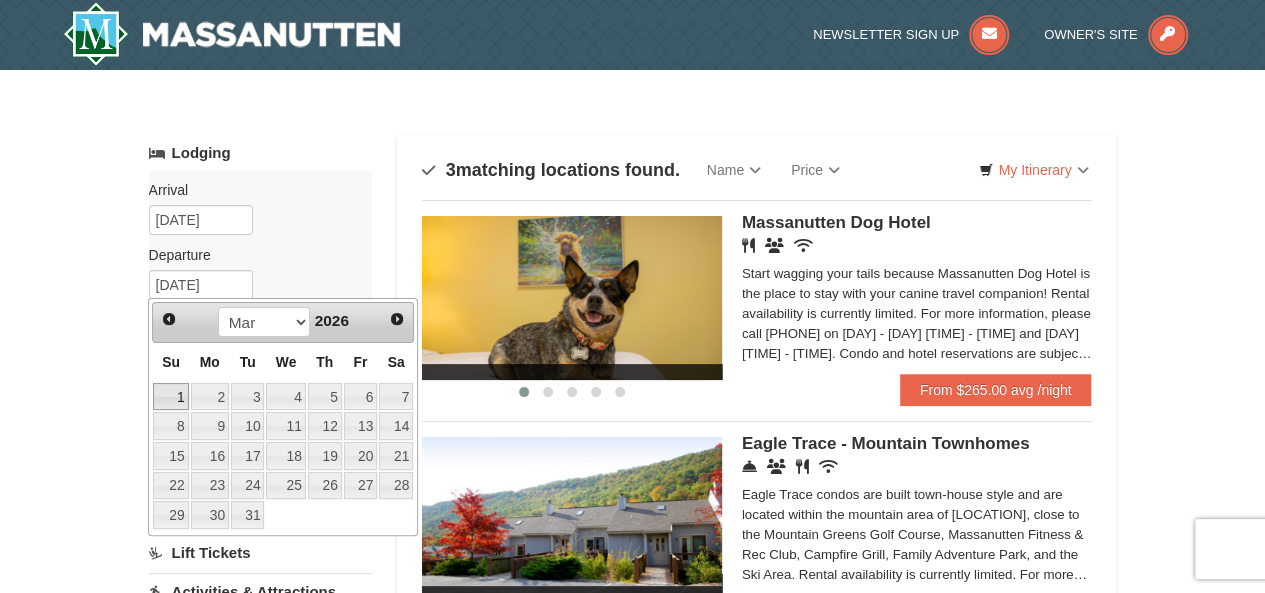 click on "1" at bounding box center [170, 397] 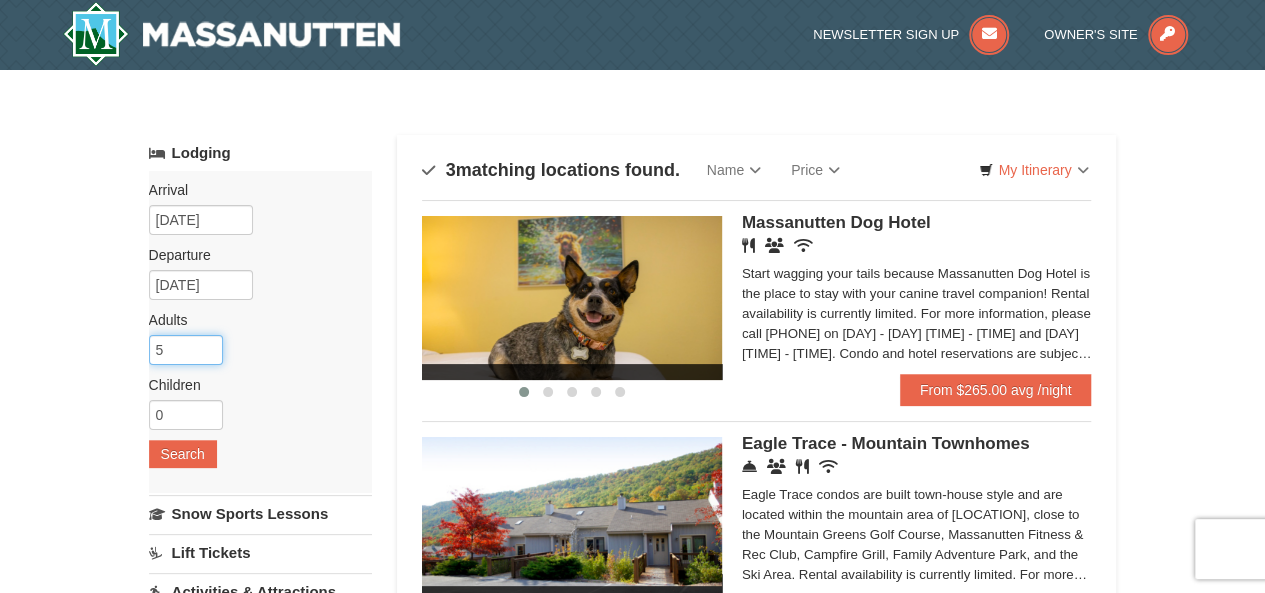 click on "5" at bounding box center (186, 350) 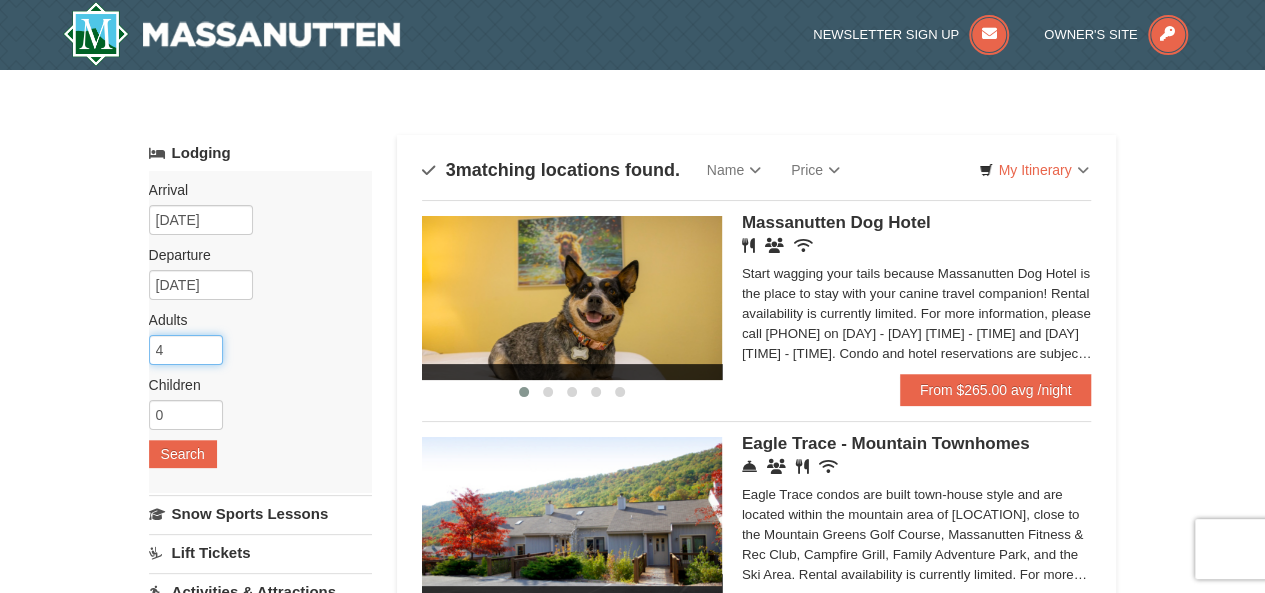click on "4" at bounding box center (186, 350) 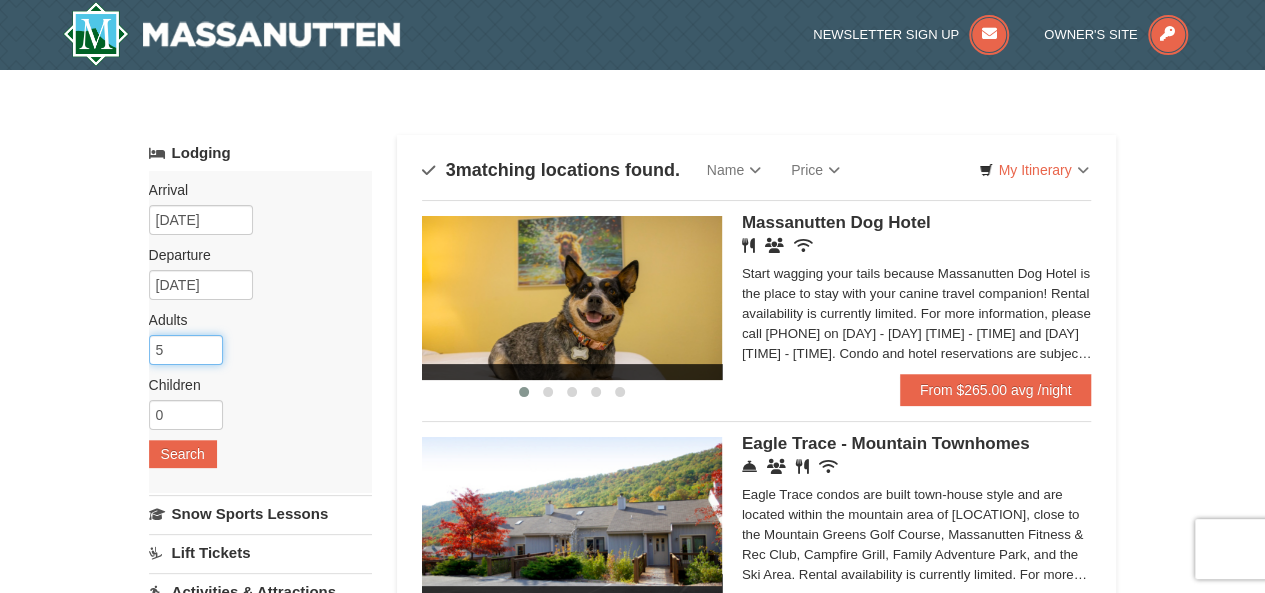 click on "5" at bounding box center (186, 350) 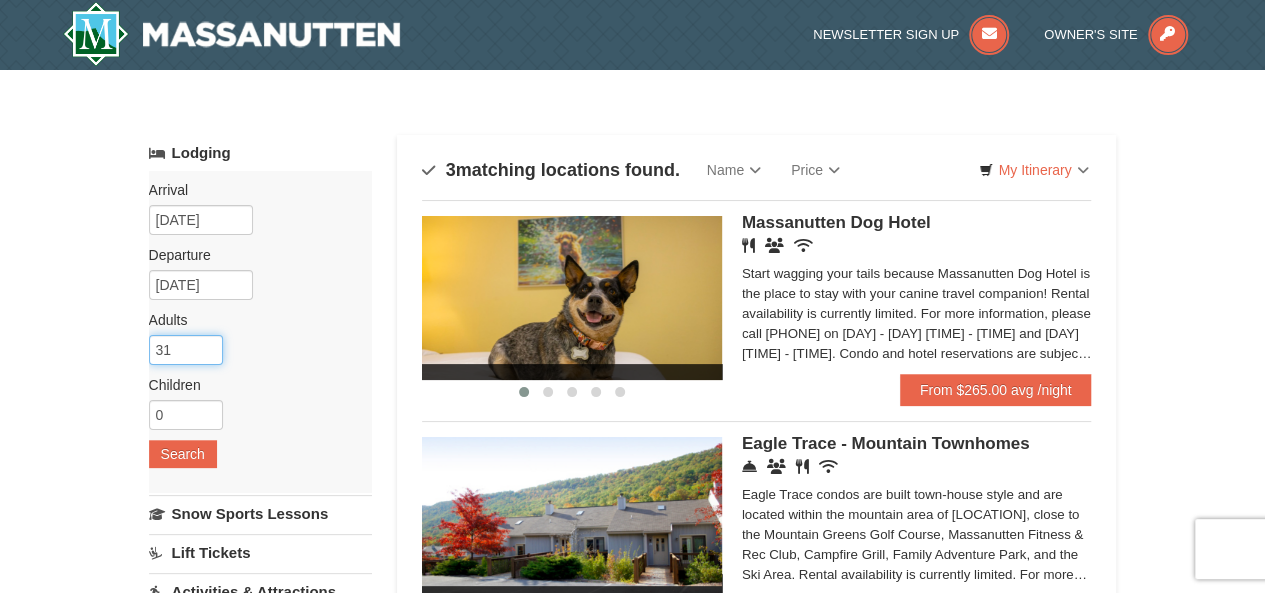 click on "31" at bounding box center [186, 350] 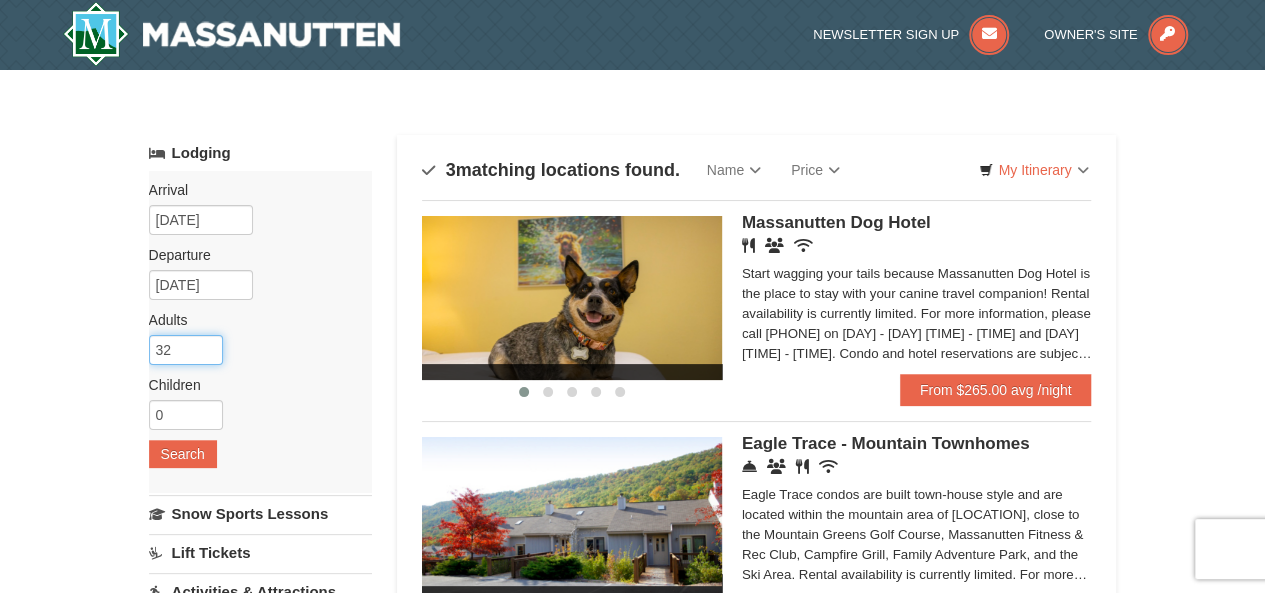 click on "32" at bounding box center (186, 350) 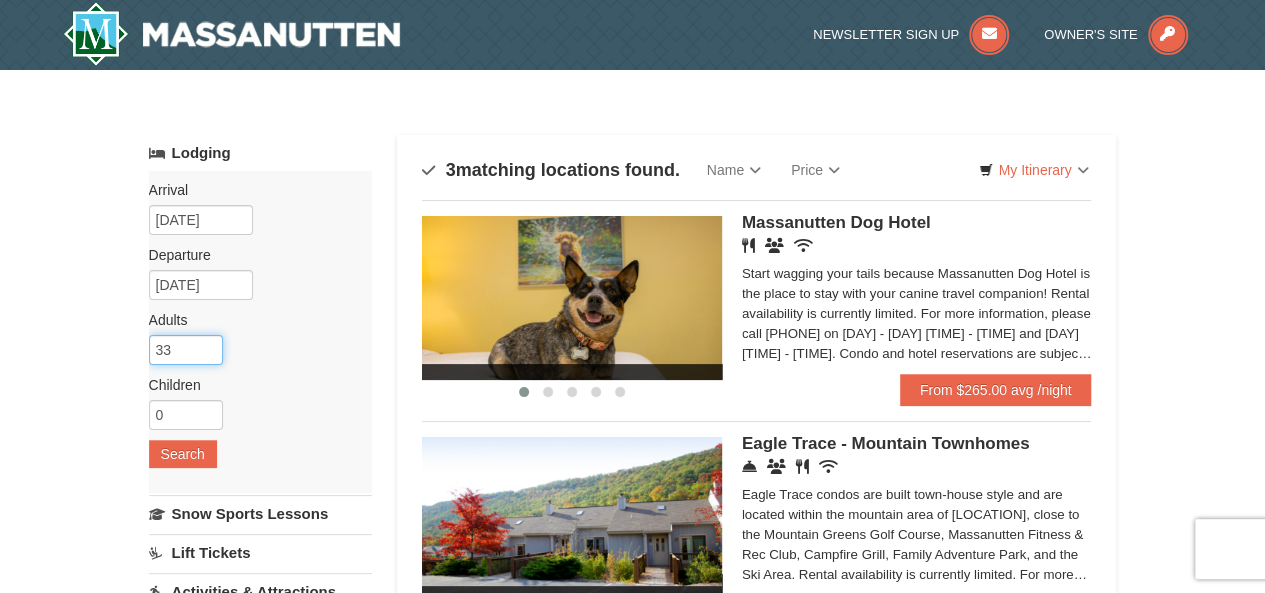 click on "33" at bounding box center [186, 350] 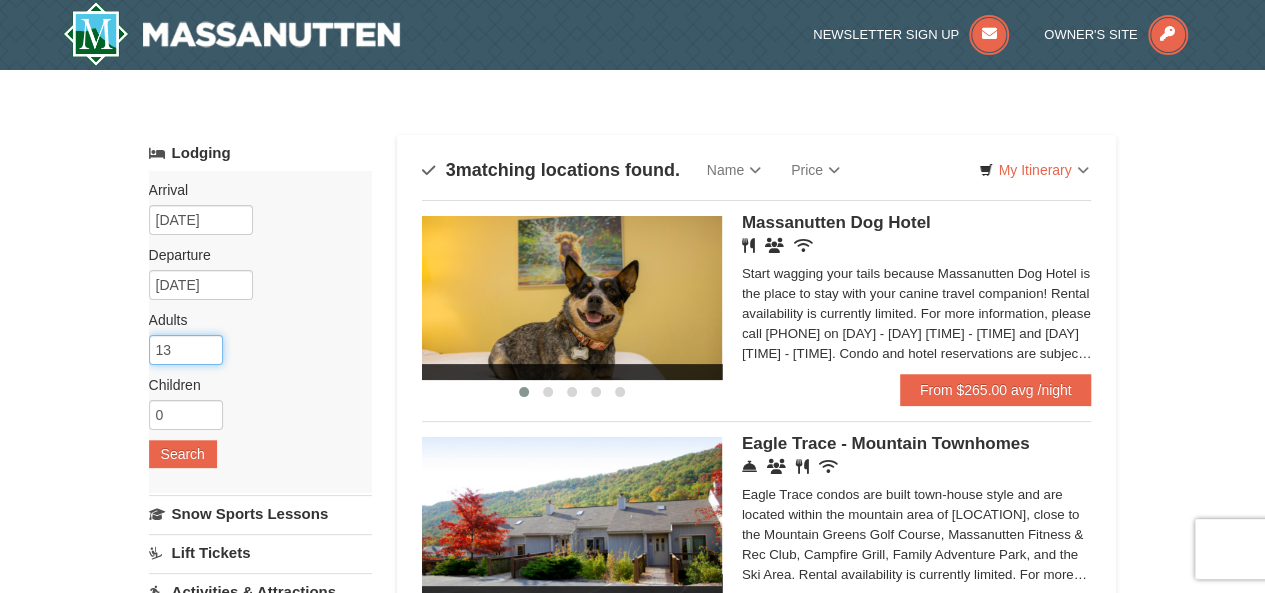click on "13" at bounding box center [186, 350] 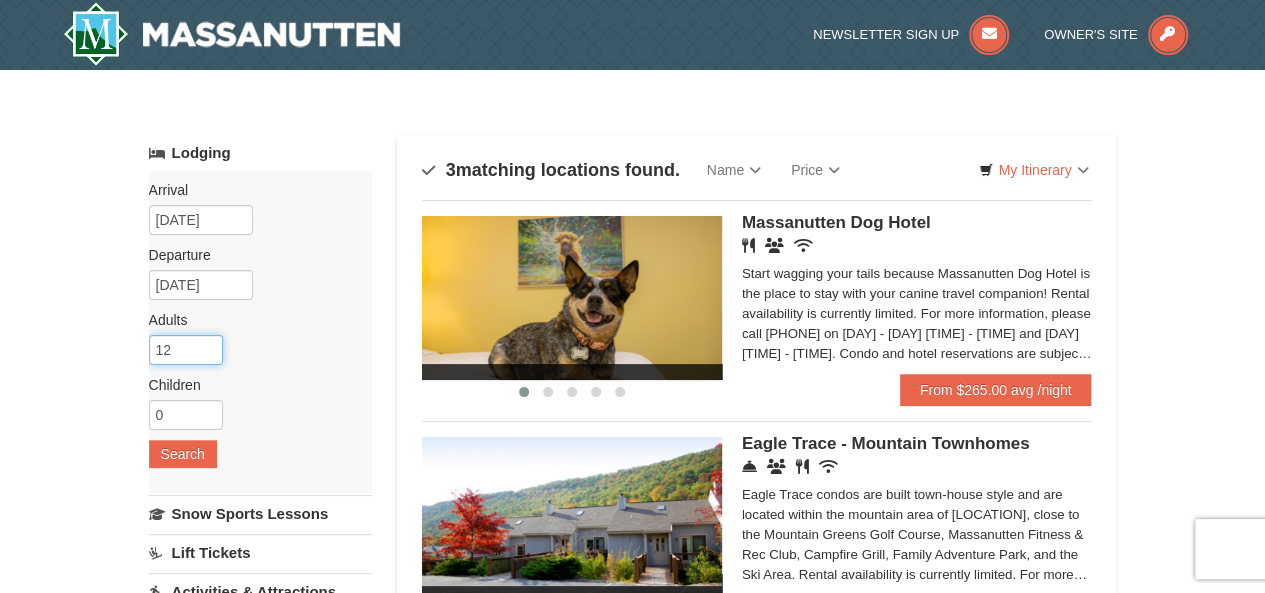 click on "12" at bounding box center (186, 350) 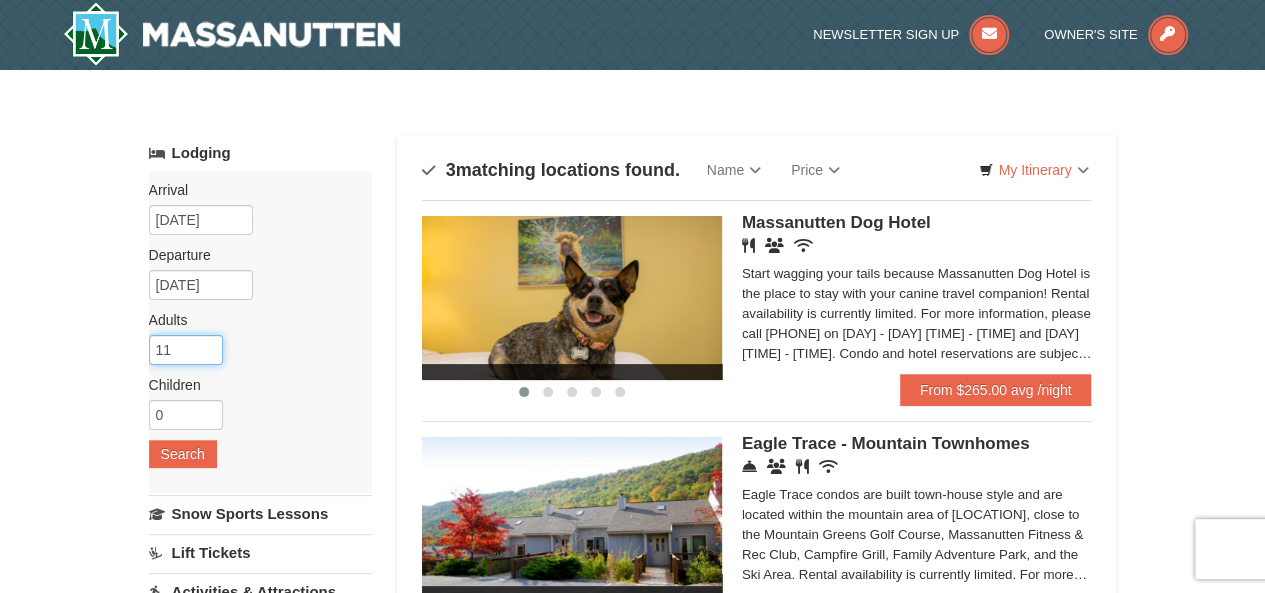 click on "11" at bounding box center (186, 350) 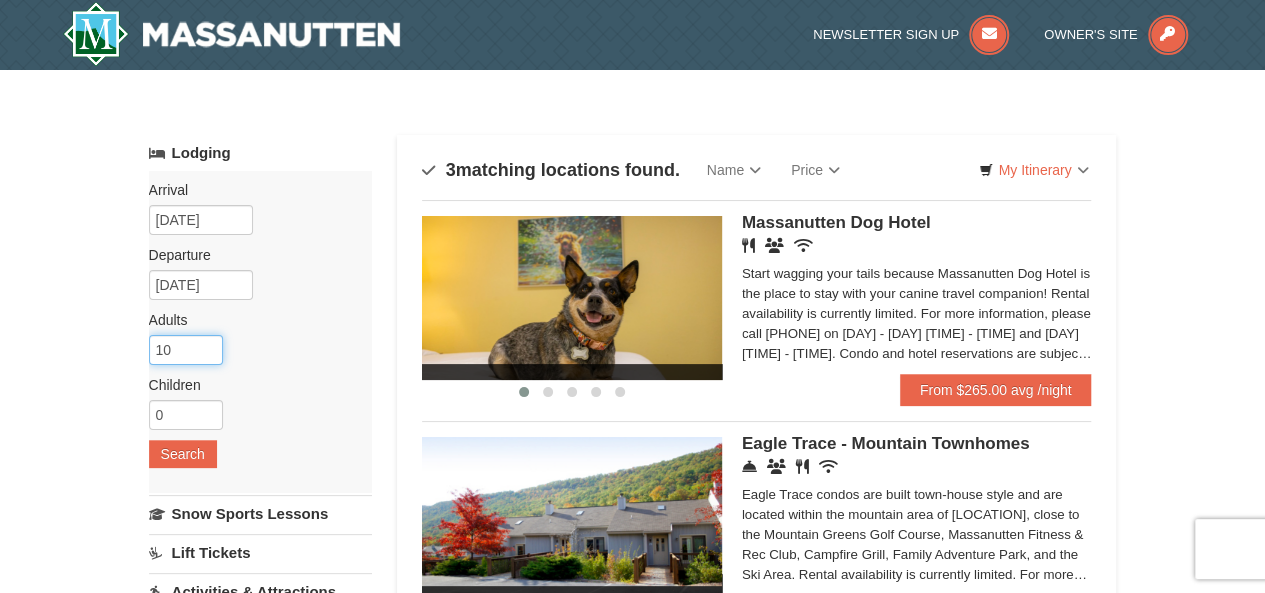 click on "10" at bounding box center (186, 350) 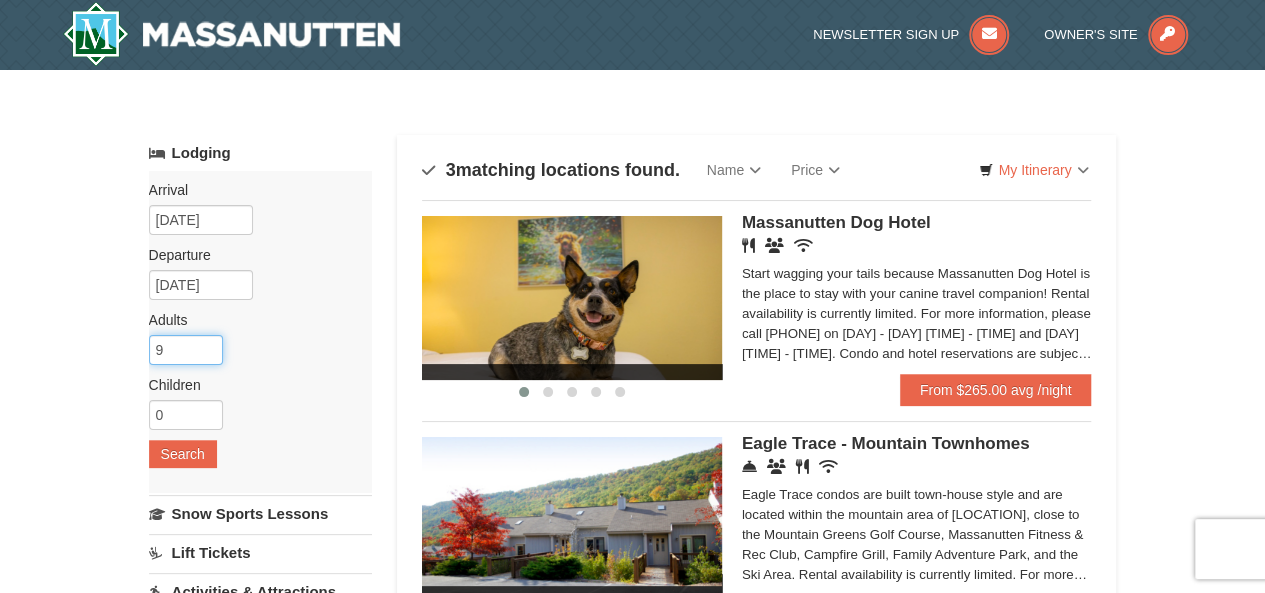 click on "9" at bounding box center (186, 350) 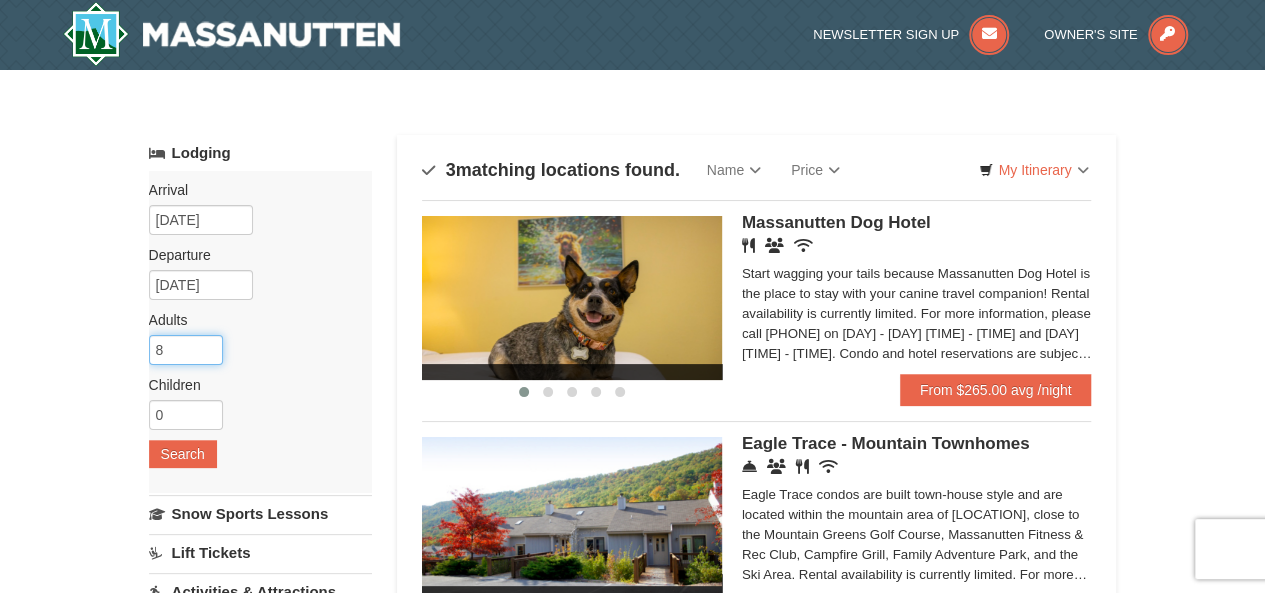 type on "8" 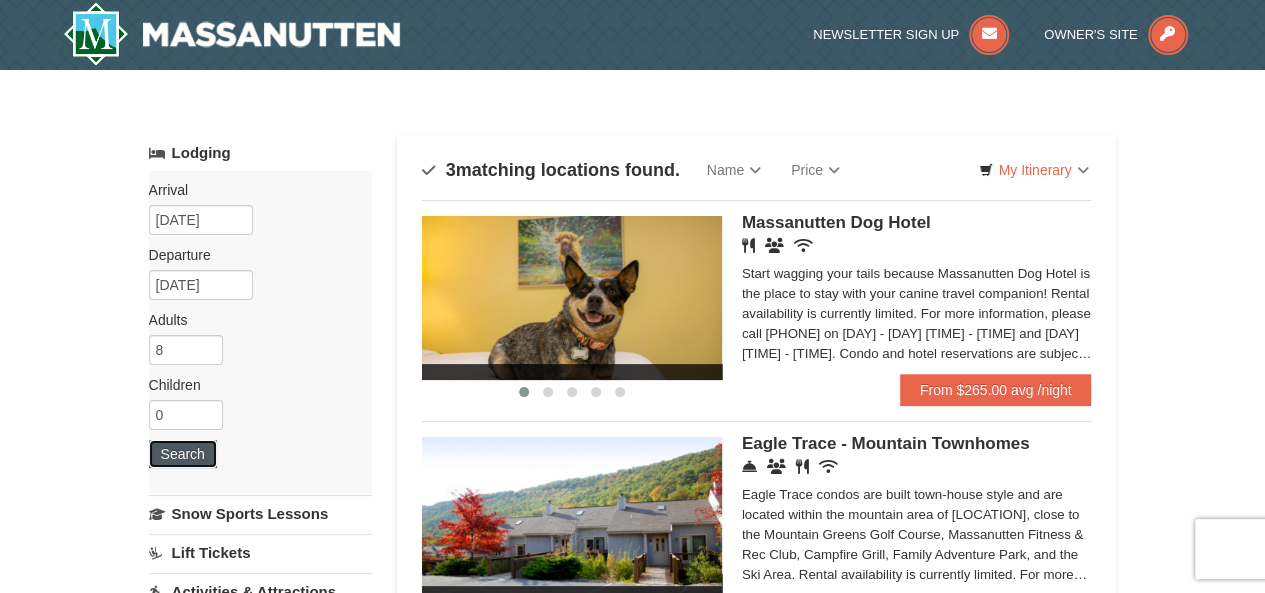 click on "Search" at bounding box center [183, 454] 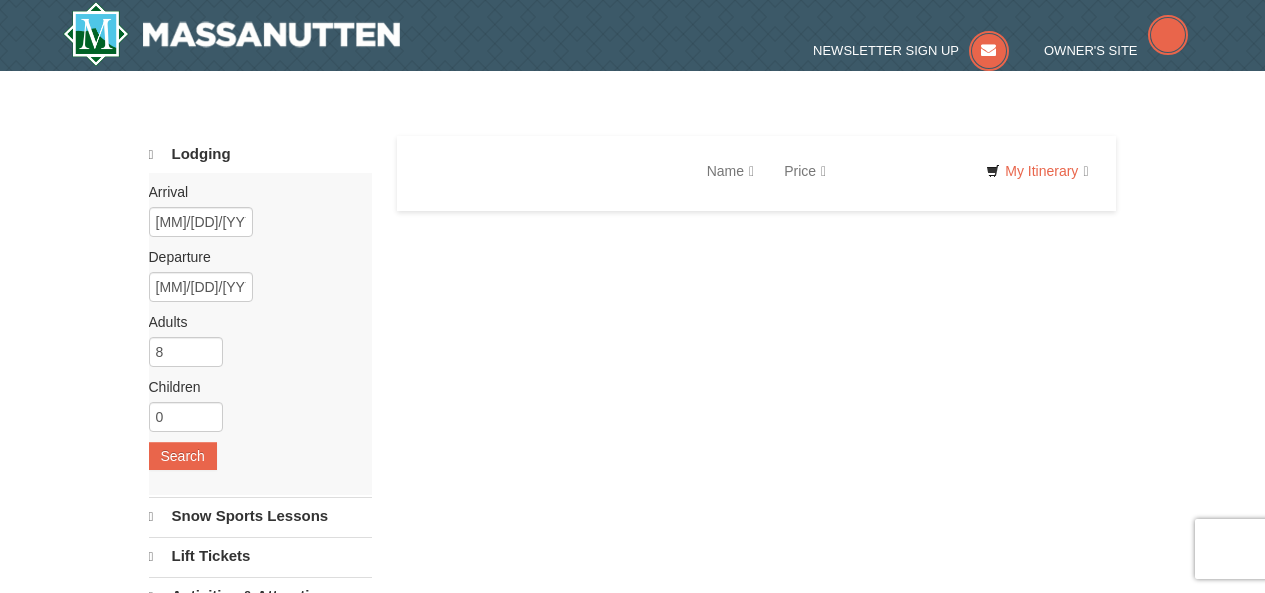 scroll, scrollTop: 0, scrollLeft: 0, axis: both 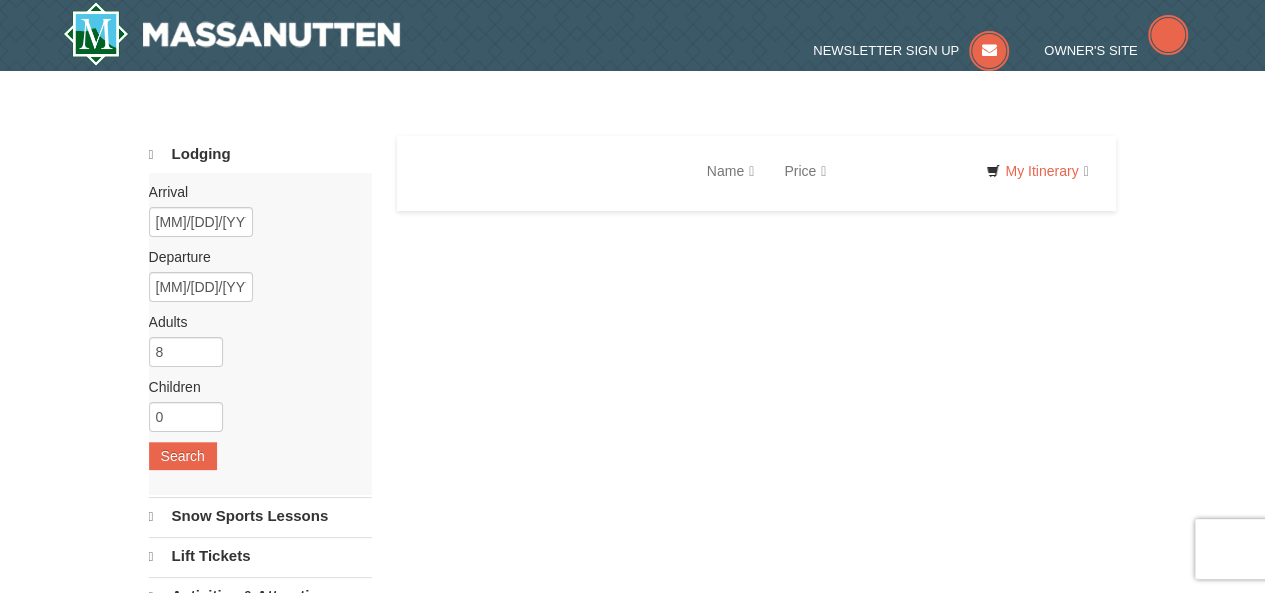 select on "8" 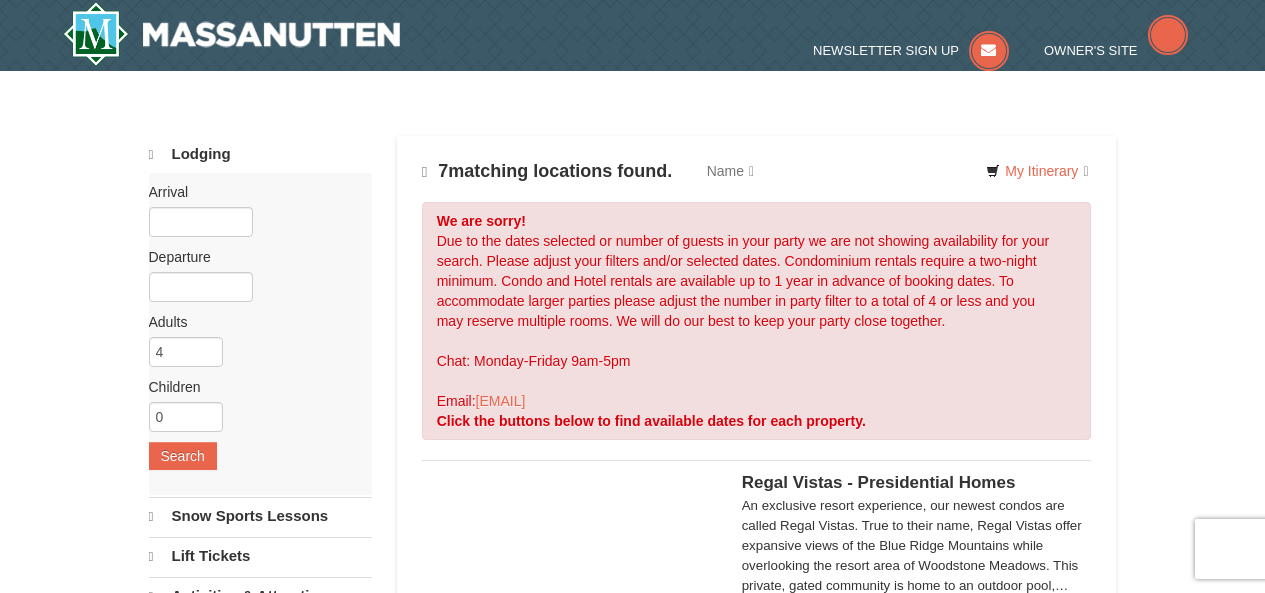 scroll, scrollTop: 0, scrollLeft: 0, axis: both 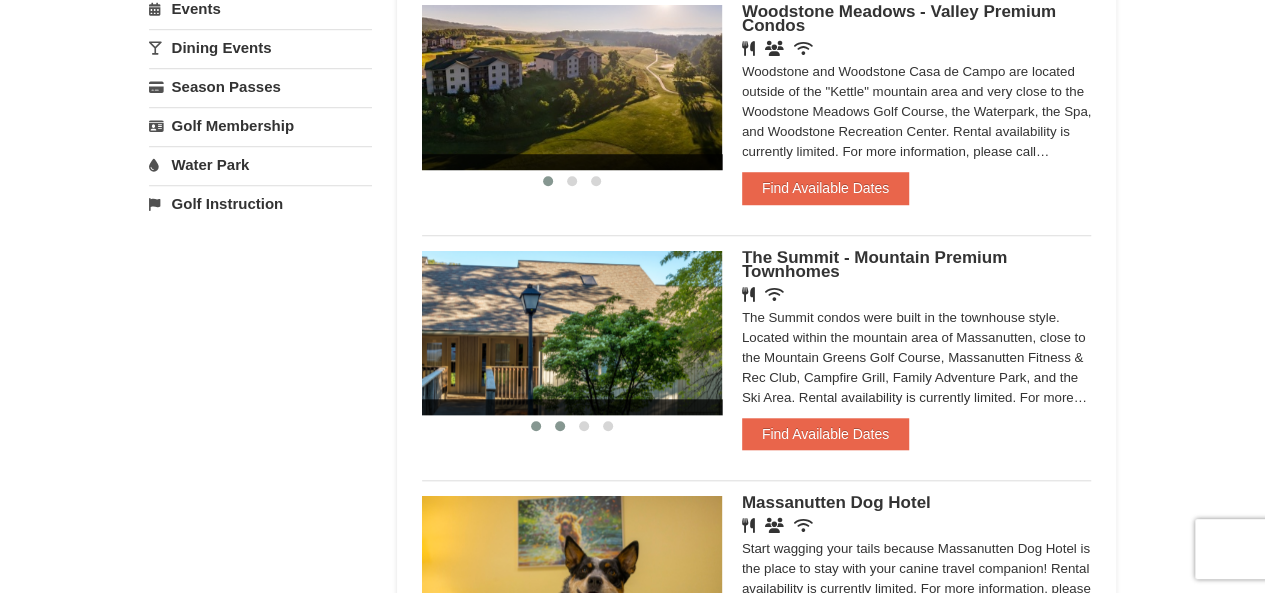 click at bounding box center [560, 426] 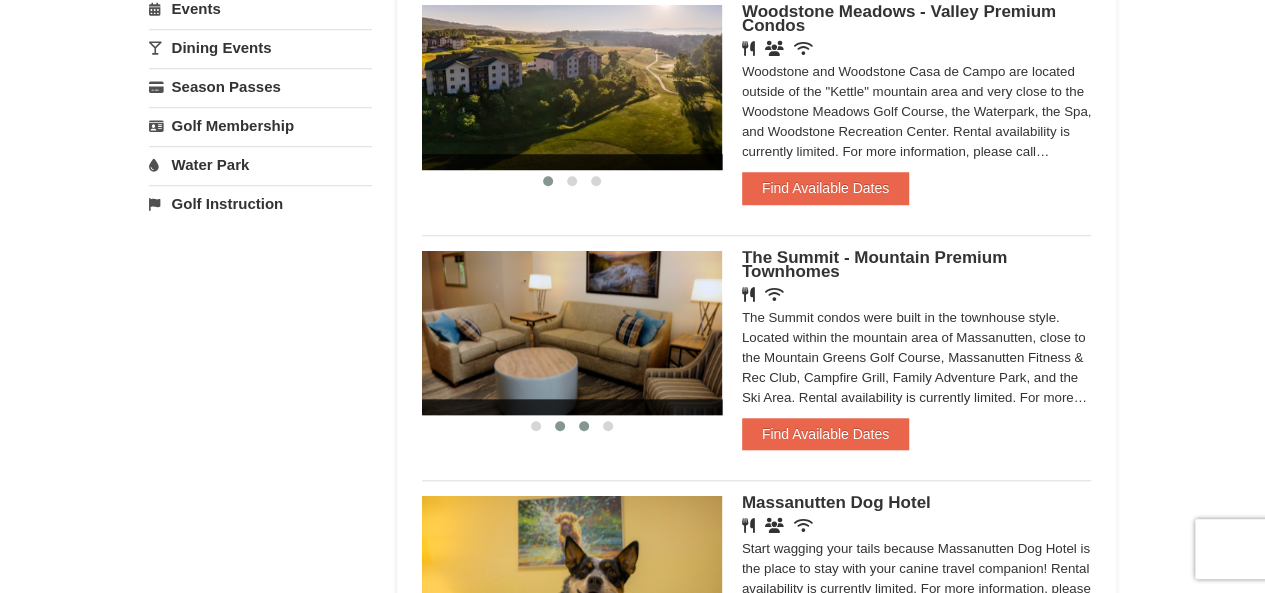 click at bounding box center (584, 426) 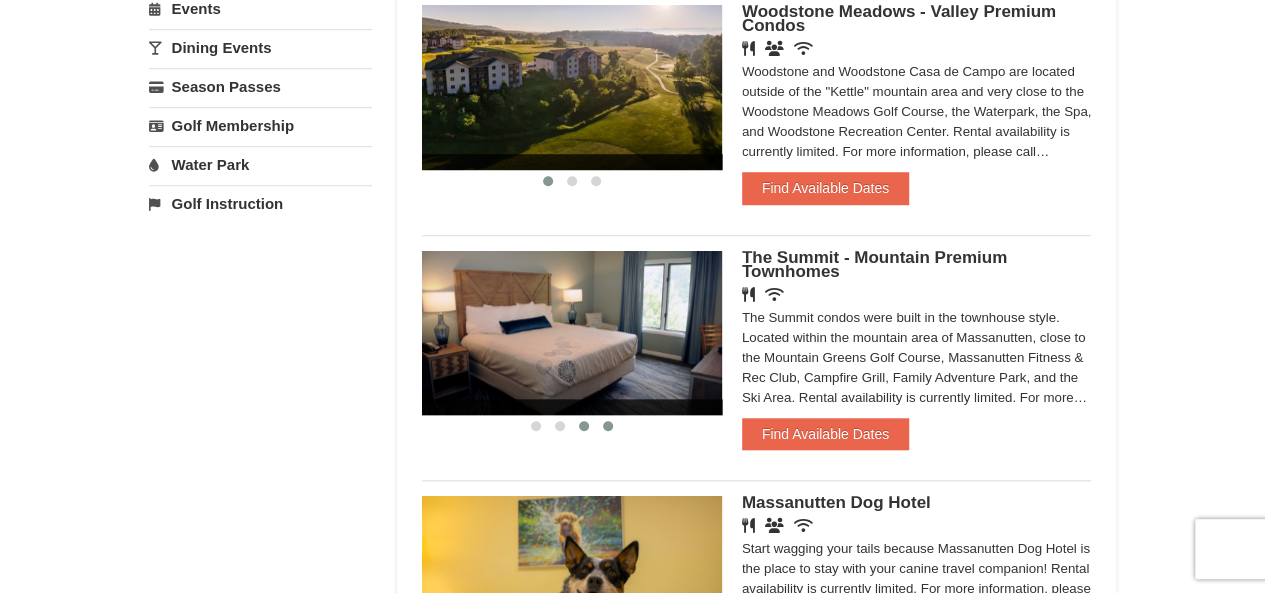click at bounding box center (608, 426) 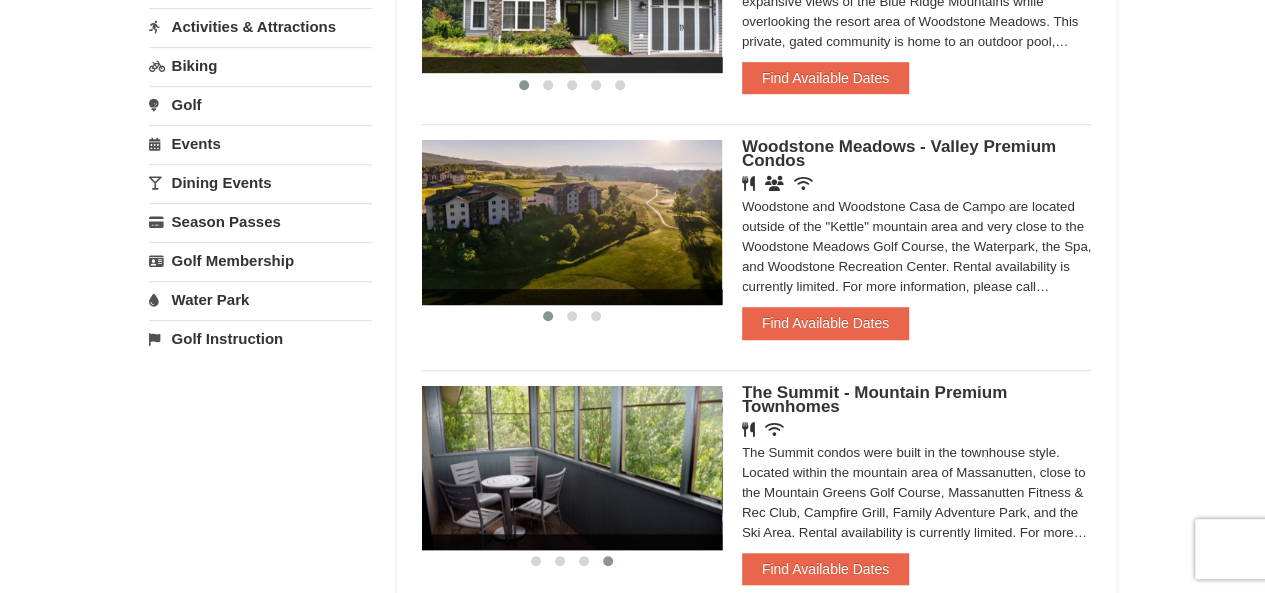 scroll, scrollTop: 500, scrollLeft: 0, axis: vertical 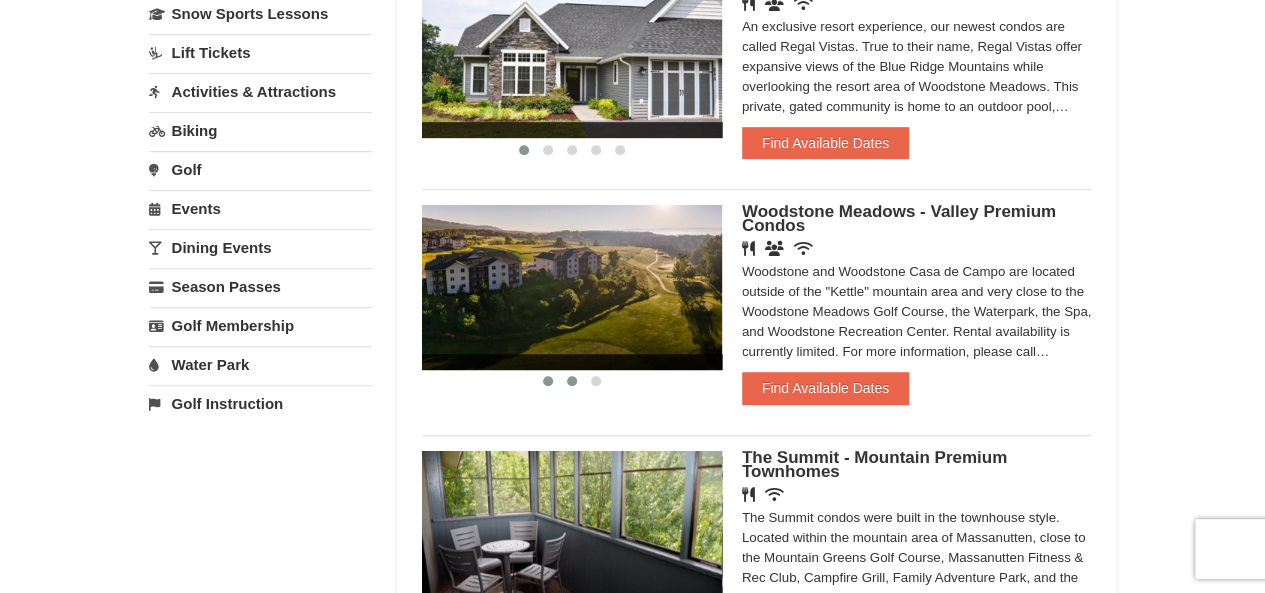 click at bounding box center (572, 381) 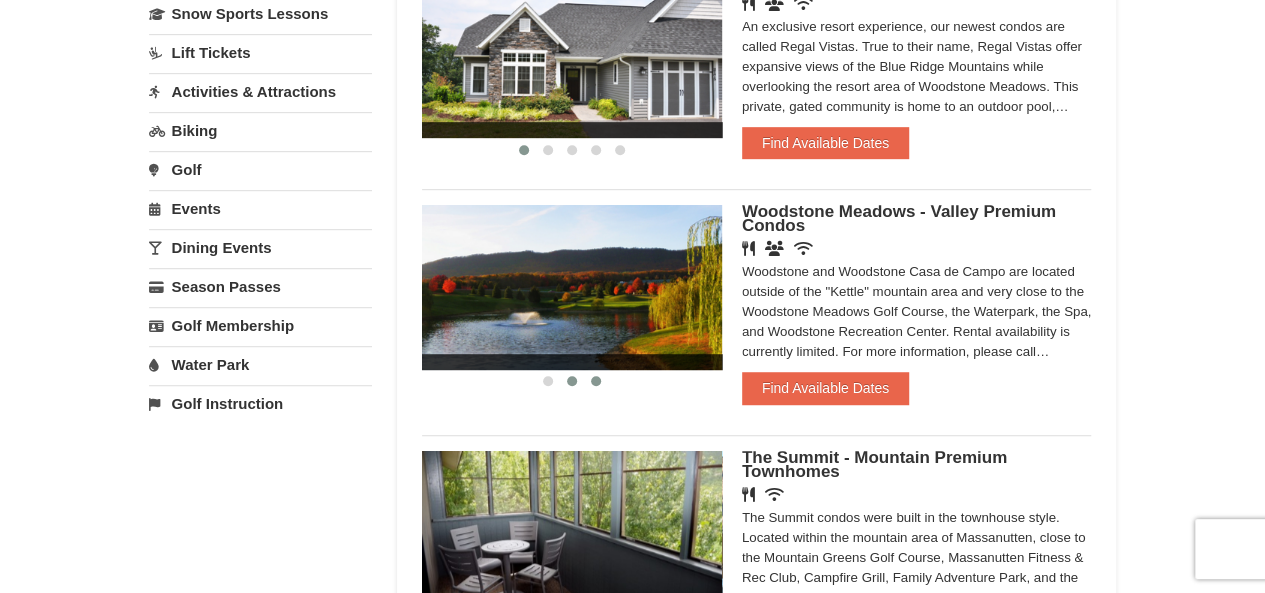 click at bounding box center [596, 381] 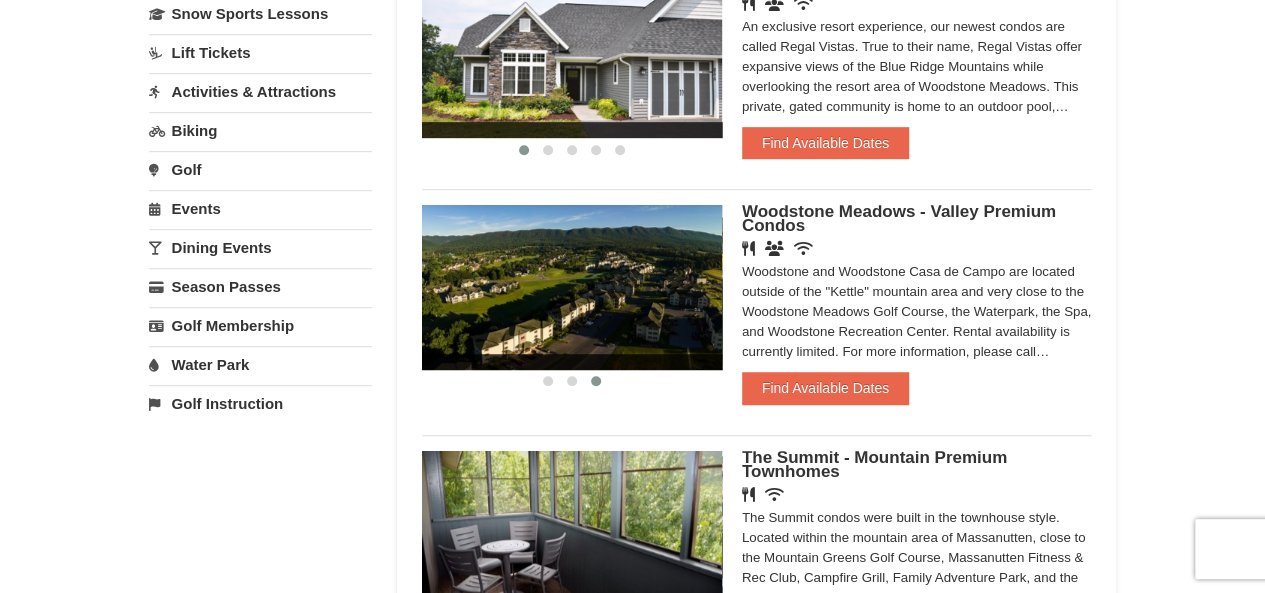 click on "Woodstone Meadows - Valley Premium Condos" at bounding box center (899, 218) 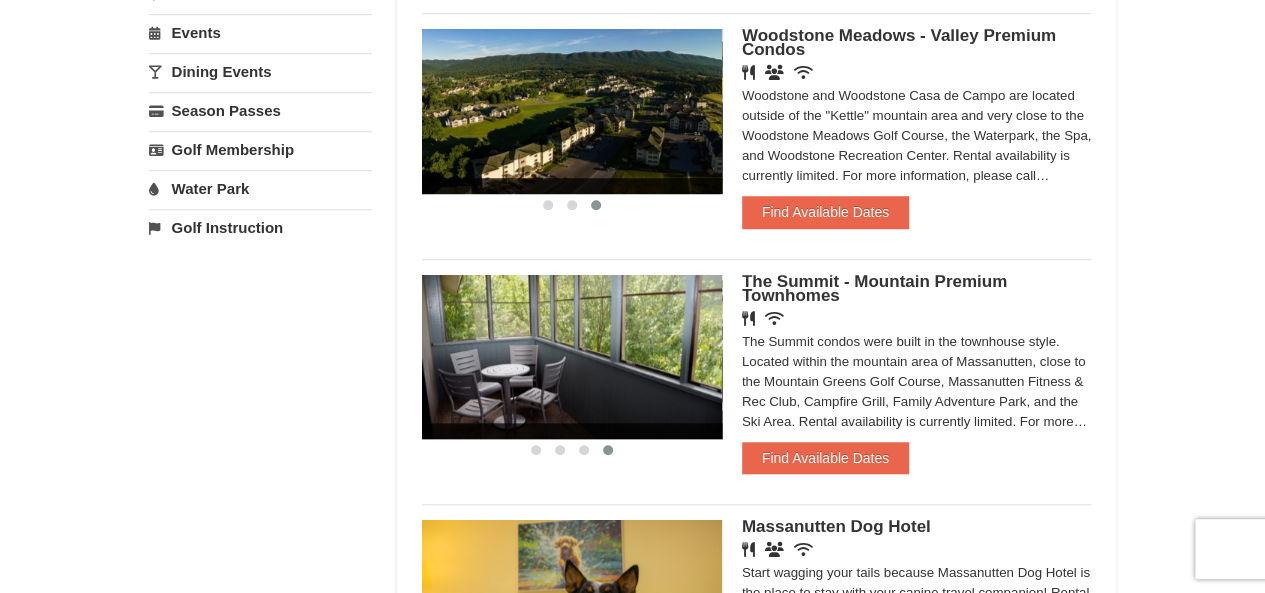 scroll, scrollTop: 700, scrollLeft: 0, axis: vertical 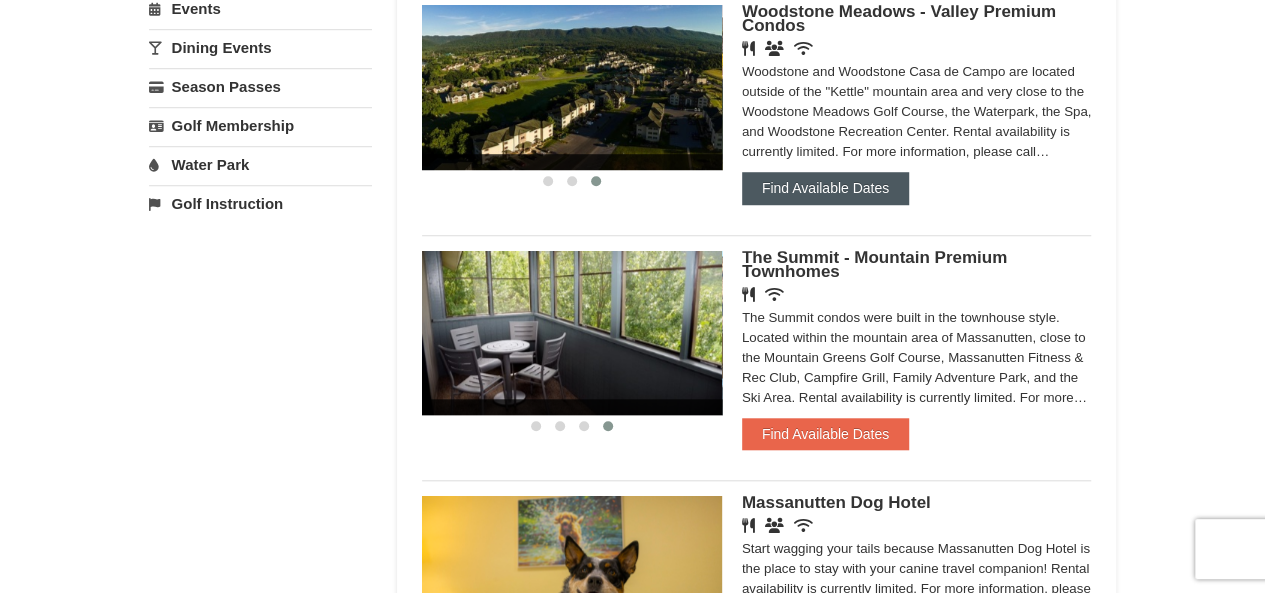 click on "Find Available Dates" at bounding box center [825, 188] 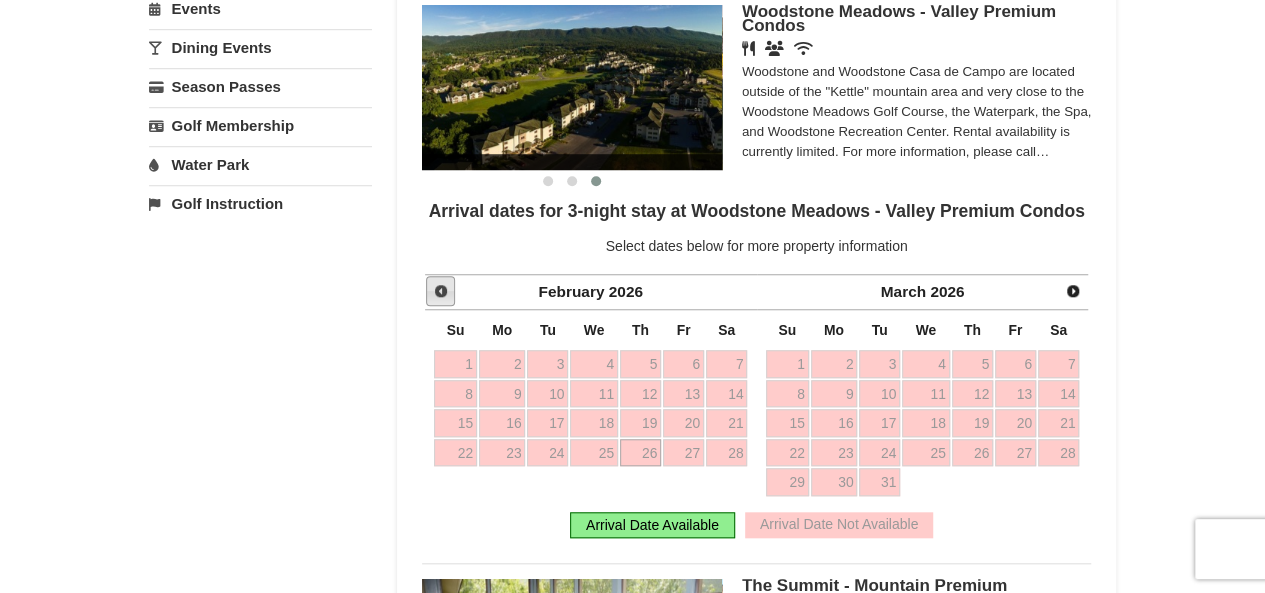 click on "Prev" at bounding box center (441, 291) 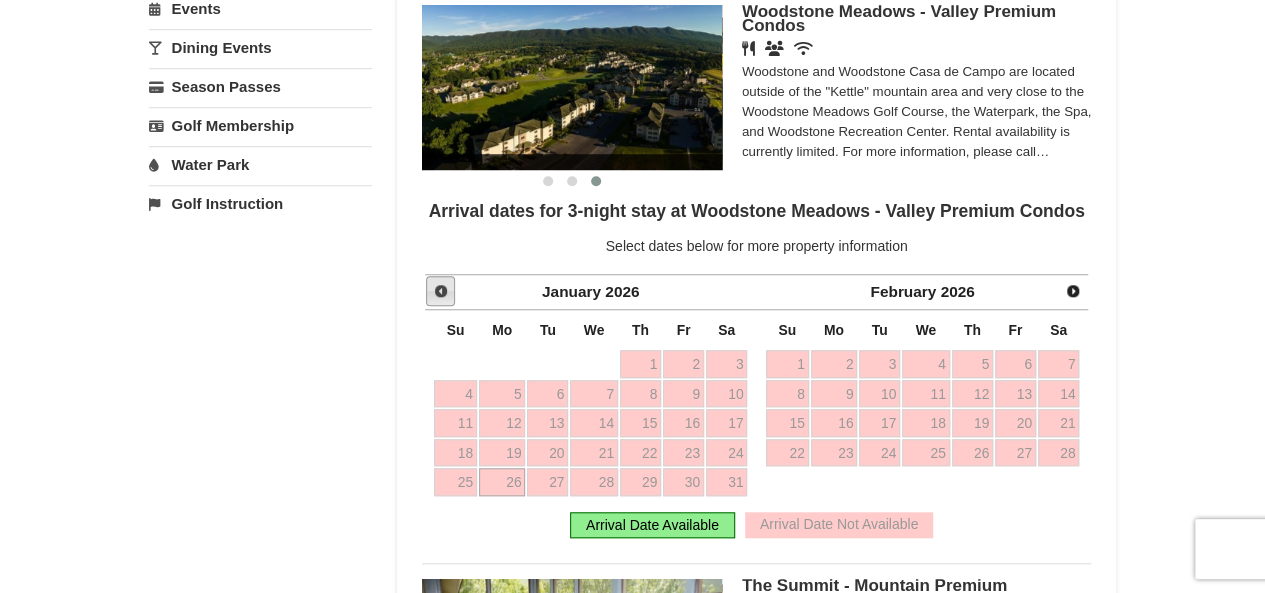 click on "Prev" at bounding box center [441, 291] 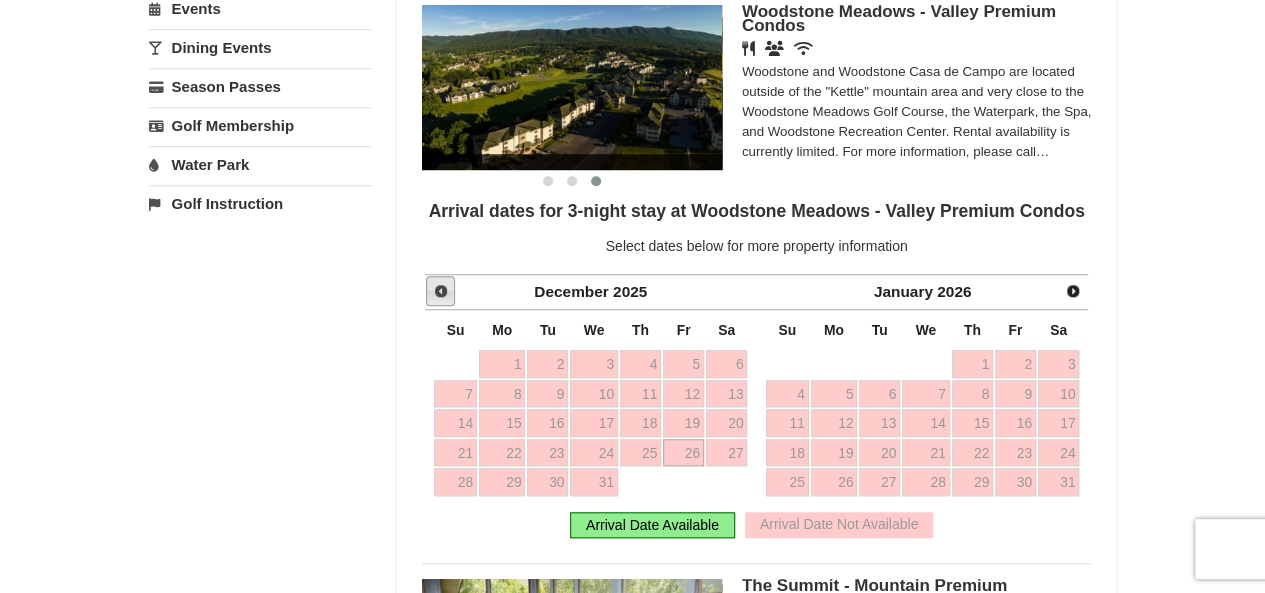 click on "Prev" at bounding box center [441, 291] 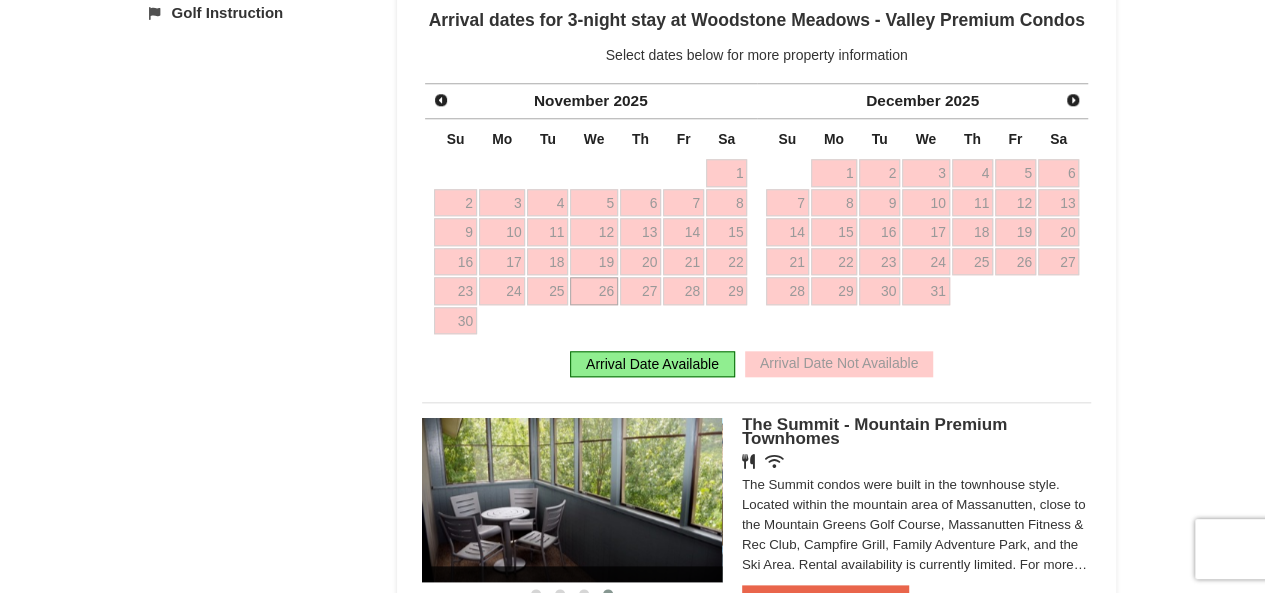 scroll, scrollTop: 1200, scrollLeft: 0, axis: vertical 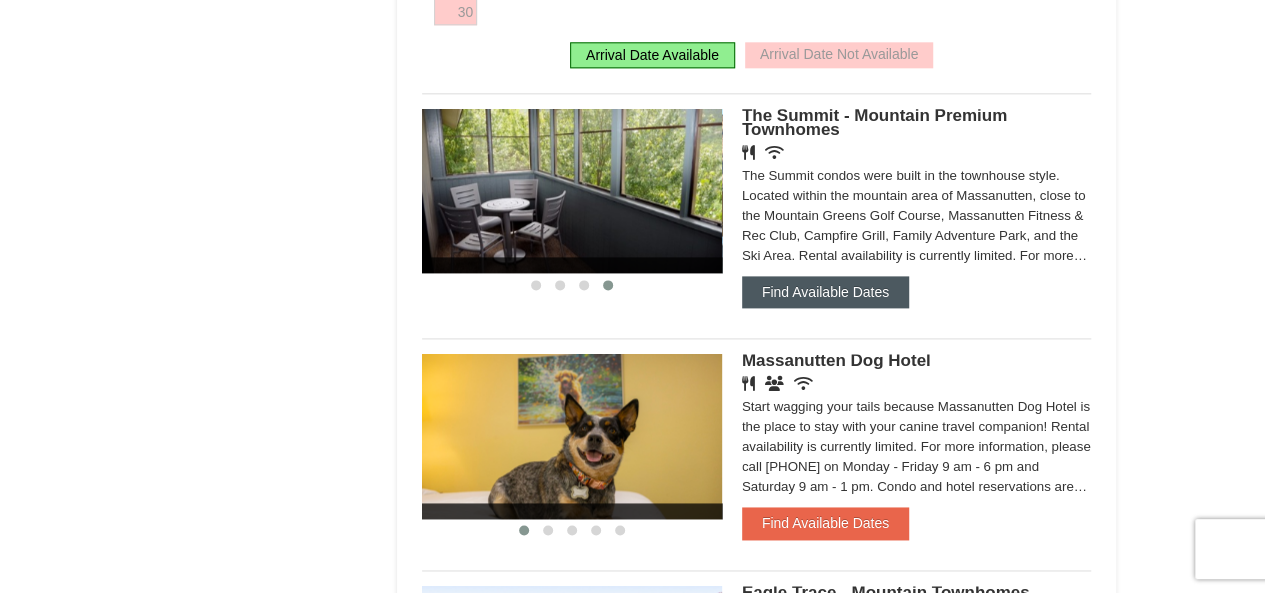 click on "Find Available Dates" at bounding box center [825, 292] 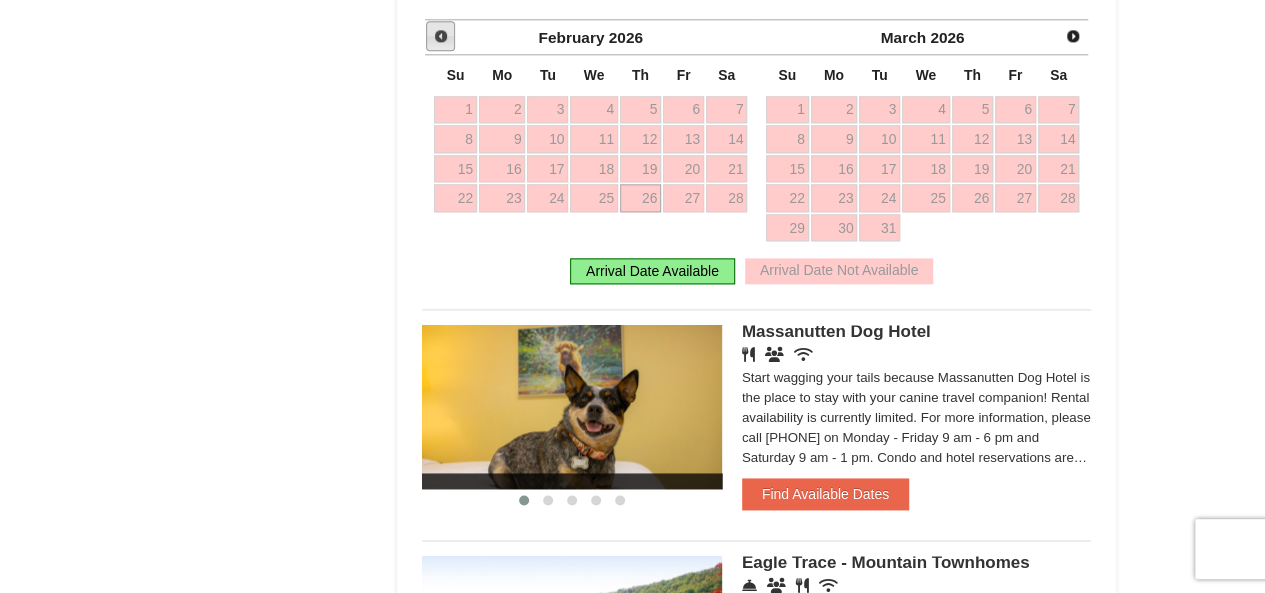 click on "Prev" at bounding box center [441, 36] 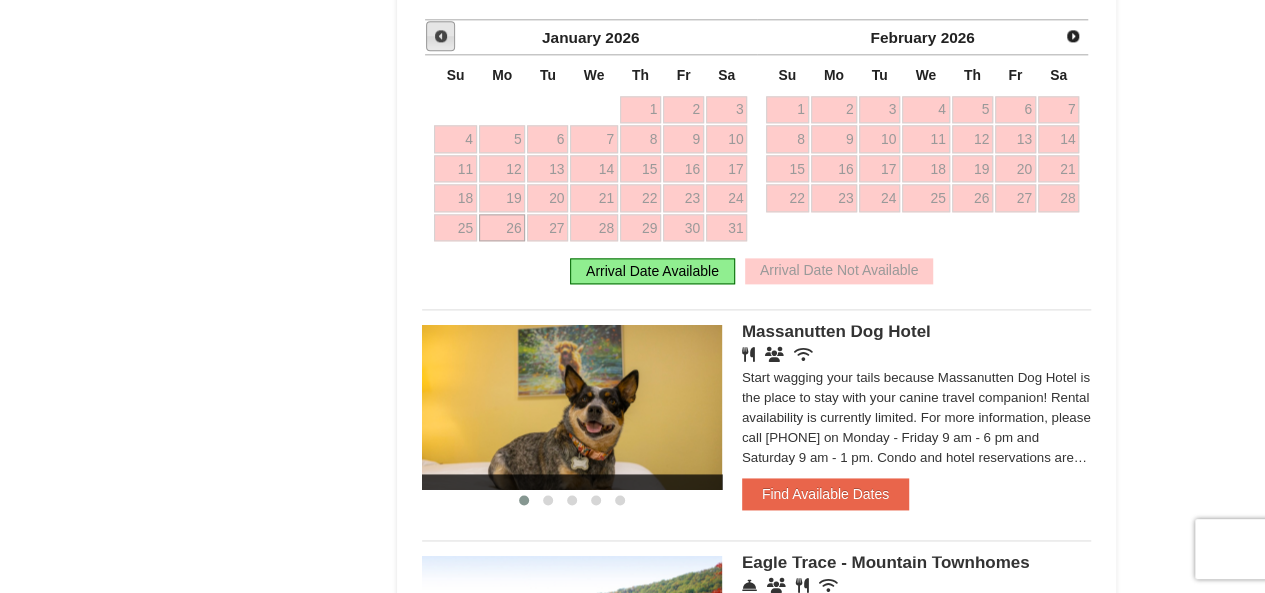 click on "Prev" at bounding box center (441, 36) 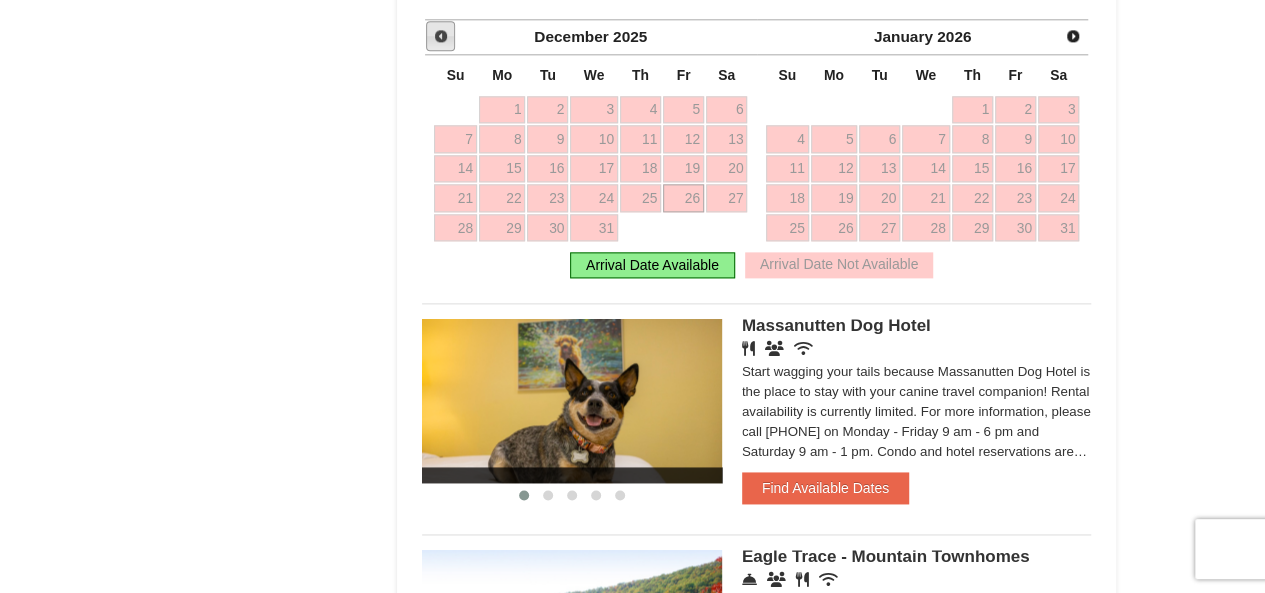 click on "Prev" at bounding box center [441, 36] 